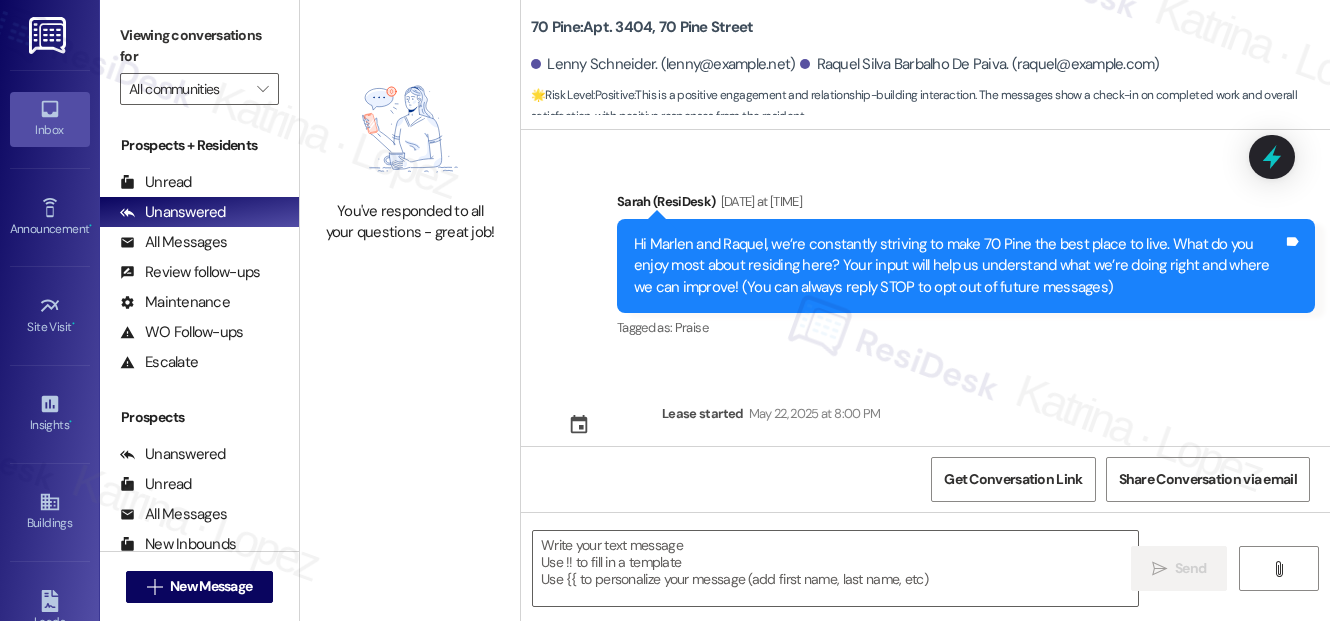 scroll, scrollTop: 0, scrollLeft: 0, axis: both 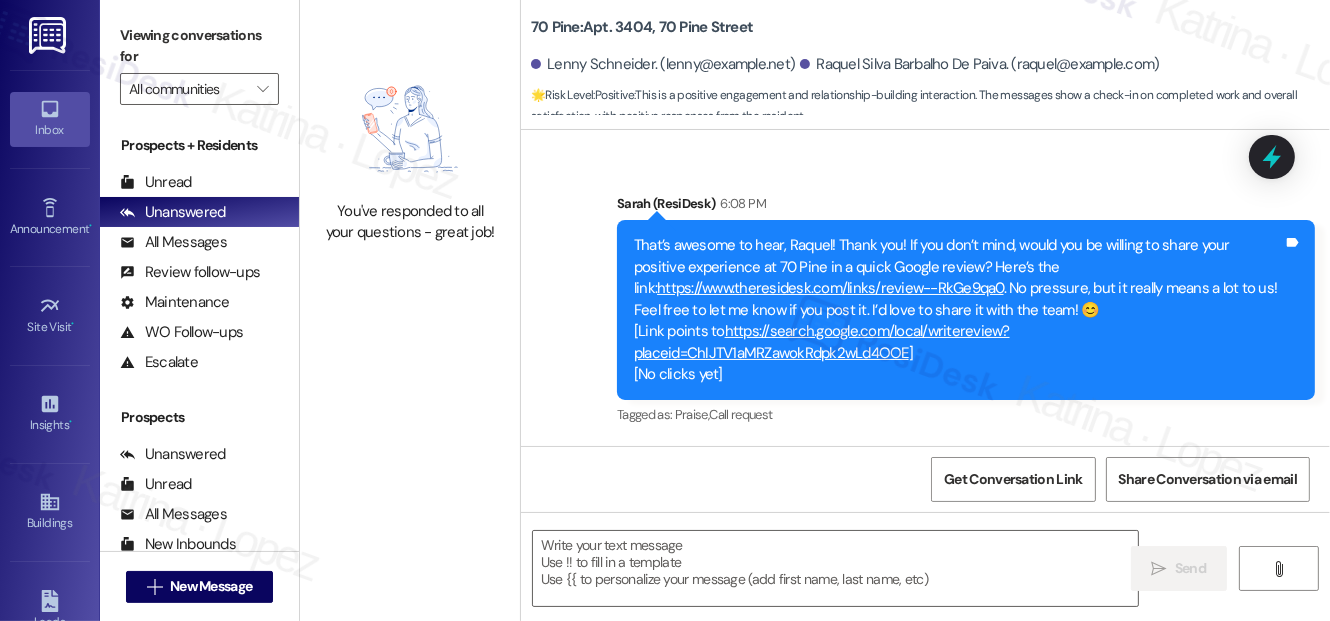 click on "Unread (0)" at bounding box center (199, 182) 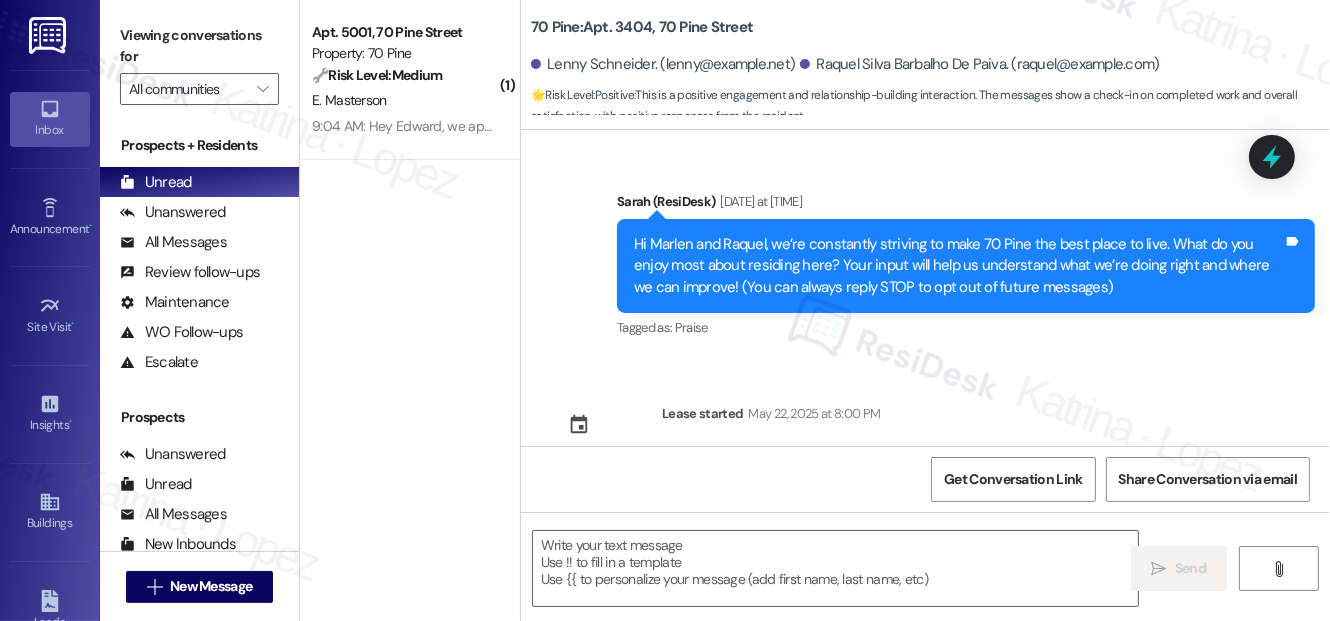 scroll, scrollTop: 0, scrollLeft: 0, axis: both 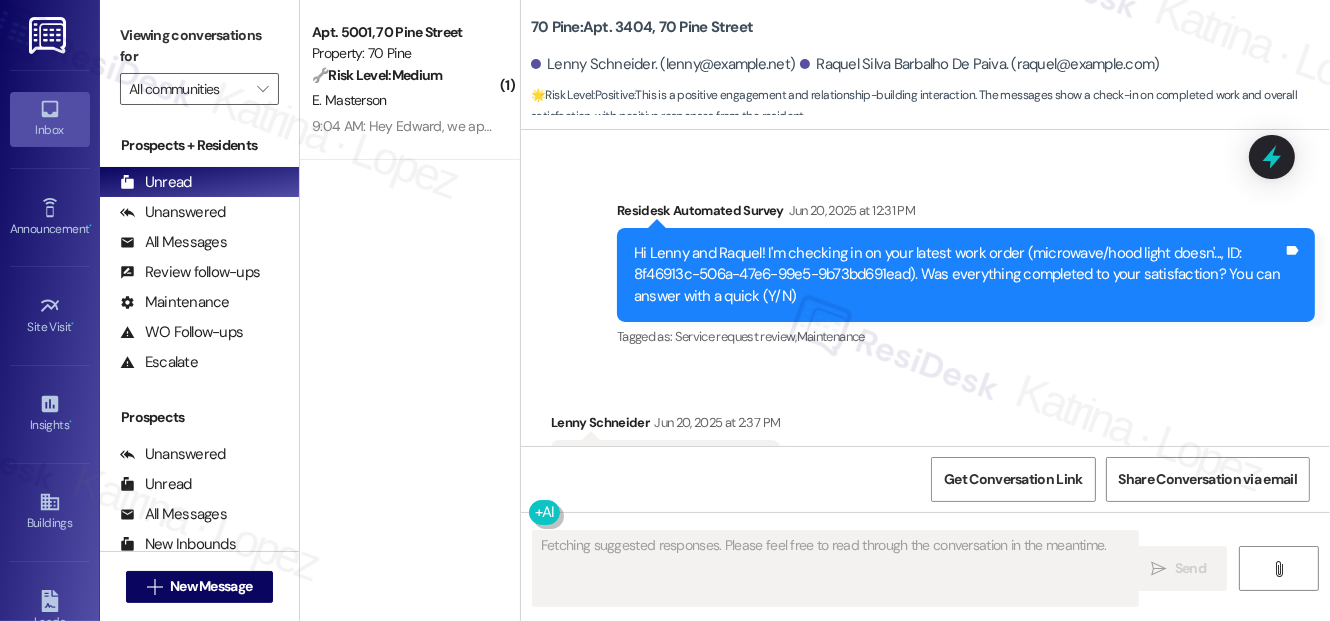 type on "Fetching suggested responses. Please feel free to read through the conversation in the meantime." 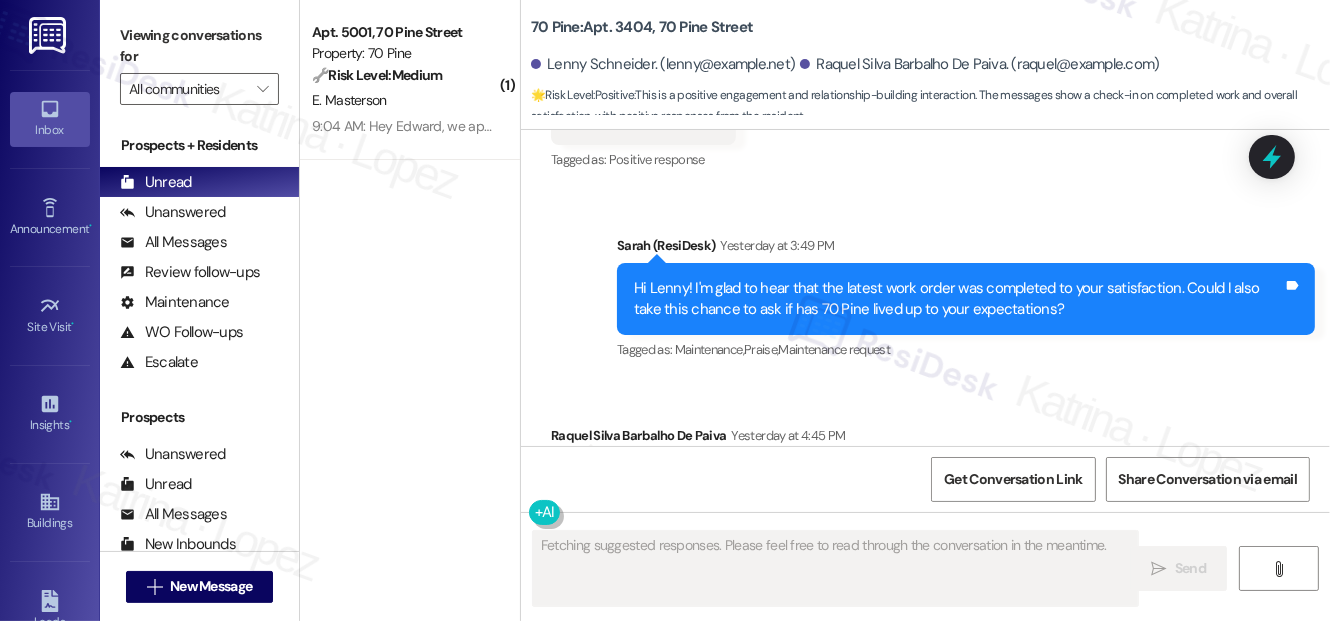 scroll, scrollTop: 2511, scrollLeft: 0, axis: vertical 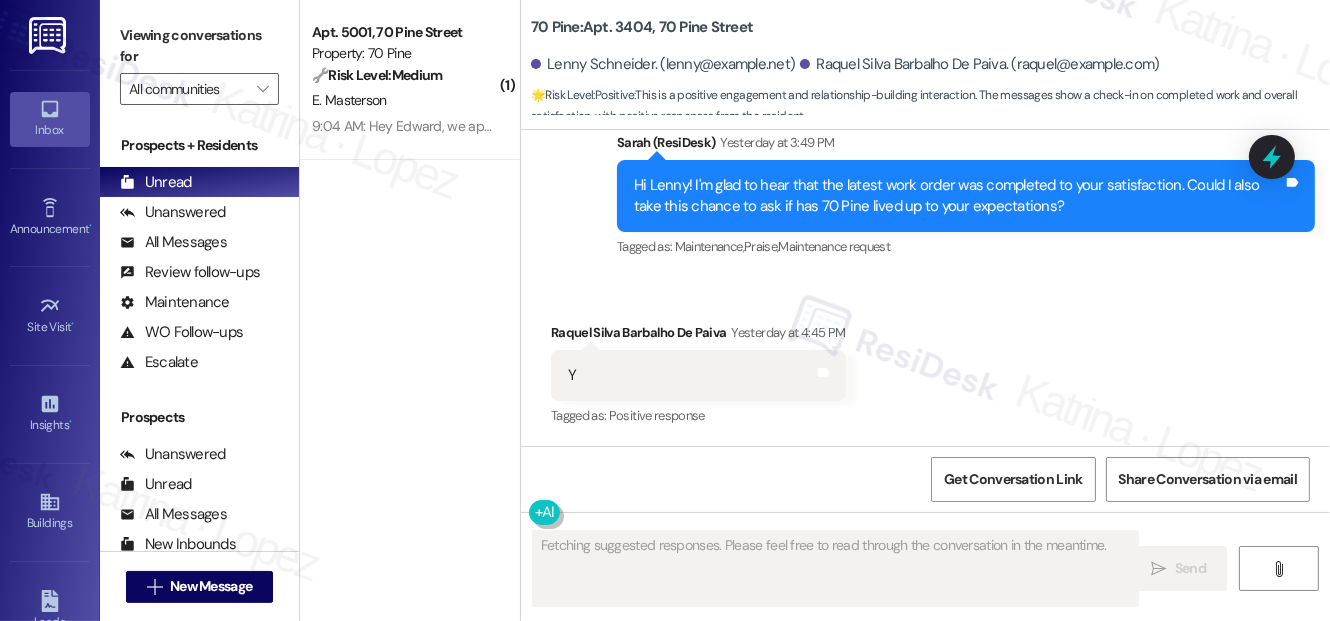 type 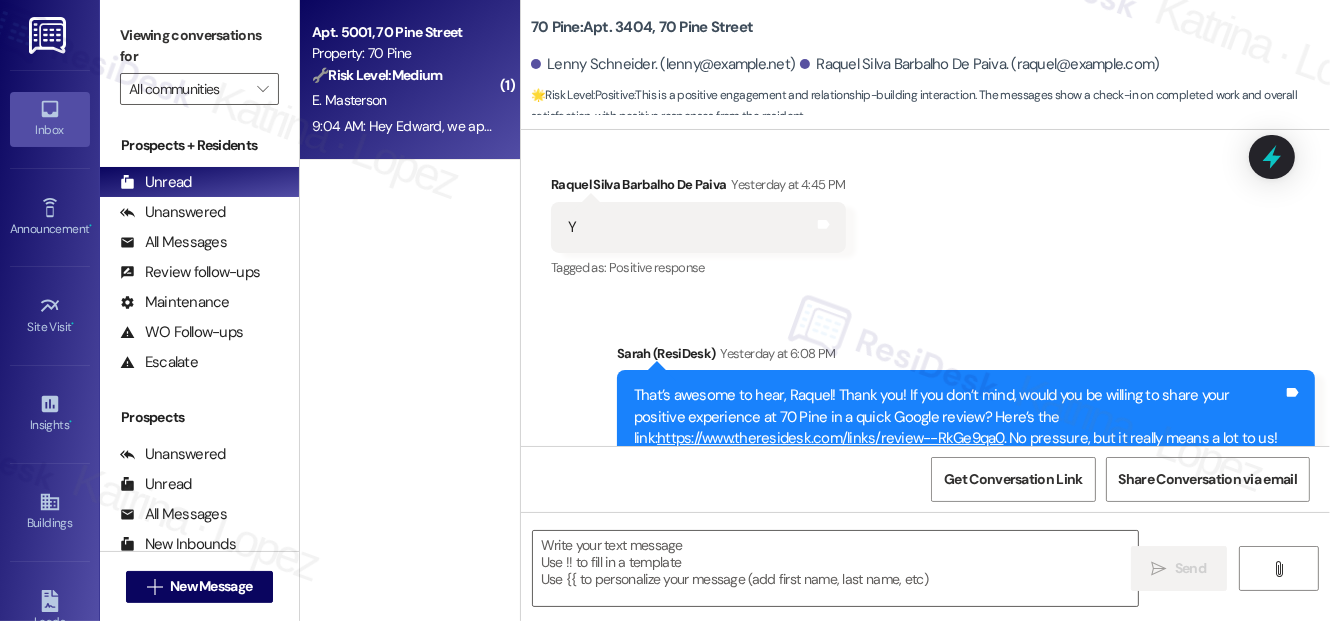 scroll, scrollTop: 2809, scrollLeft: 0, axis: vertical 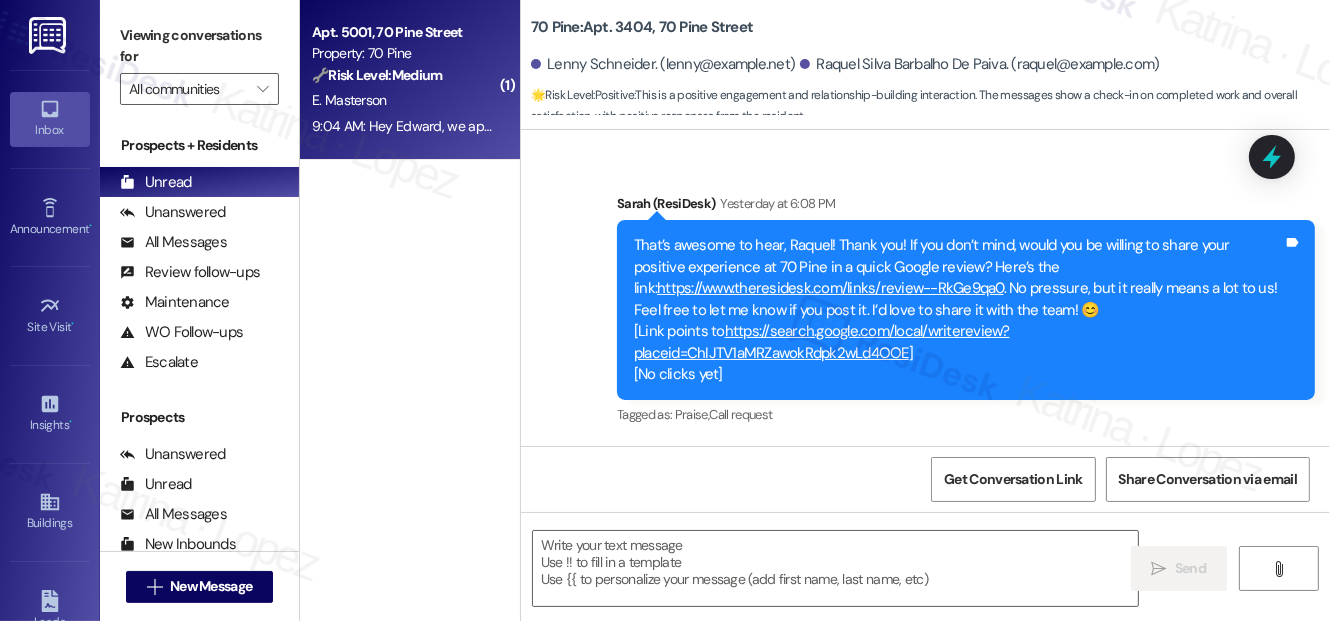 click on "🔧  Risk Level:  Medium" at bounding box center [377, 75] 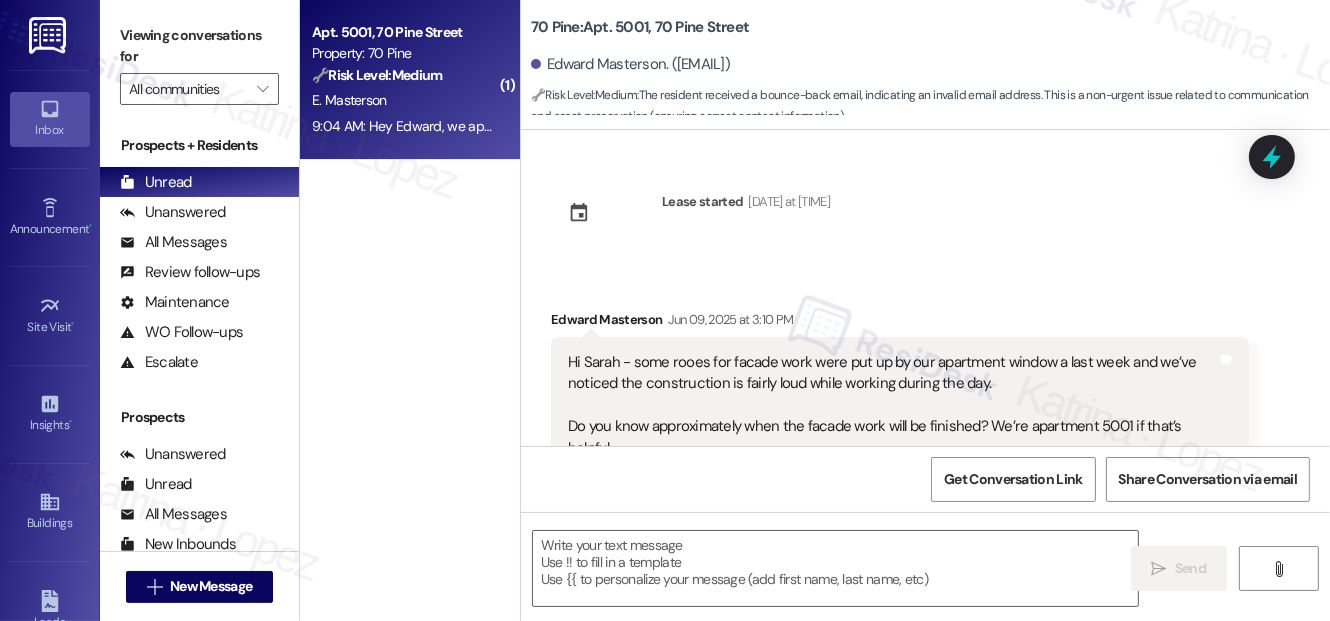 scroll, scrollTop: 0, scrollLeft: 0, axis: both 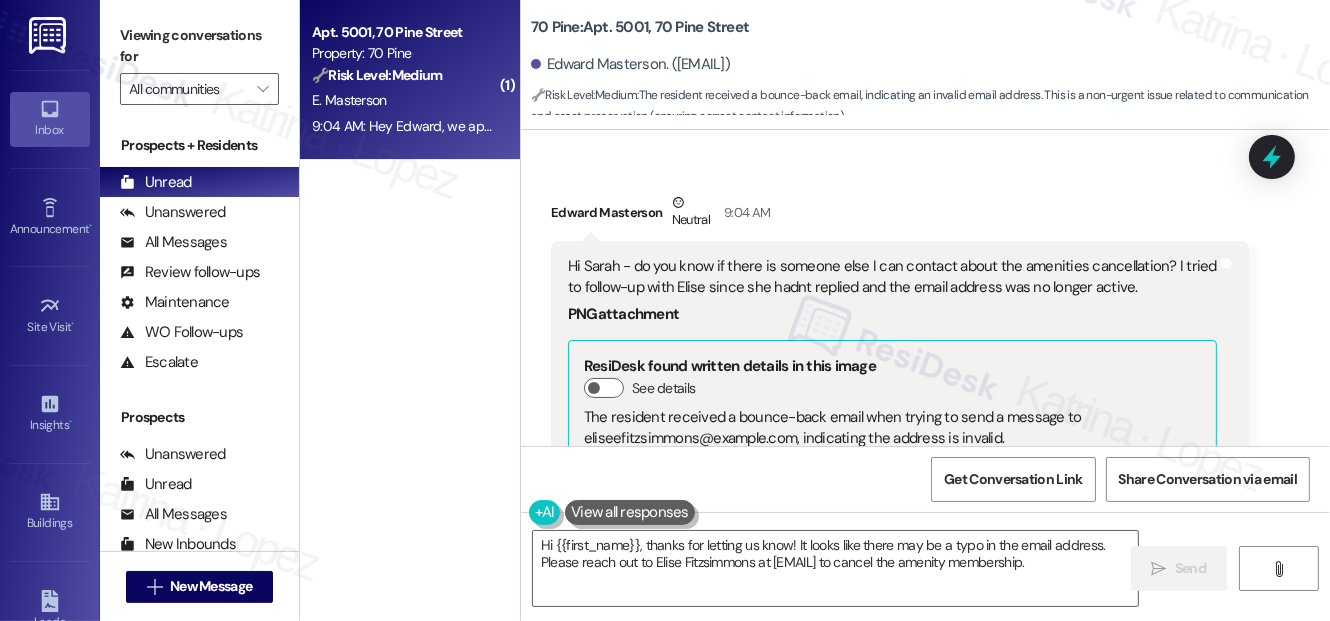 click on "Hi Sarah - do you know if there is someone else I can contact about the amenities cancellation? I tried to follow-up with Elise since she hadnt replied and the email address was no longer active." at bounding box center (892, 277) 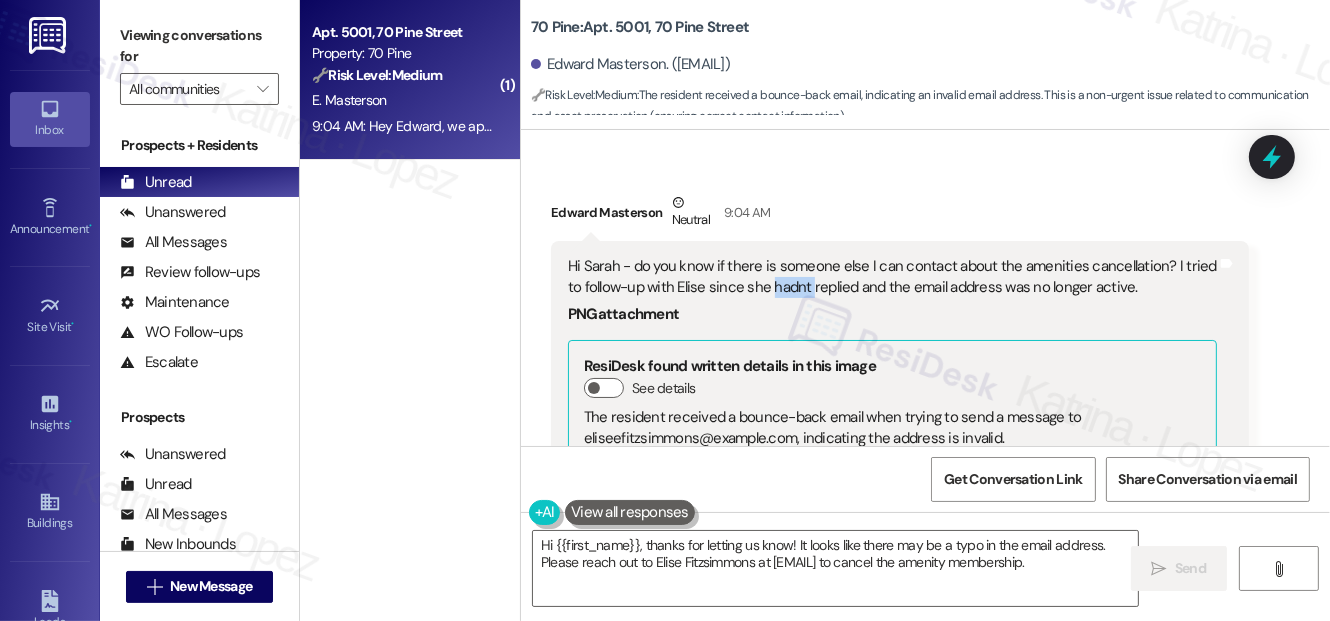 click on "Hi Sarah - do you know if there is someone else I can contact about the amenities cancellation? I tried to follow-up with Elise since she hadnt replied and the email address was no longer active." at bounding box center [892, 277] 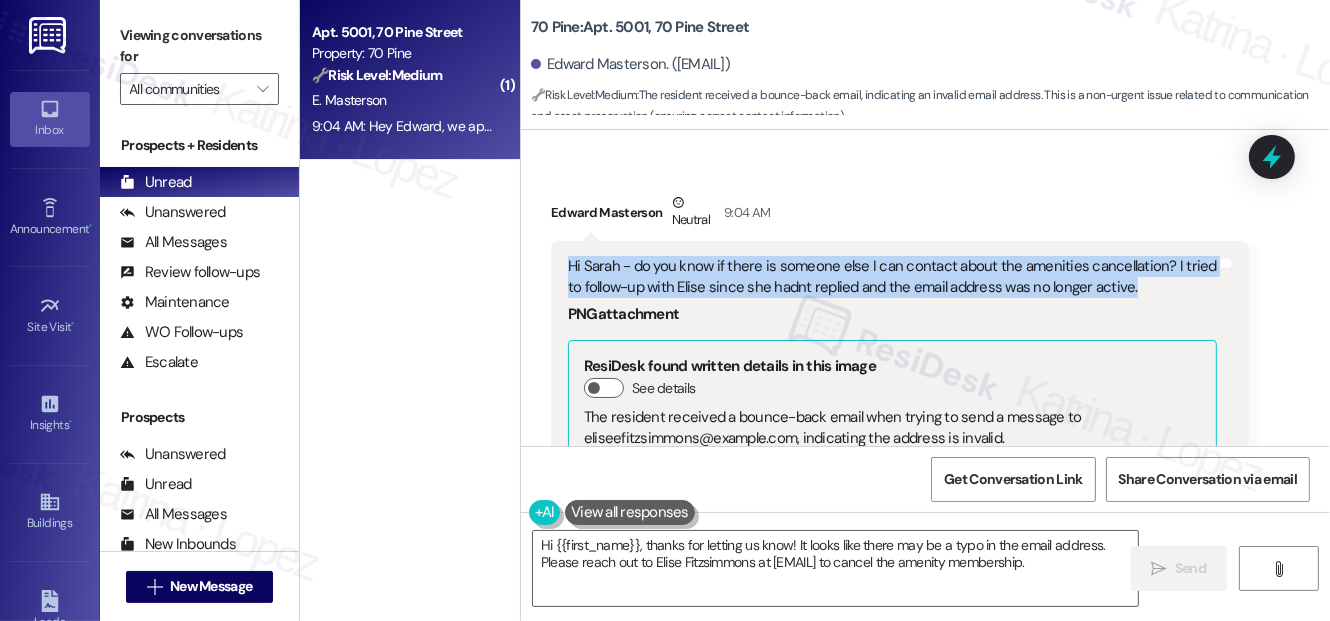 click on "Hi Sarah - do you know if there is someone else I can contact about the amenities cancellation? I tried to follow-up with Elise since she hadnt replied and the email address was no longer active." at bounding box center [892, 277] 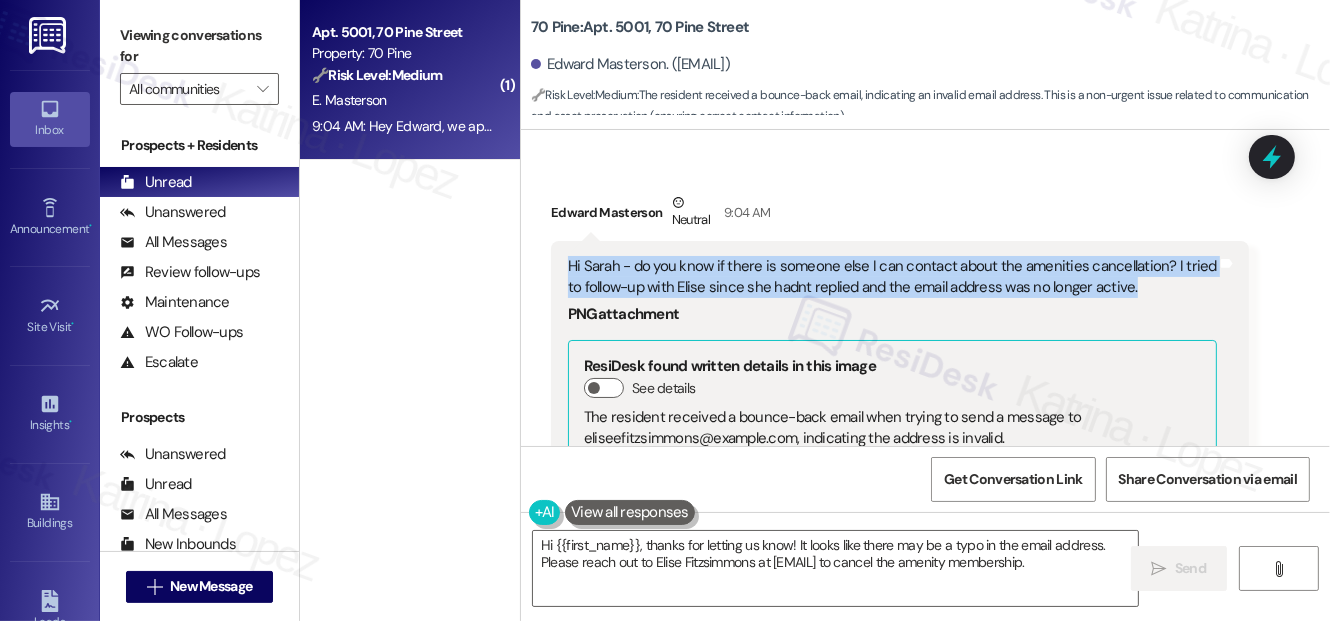 click on "Hi Sarah - do you know if there is someone else I can contact about the amenities cancellation? I tried to follow-up with Elise since she hadnt replied and the email address was no longer active." at bounding box center (892, 277) 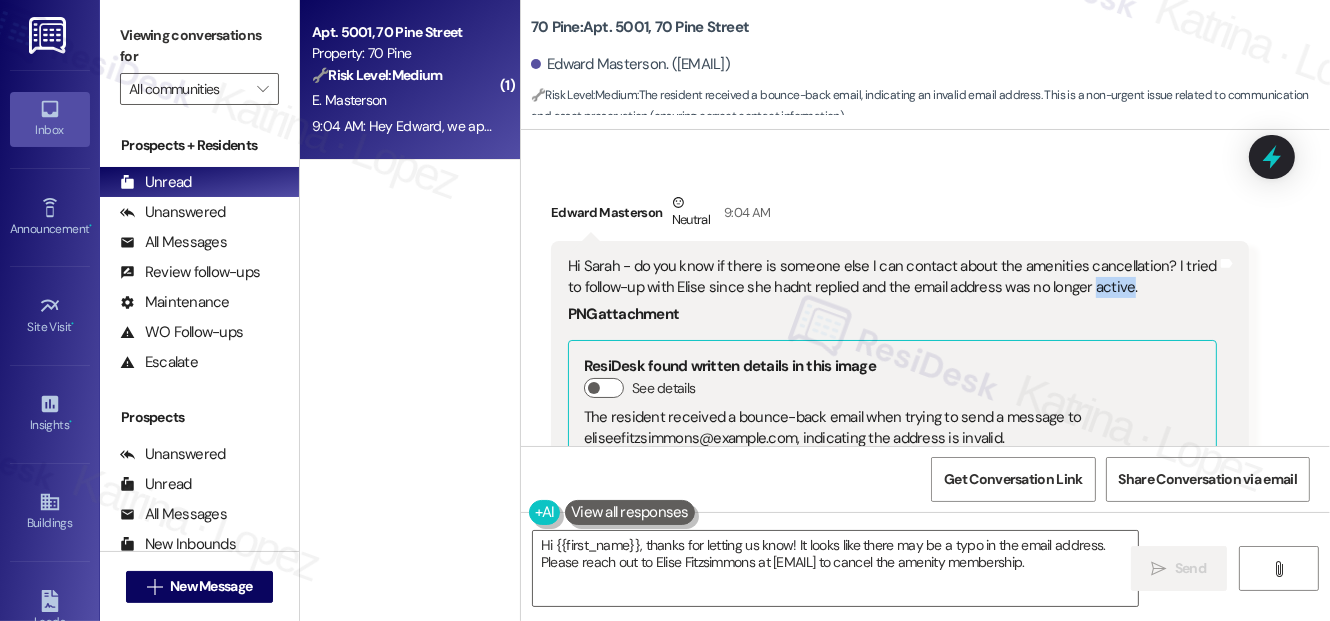 click on "Hi Sarah - do you know if there is someone else I can contact about the amenities cancellation? I tried to follow-up with Elise since she hadnt replied and the email address was no longer active." at bounding box center [892, 277] 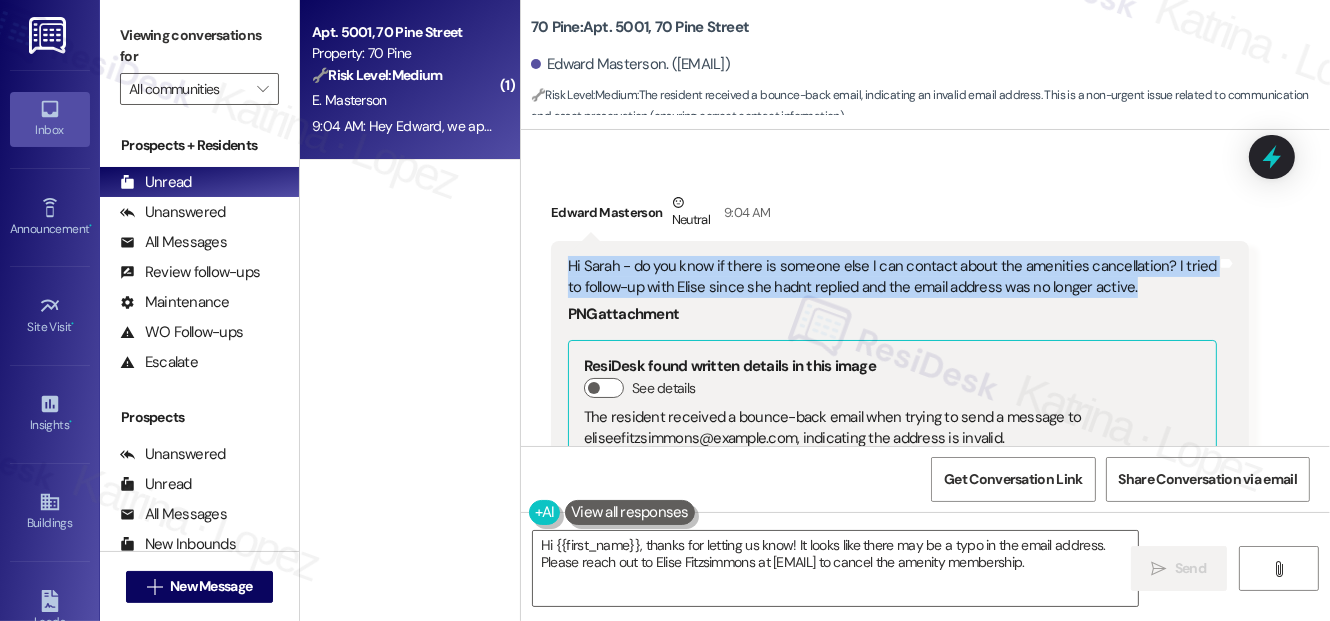 click on "Hi Sarah - do you know if there is someone else I can contact about the amenities cancellation? I tried to follow-up with Elise since she hadnt replied and the email address was no longer active." at bounding box center (892, 277) 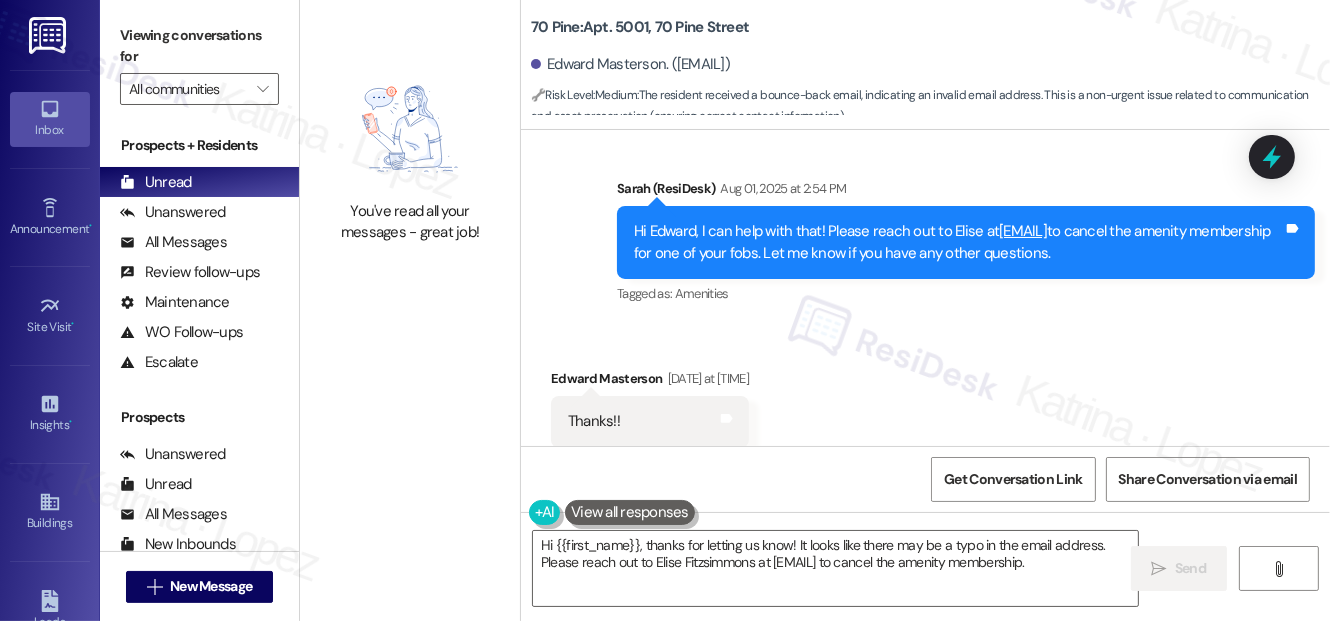 scroll, scrollTop: 3768, scrollLeft: 0, axis: vertical 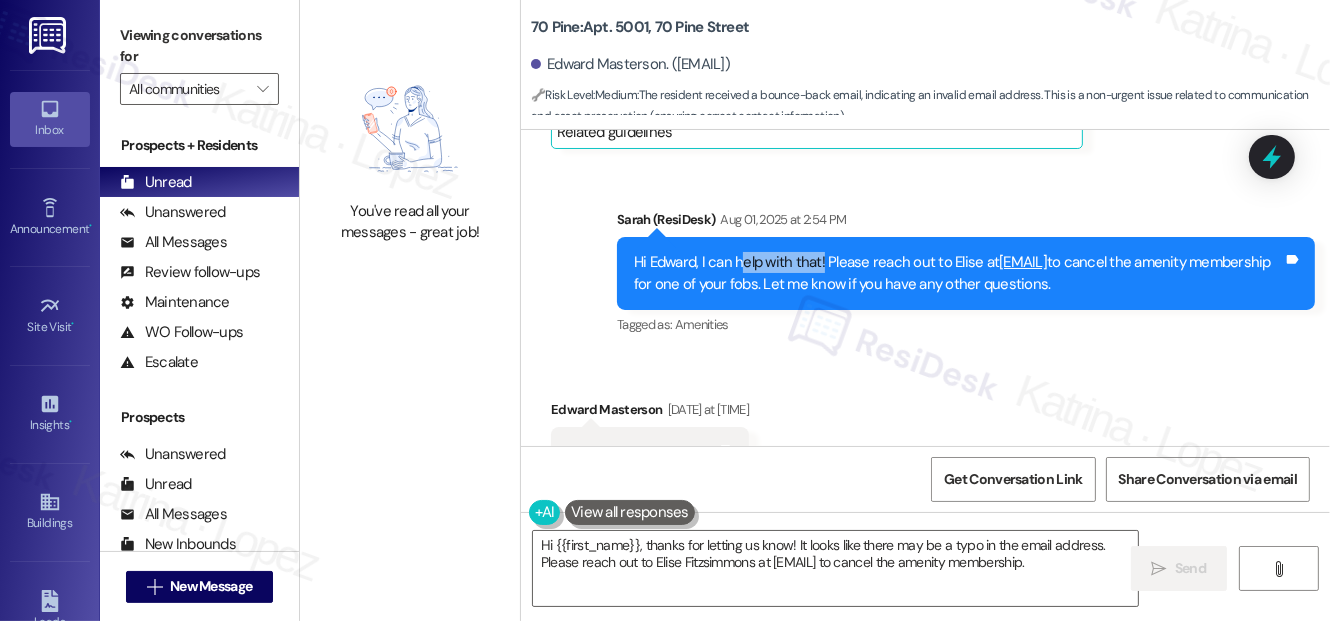 drag, startPoint x: 740, startPoint y: 281, endPoint x: 821, endPoint y: 288, distance: 81.3019 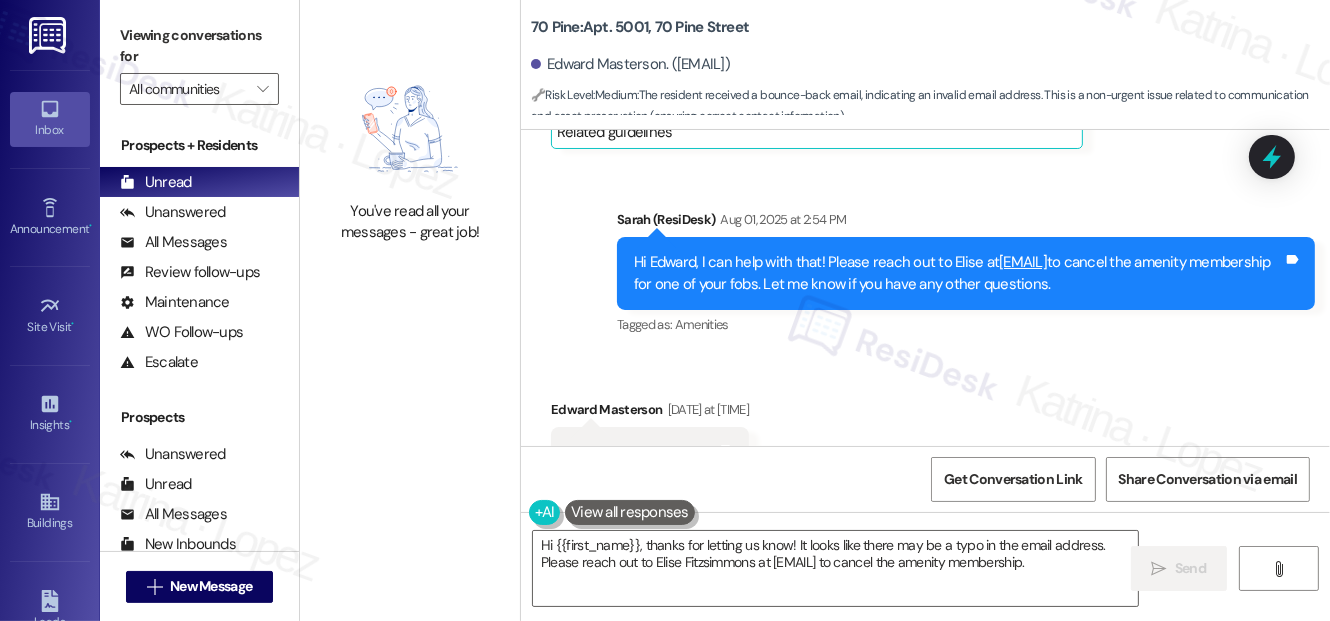 click on "Hi Edward, I can help with that! Please reach out to Elise at  eliseefitzsimmons@example.com  to cancel the amenity membership for one of your fobs. Let me know if you have any other questions." at bounding box center [958, 273] 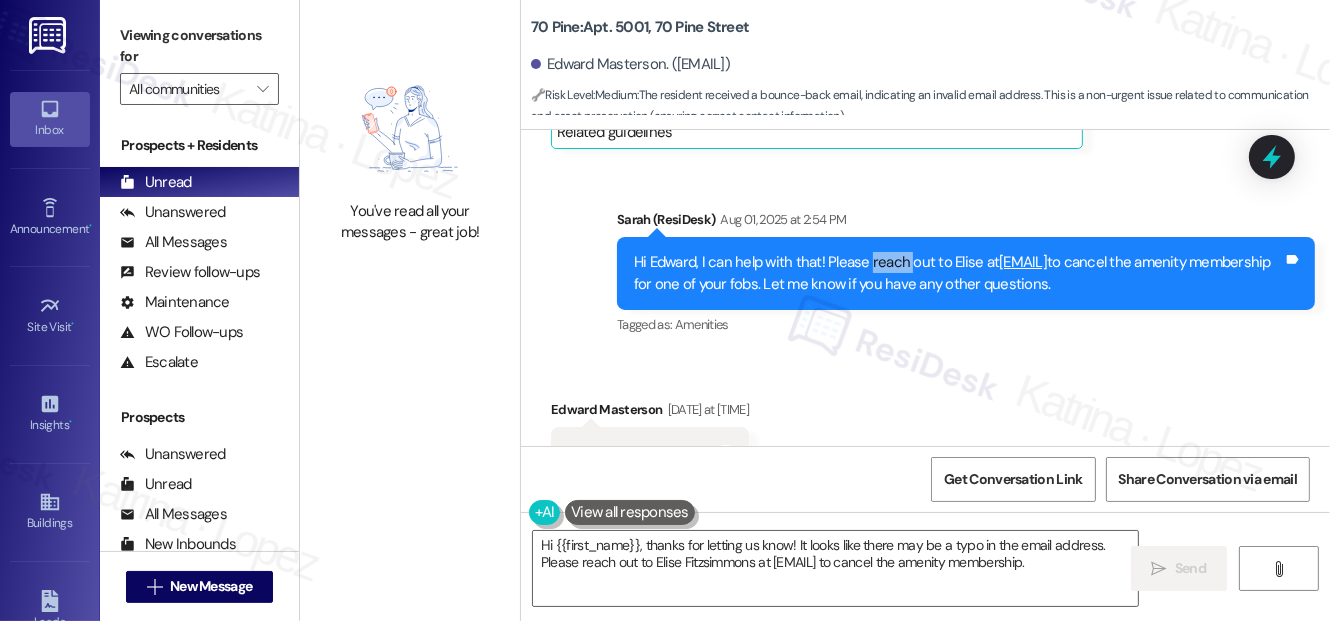 click on "Hi Edward, I can help with that! Please reach out to Elise at  eliseefitzsimmons@example.com  to cancel the amenity membership for one of your fobs. Let me know if you have any other questions." at bounding box center [958, 273] 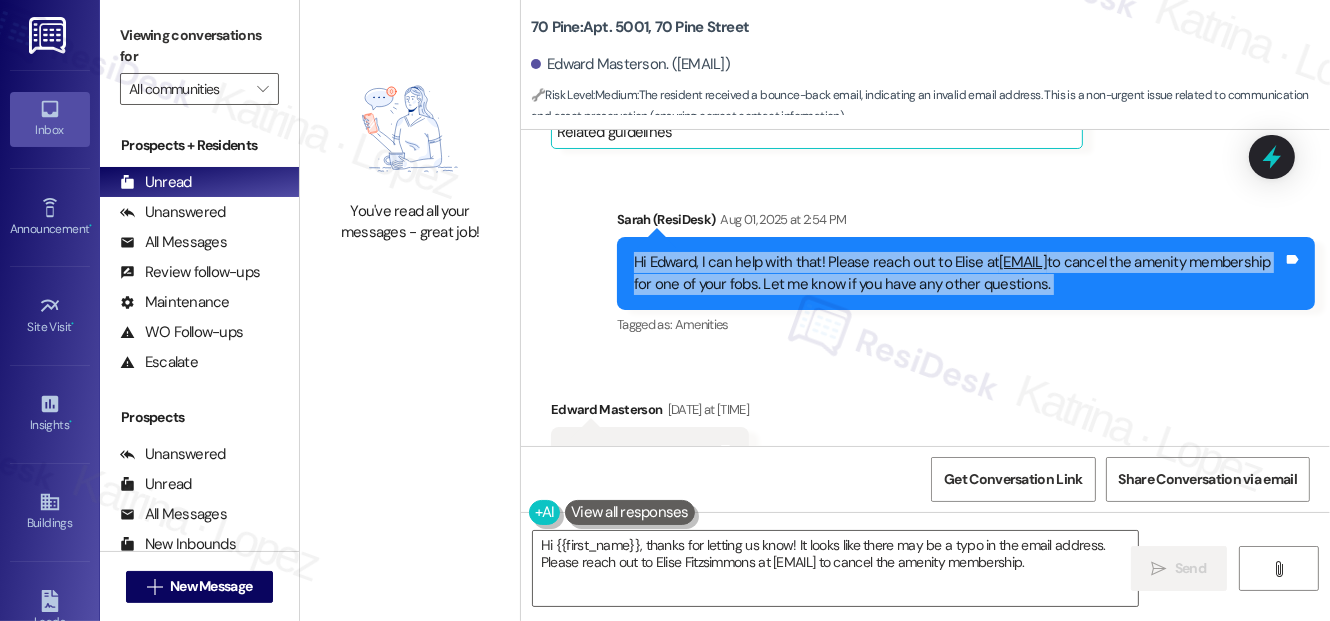 click on "Hi Edward, I can help with that! Please reach out to Elise at  eliseefitzsimmons@example.com  to cancel the amenity membership for one of your fobs. Let me know if you have any other questions." at bounding box center [958, 273] 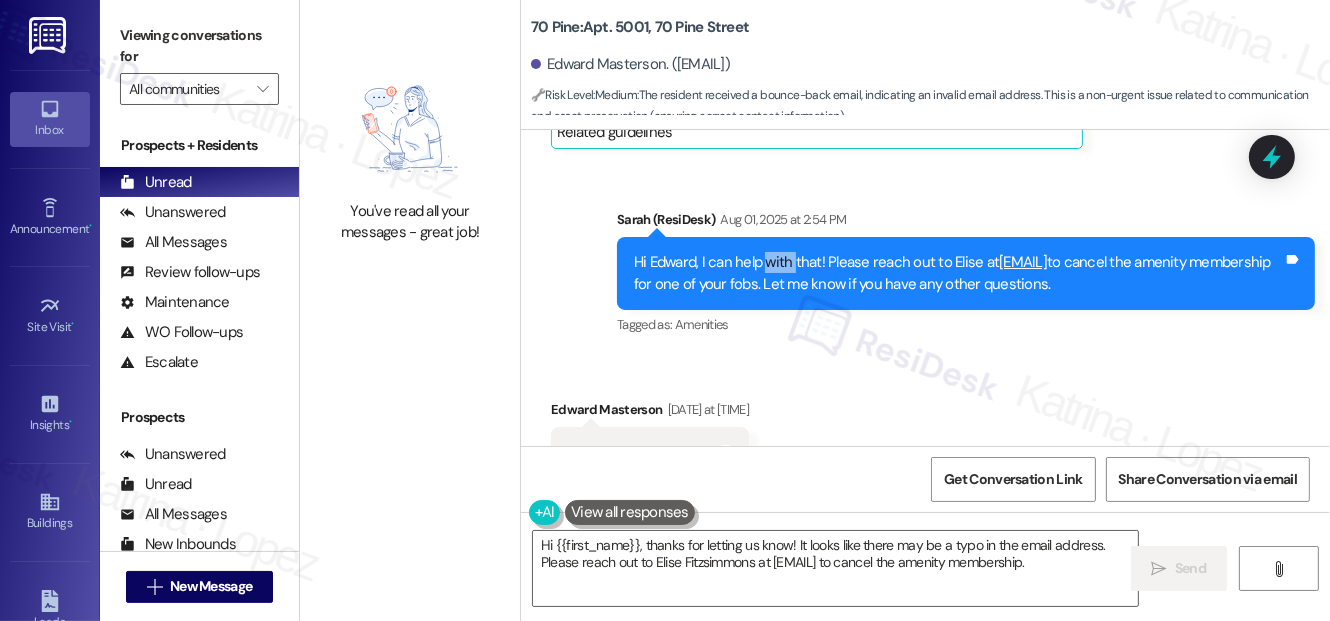 click on "Hi Edward, I can help with that! Please reach out to Elise at  eliseefitzsimmons@example.com  to cancel the amenity membership for one of your fobs. Let me know if you have any other questions." at bounding box center [958, 273] 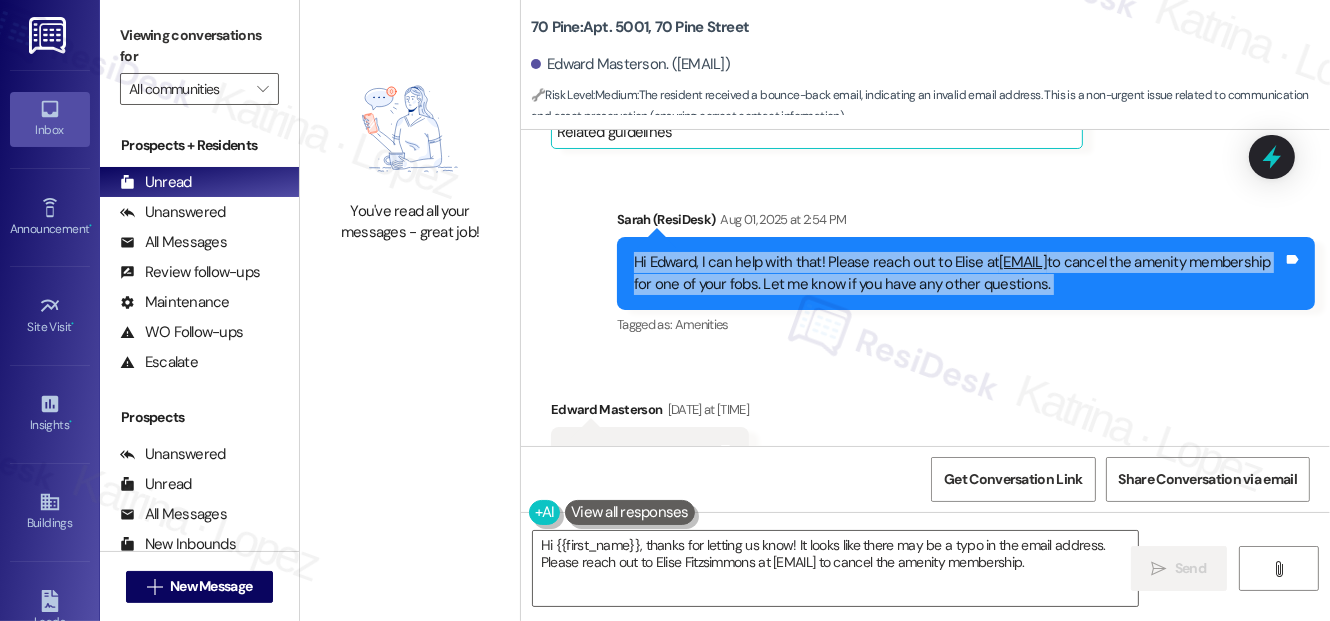 click on "Hi Edward, I can help with that! Please reach out to Elise at  eliseefitzsimmons@example.com  to cancel the amenity membership for one of your fobs. Let me know if you have any other questions." at bounding box center (958, 273) 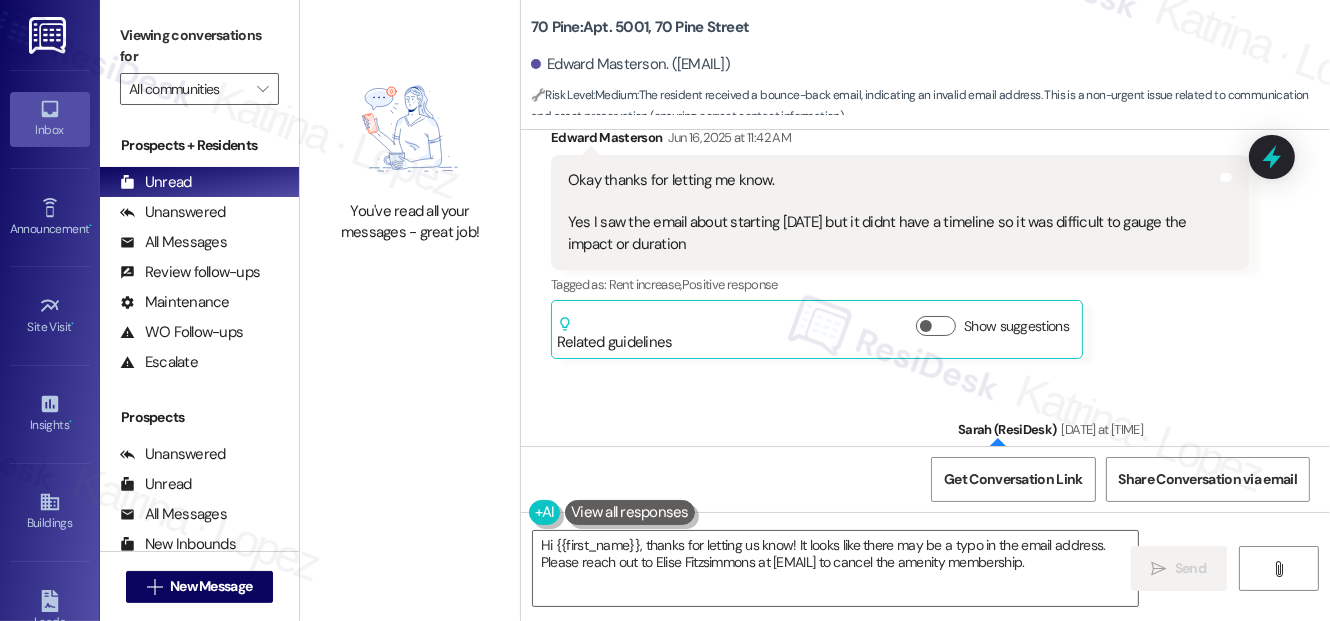 scroll, scrollTop: 3131, scrollLeft: 0, axis: vertical 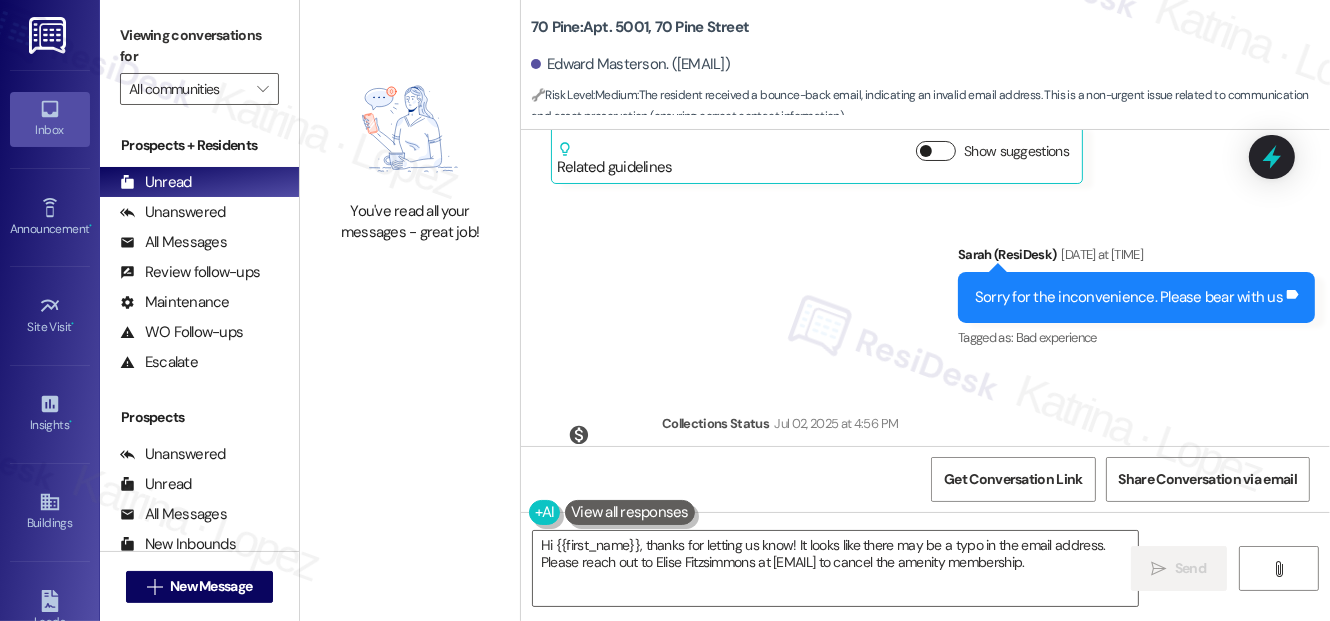 click at bounding box center [926, 151] 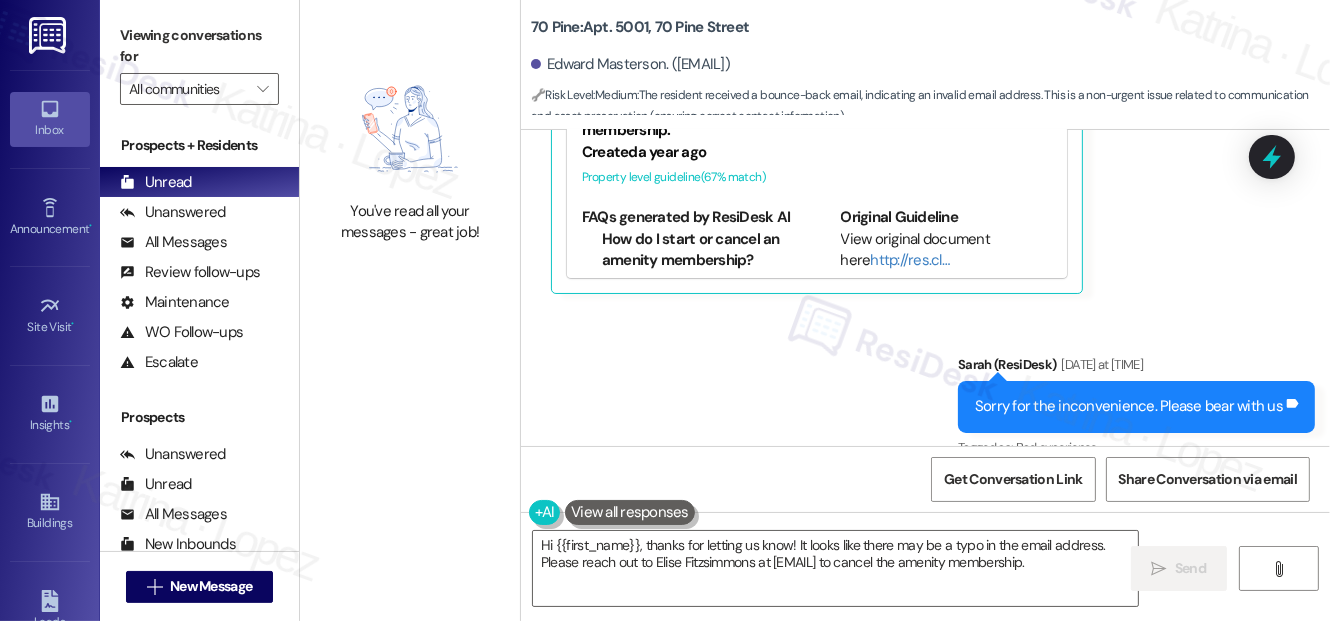 scroll, scrollTop: 3131, scrollLeft: 0, axis: vertical 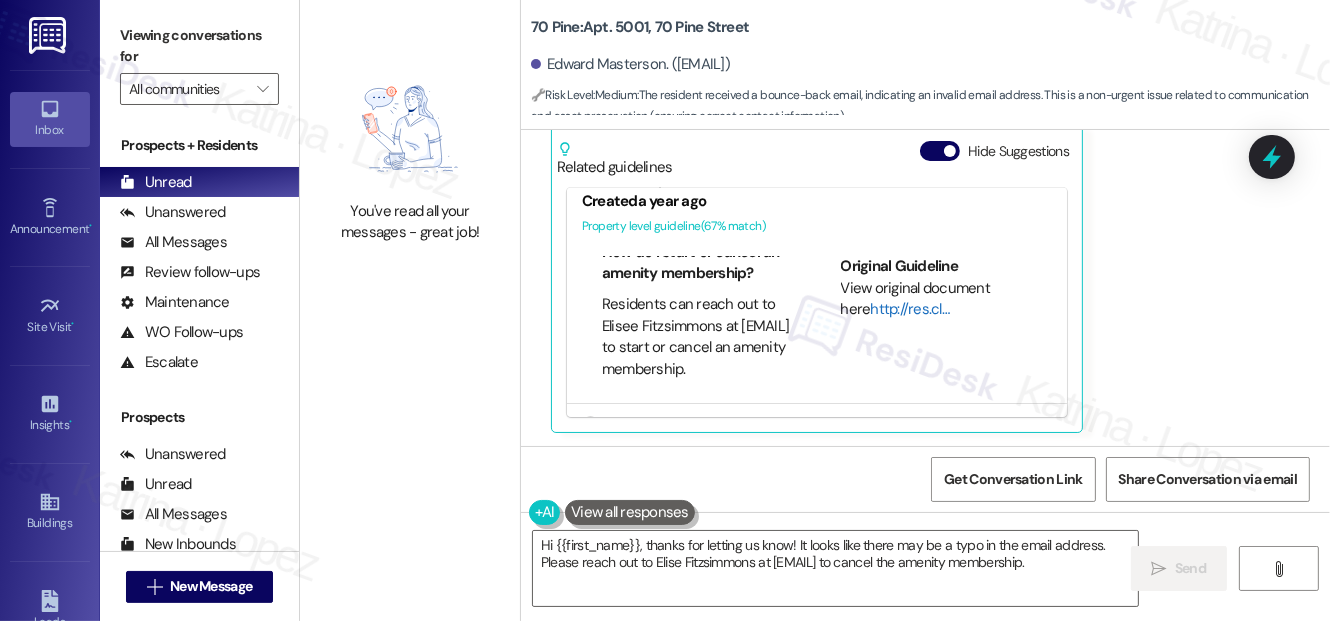 click on "http://res.cl…" at bounding box center (910, 309) 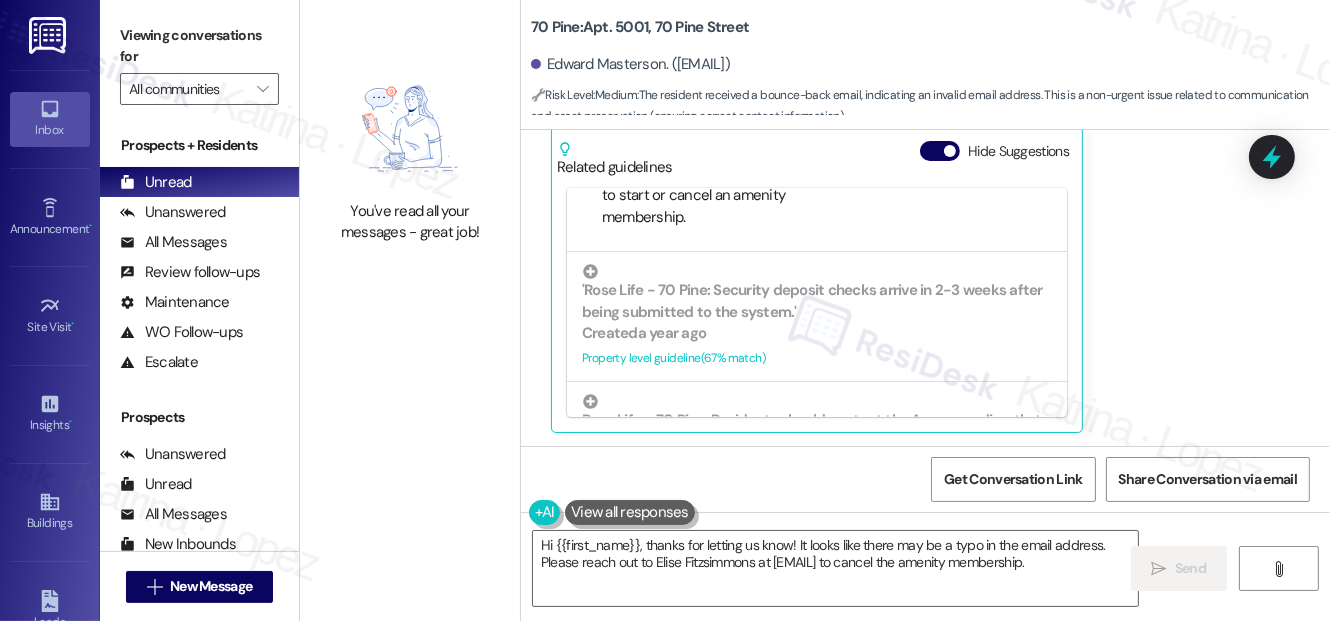 scroll, scrollTop: 272, scrollLeft: 0, axis: vertical 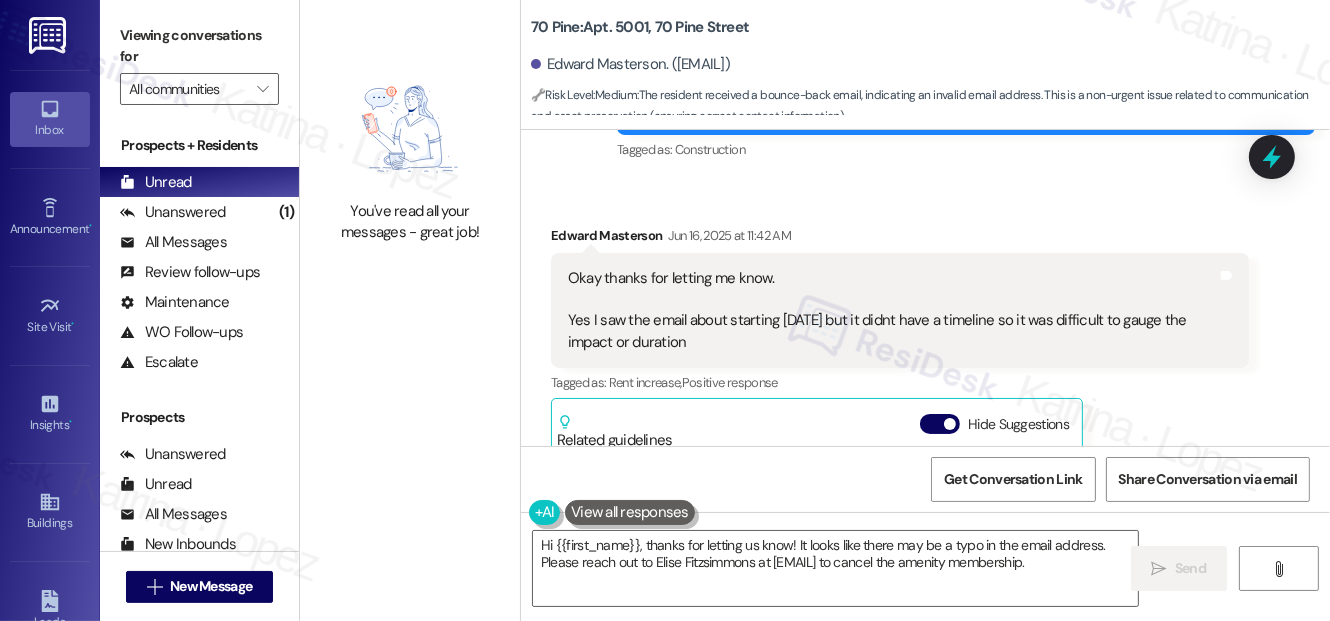 click on "Okay thanks for letting me know.
Yes I saw the email about starting June 6th but it didnt have a timeline so it was difficult to gauge the impact or duration" at bounding box center [892, 311] 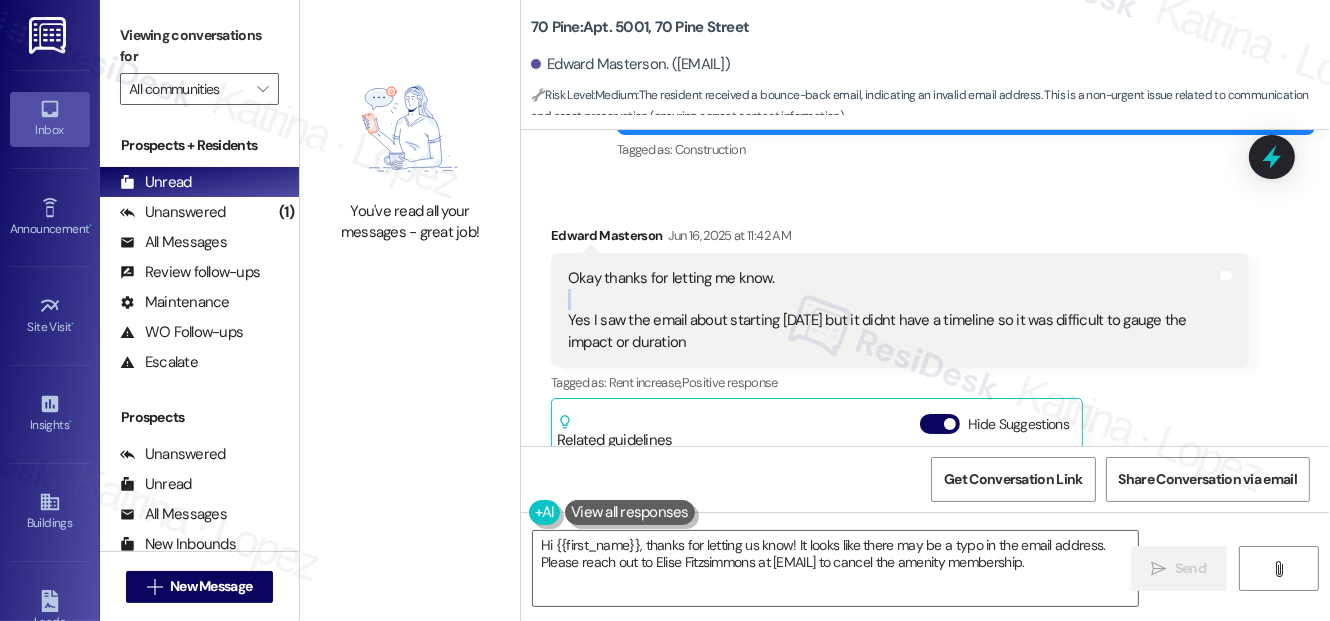 click on "Okay thanks for letting me know.
Yes I saw the email about starting June 6th but it didnt have a timeline so it was difficult to gauge the impact or duration" at bounding box center [892, 311] 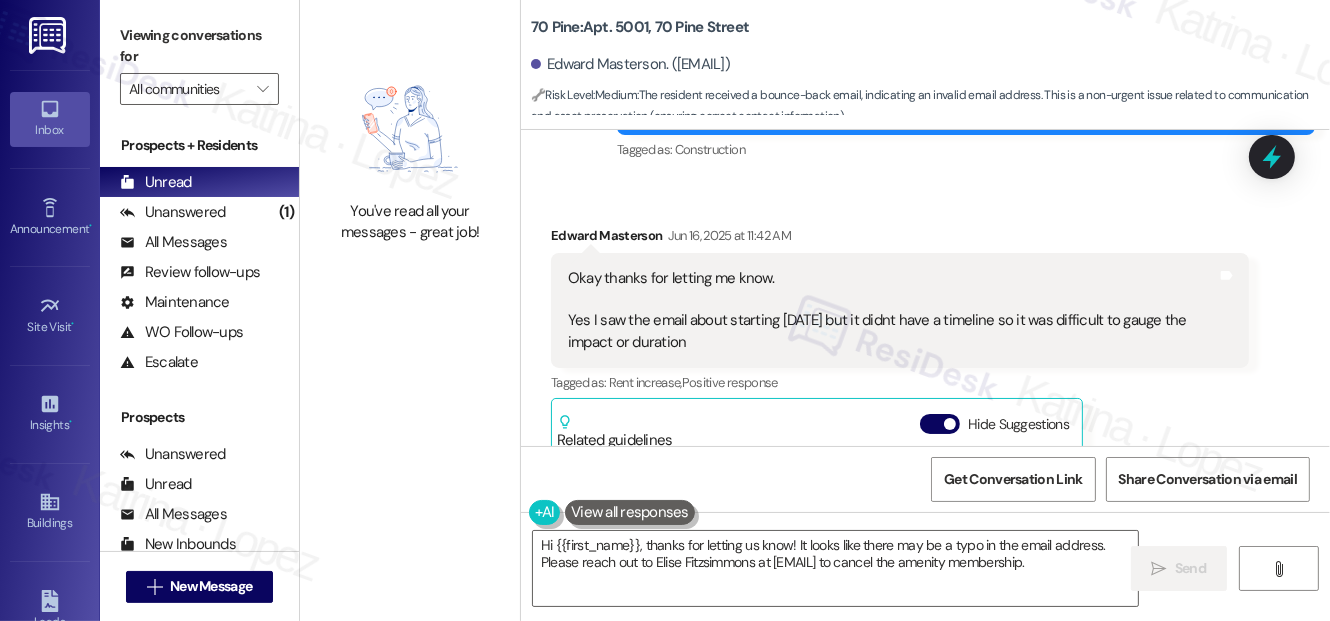 click on "Okay thanks for letting me know.
Yes I saw the email about starting June 6th but it didnt have a timeline so it was difficult to gauge the impact or duration" at bounding box center (892, 311) 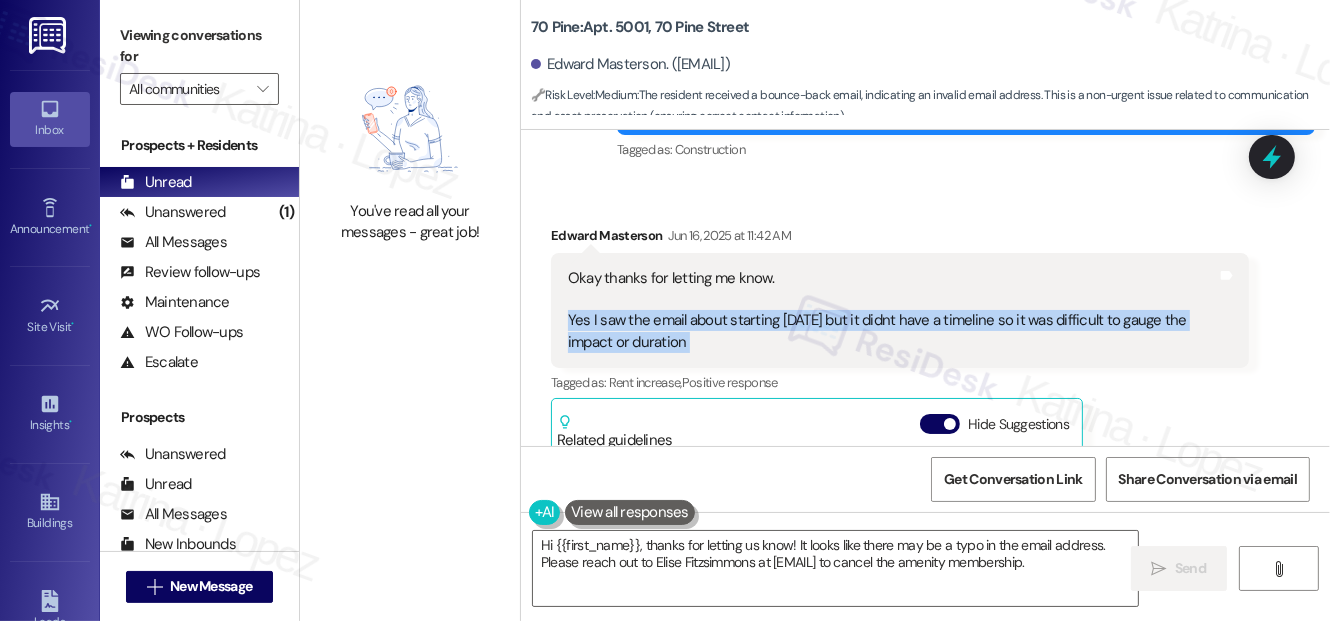 click on "Okay thanks for letting me know.
Yes I saw the email about starting June 6th but it didnt have a timeline so it was difficult to gauge the impact or duration" at bounding box center (892, 311) 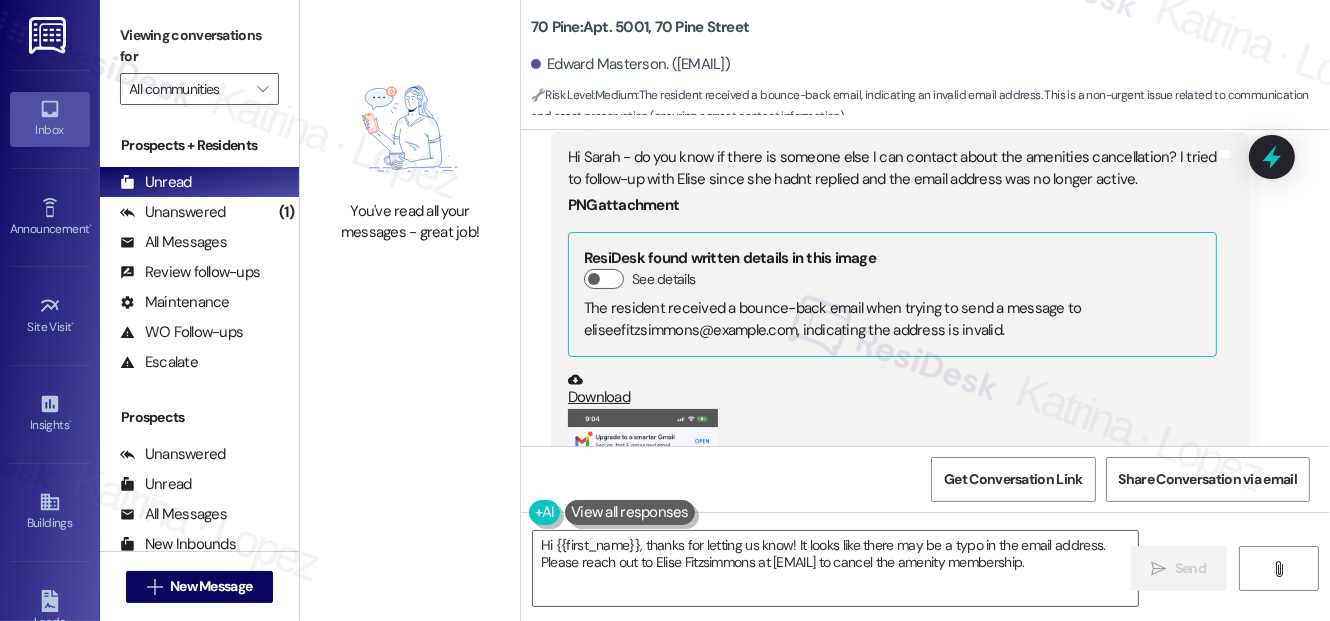 scroll, scrollTop: 4677, scrollLeft: 0, axis: vertical 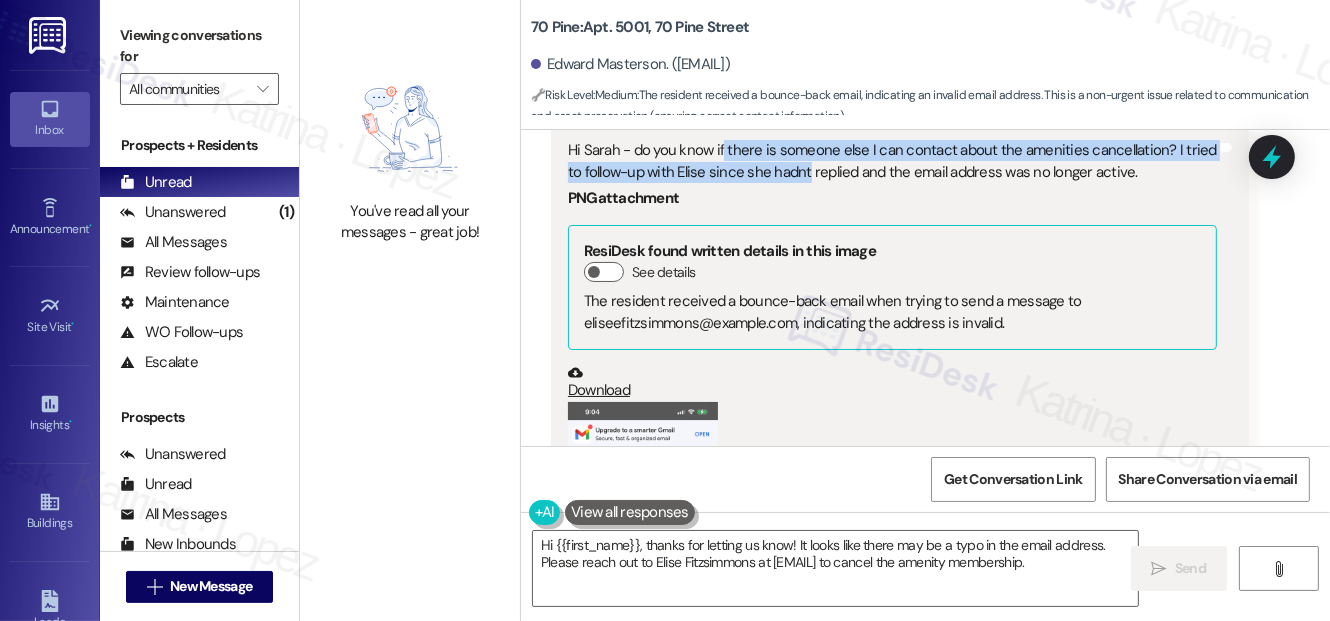 drag, startPoint x: 720, startPoint y: 172, endPoint x: 804, endPoint y: 191, distance: 86.12201 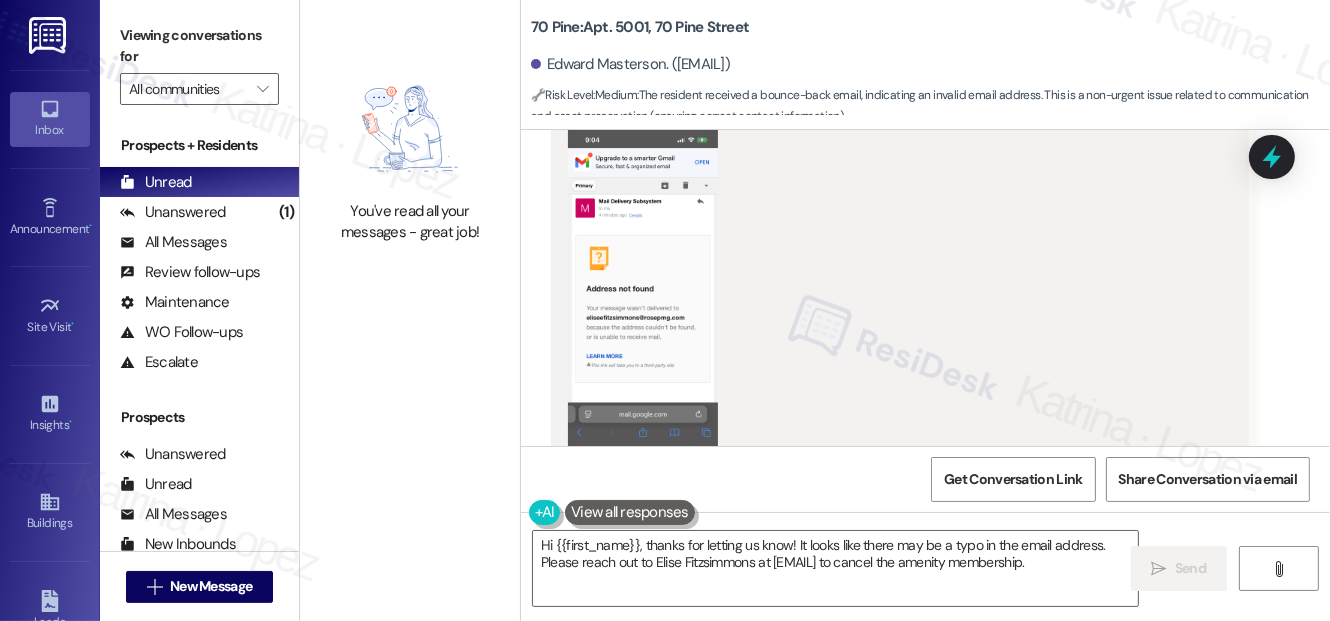 click at bounding box center (643, 292) 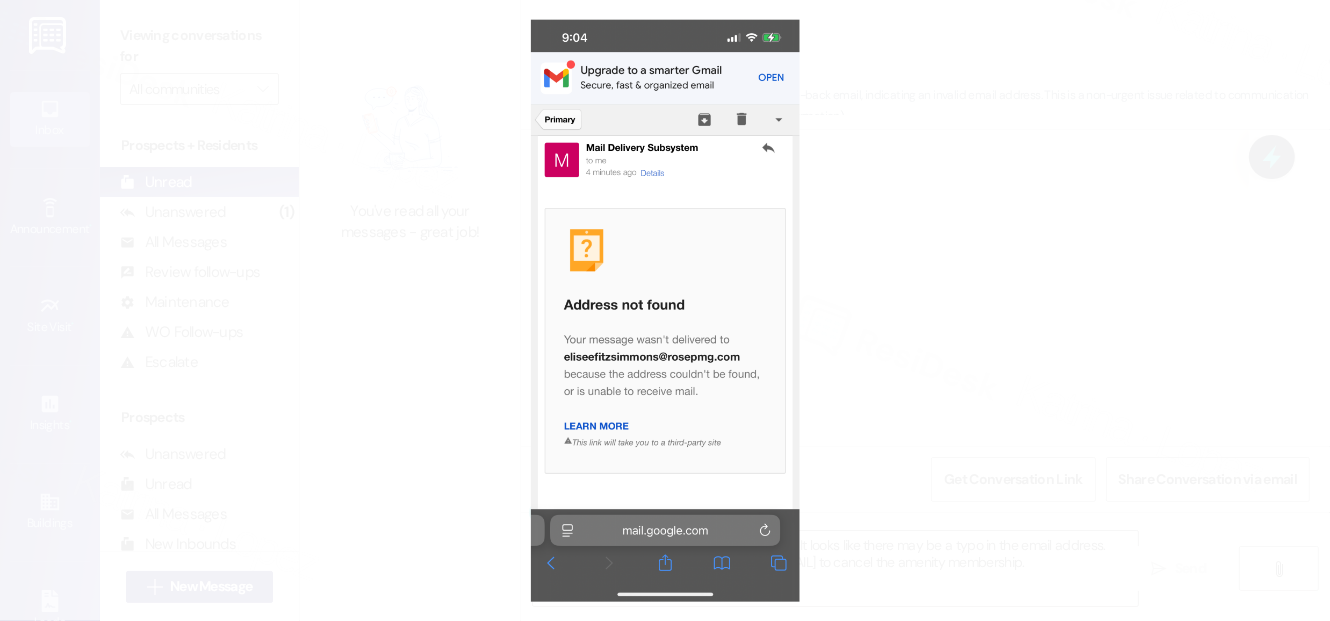 click at bounding box center (665, 310) 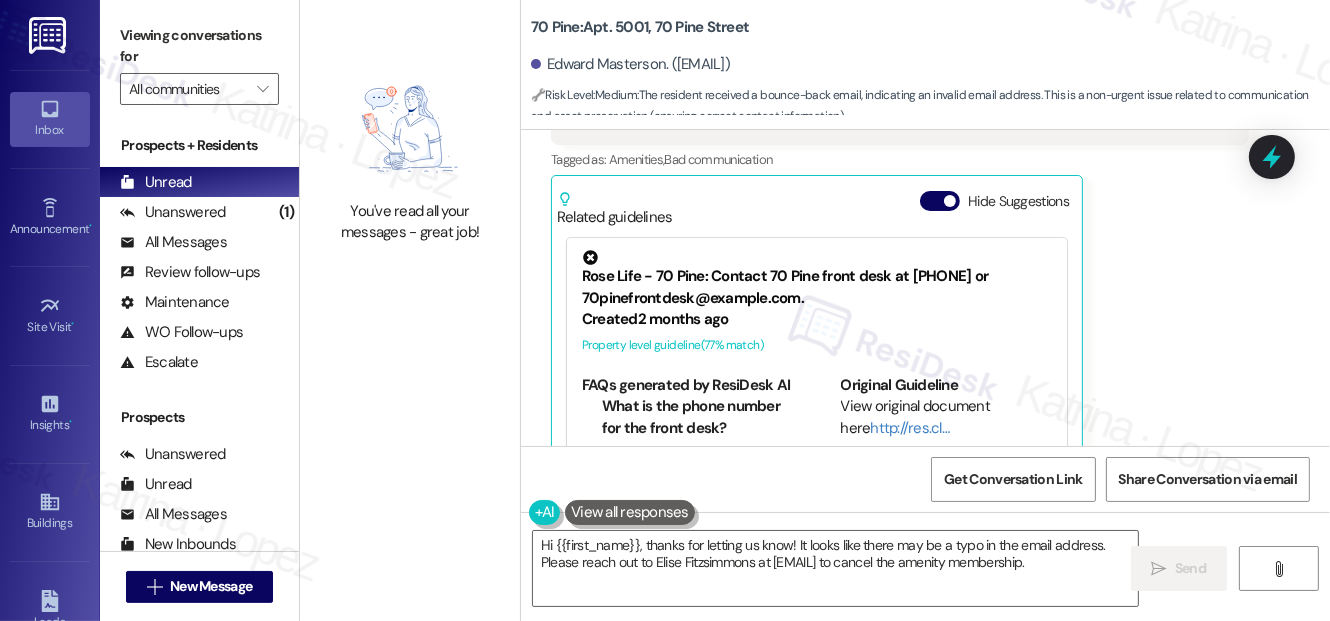 scroll, scrollTop: 5404, scrollLeft: 0, axis: vertical 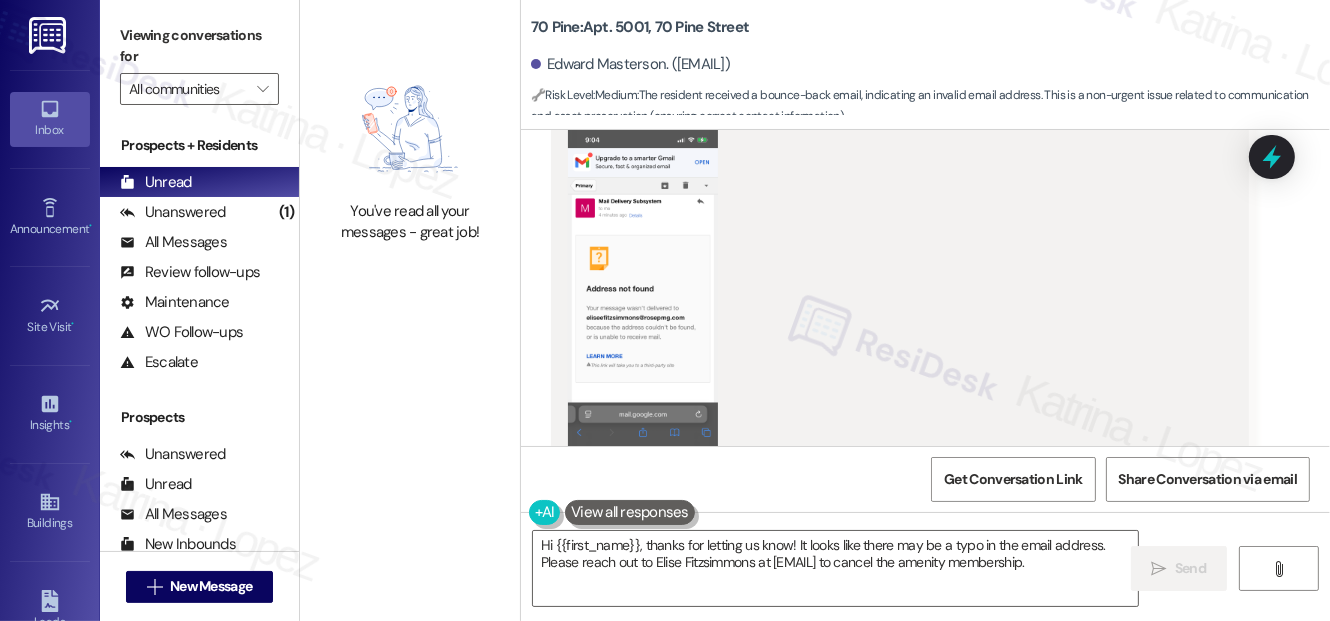click at bounding box center (643, 292) 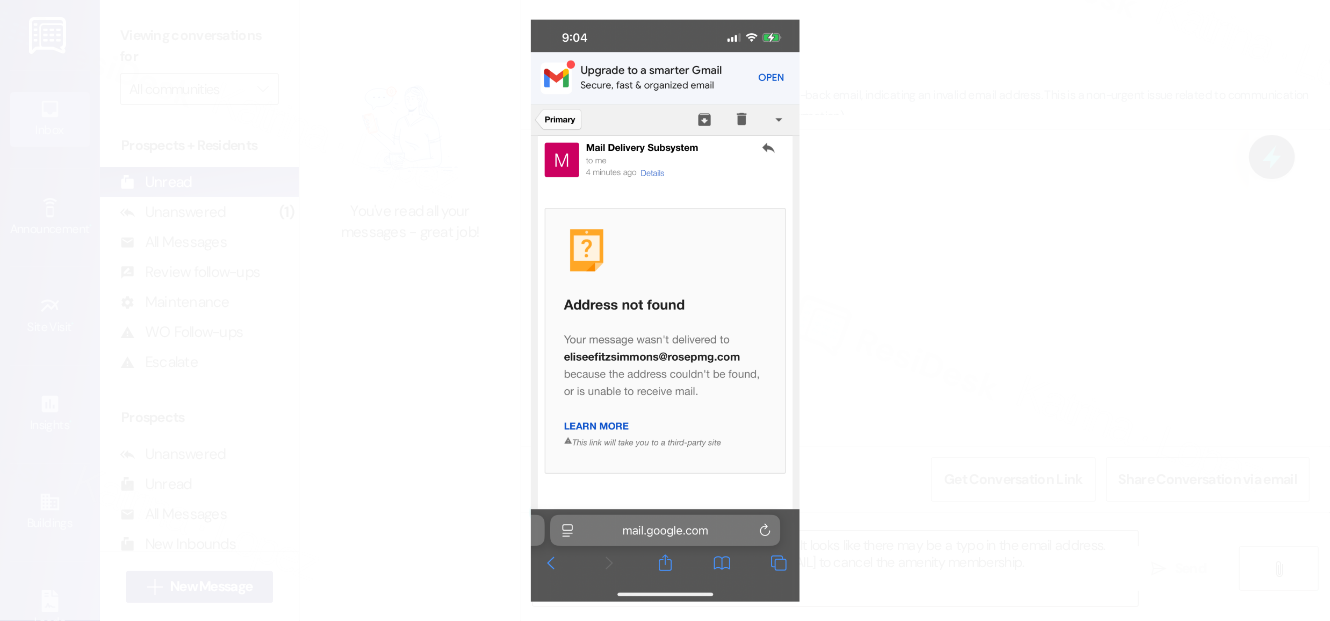 click at bounding box center [665, 310] 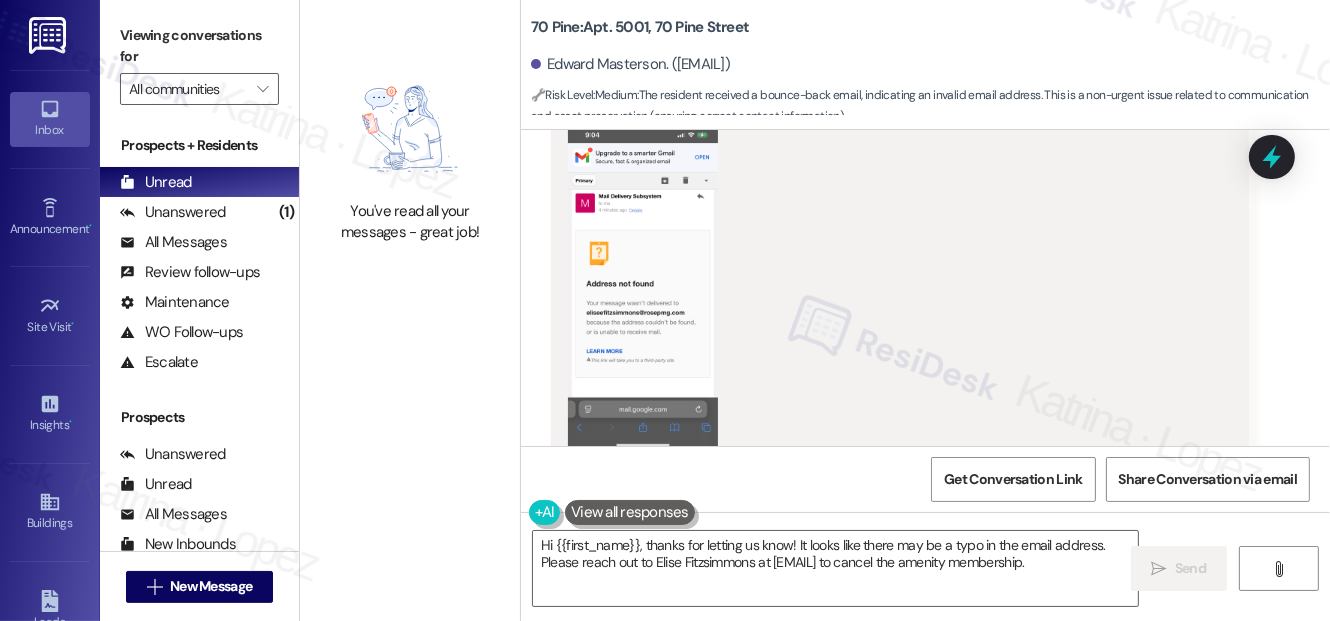scroll, scrollTop: 4858, scrollLeft: 0, axis: vertical 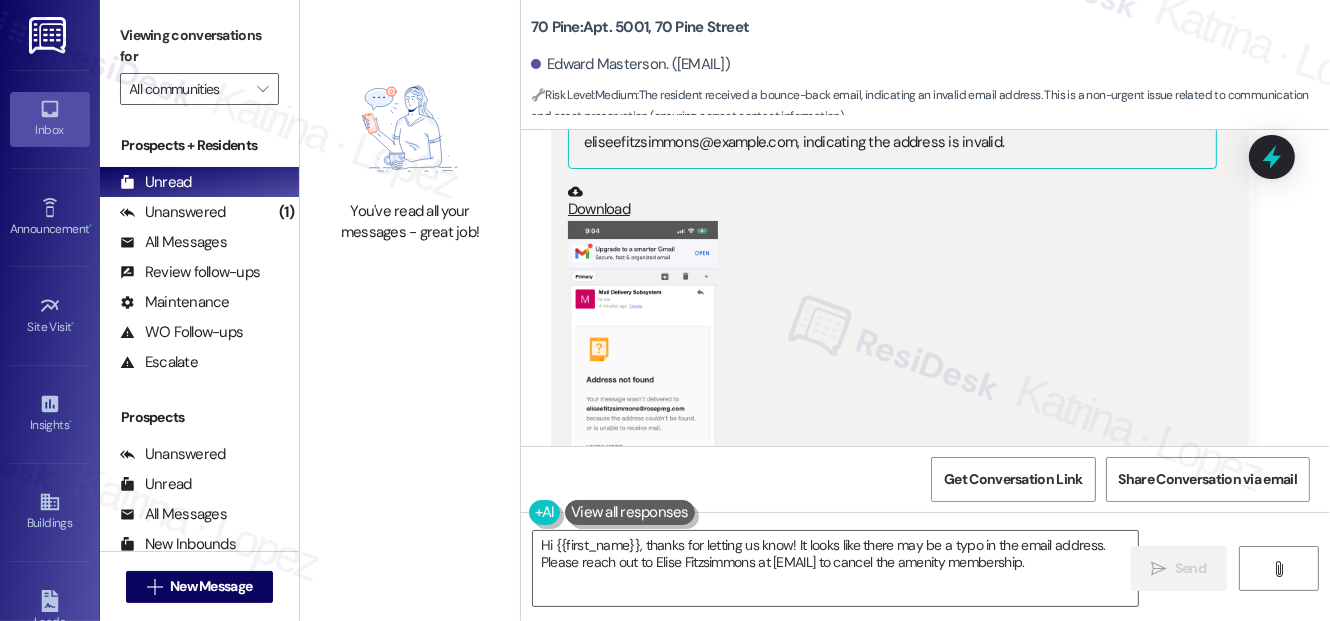 click at bounding box center [643, 383] 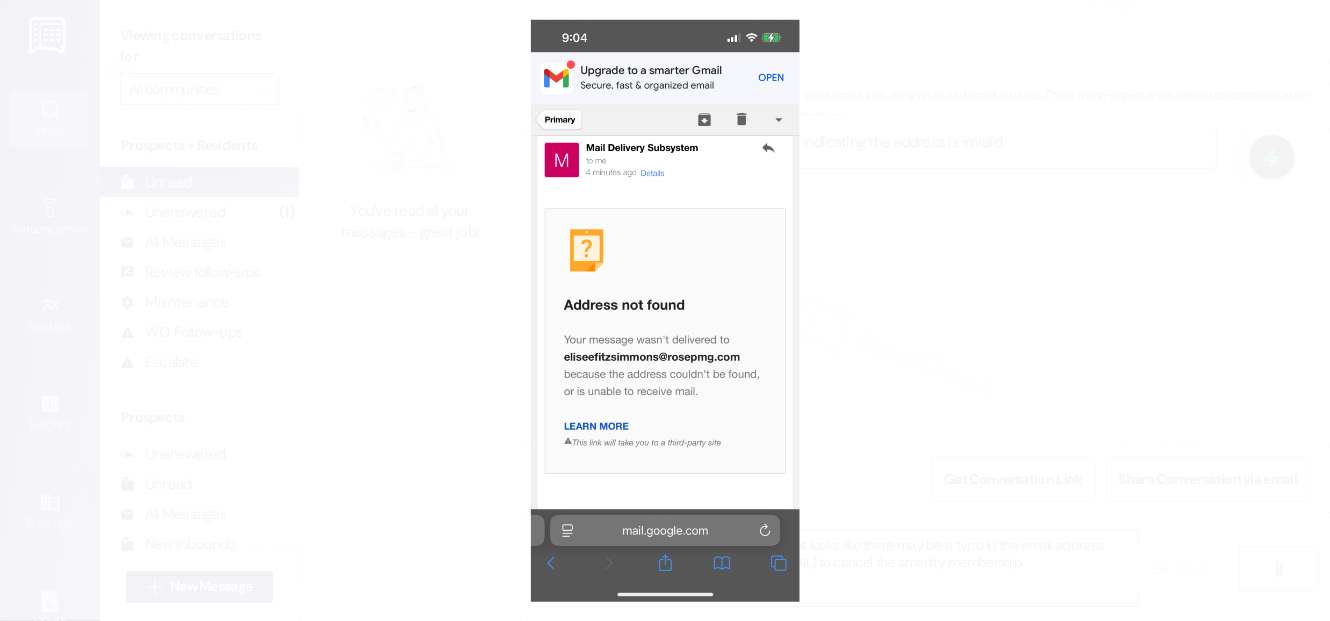click at bounding box center (665, 310) 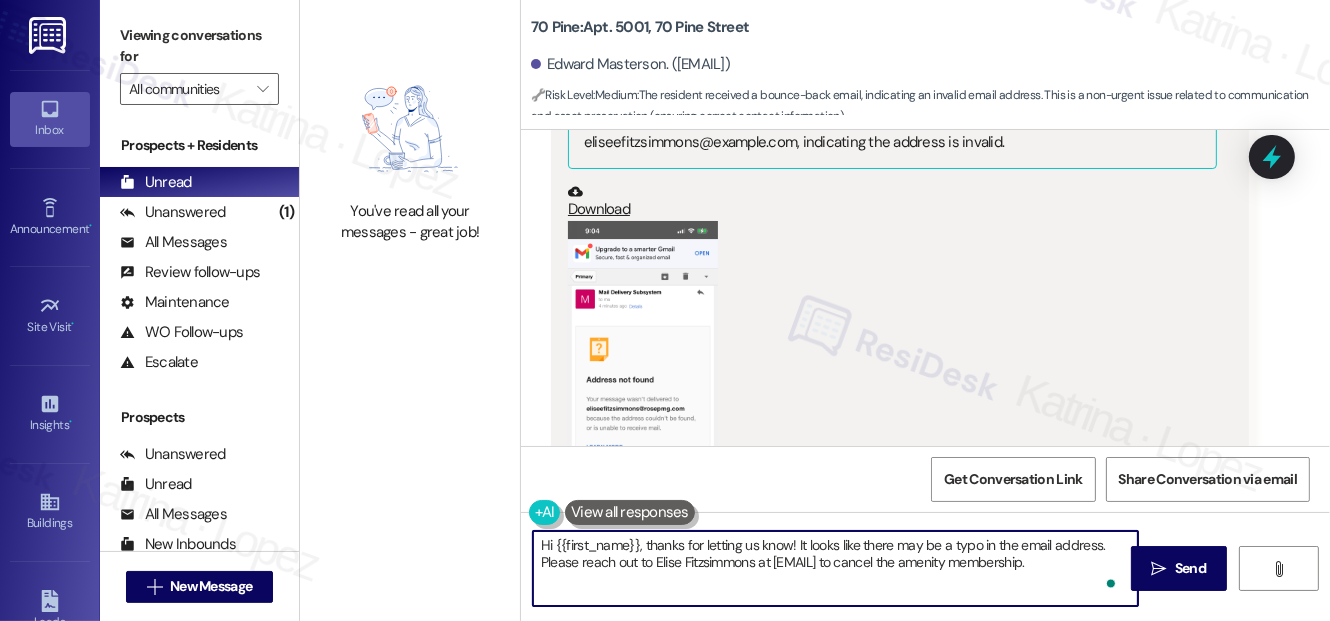 drag, startPoint x: 806, startPoint y: 562, endPoint x: 853, endPoint y: 568, distance: 47.38143 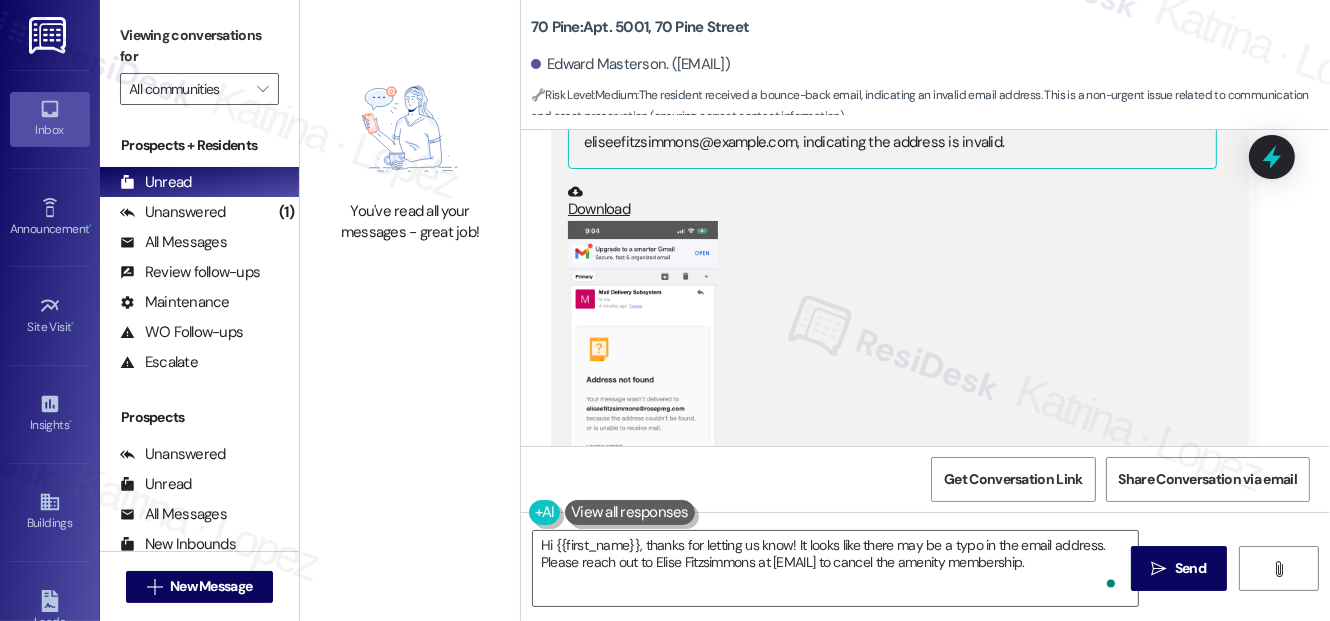 click at bounding box center [643, 383] 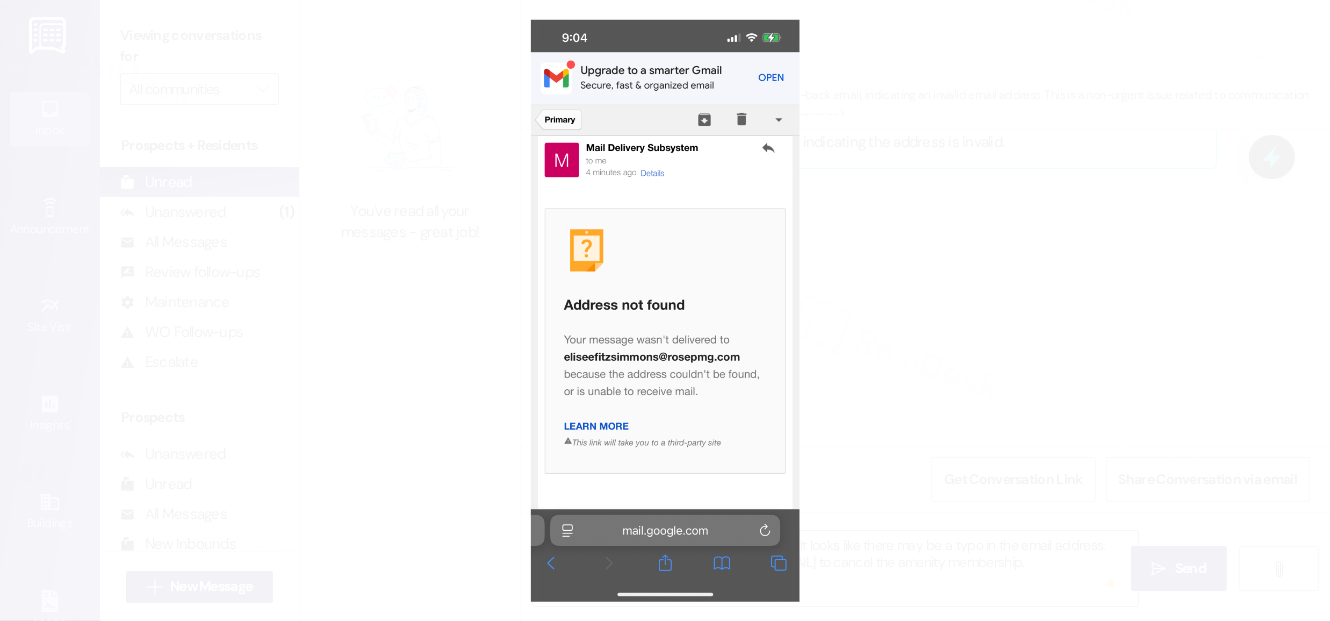 click at bounding box center [665, 310] 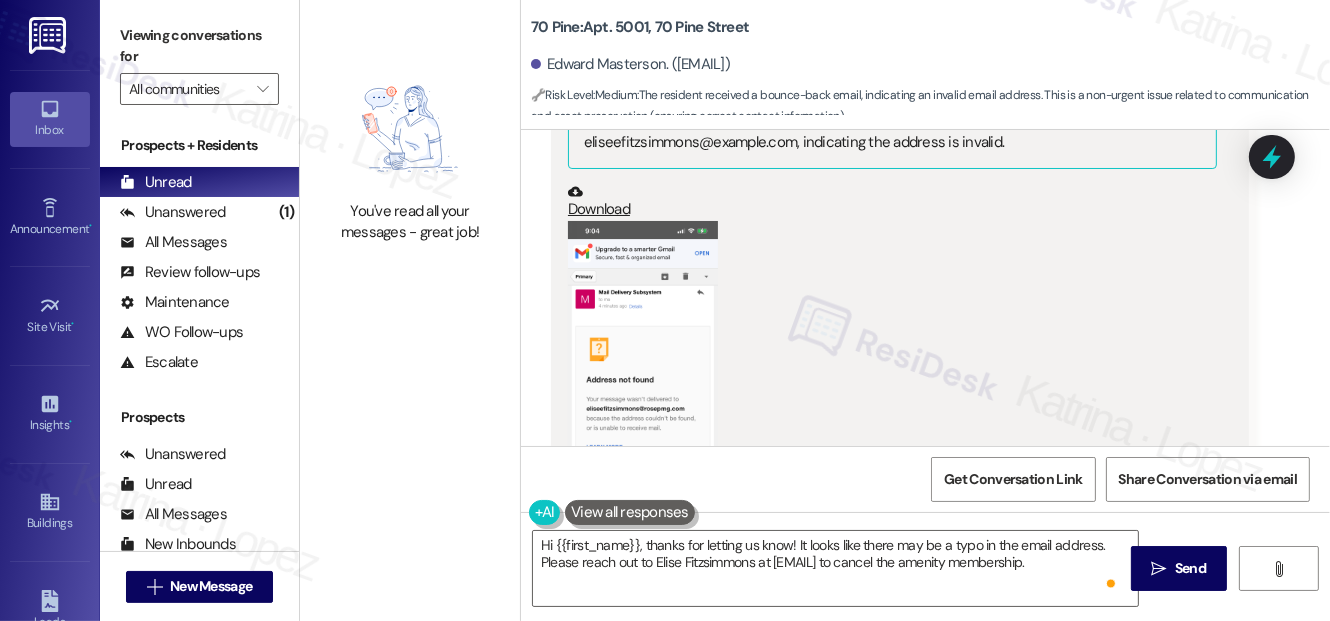 click at bounding box center [643, 383] 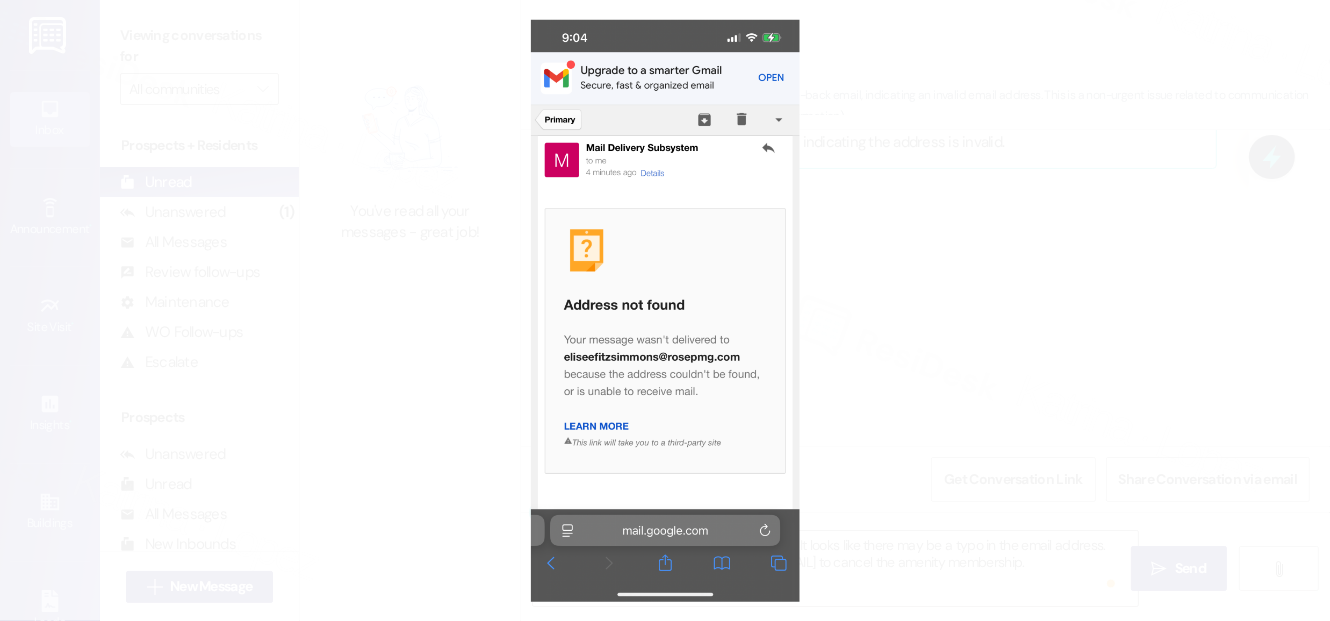 click at bounding box center (665, 310) 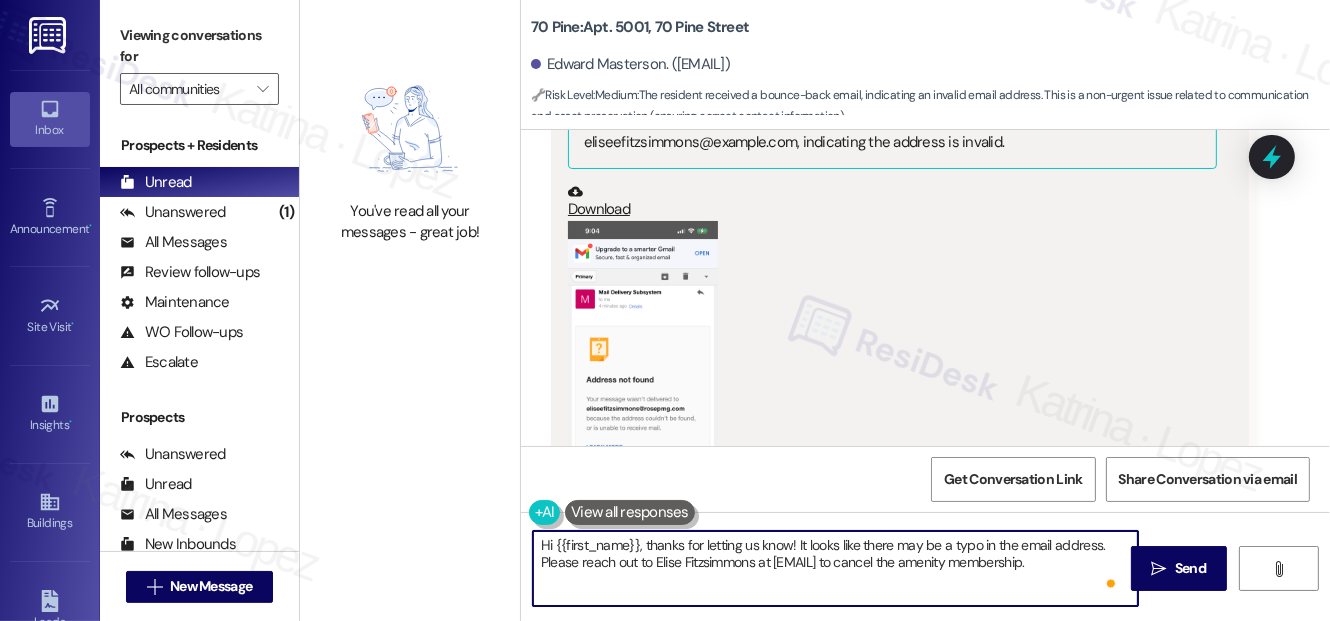 click on "Hi {{first_name}}, thanks for letting us know! It looks like there may be a typo in the email address. Please reach out to Elise Fitzsimmons at [EMAIL] to cancel the amenity membership." at bounding box center (835, 568) 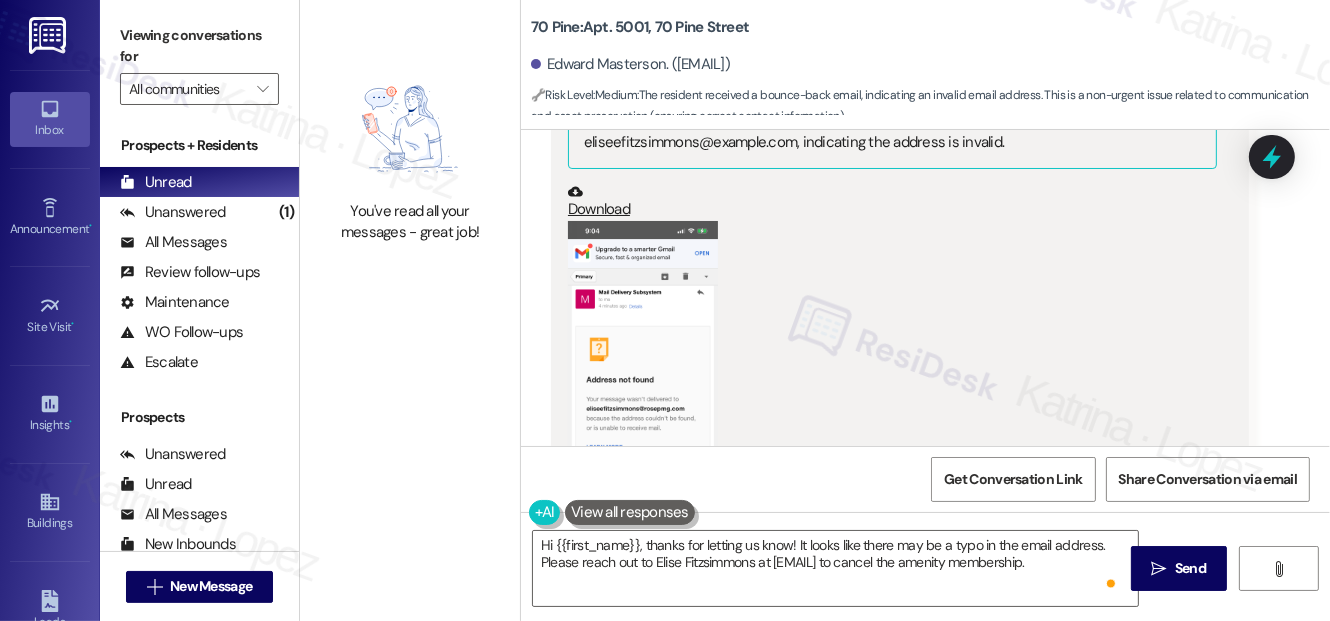 click at bounding box center (643, 383) 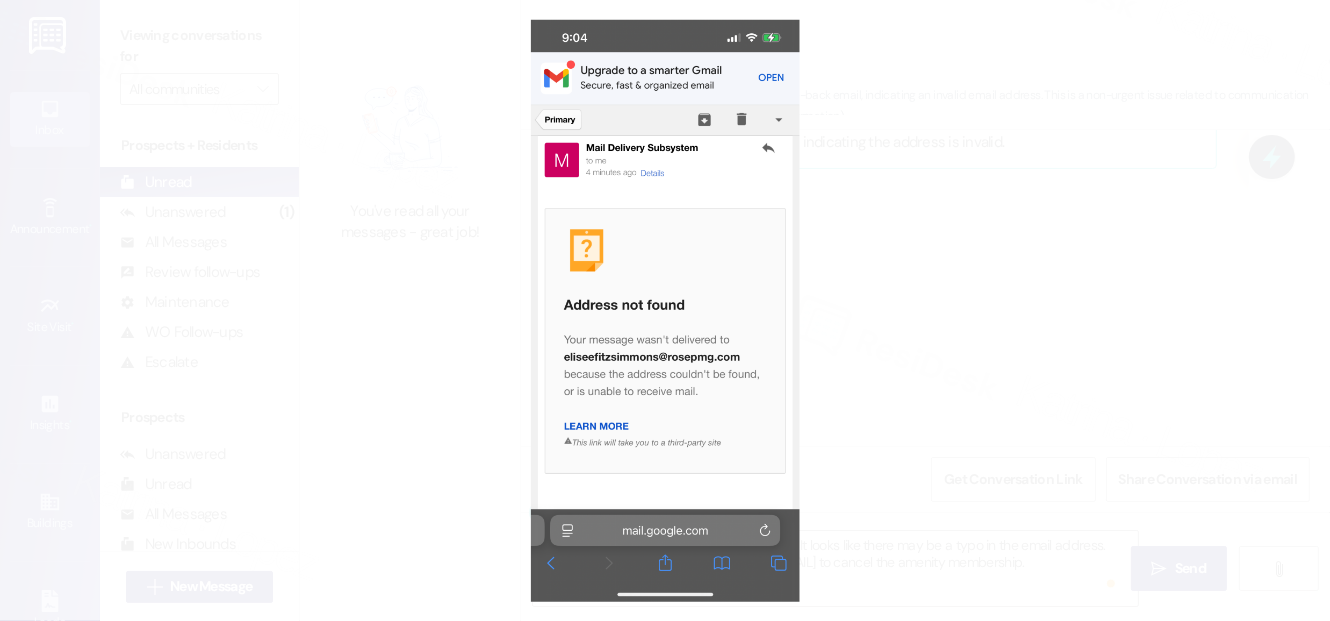 click at bounding box center (665, 310) 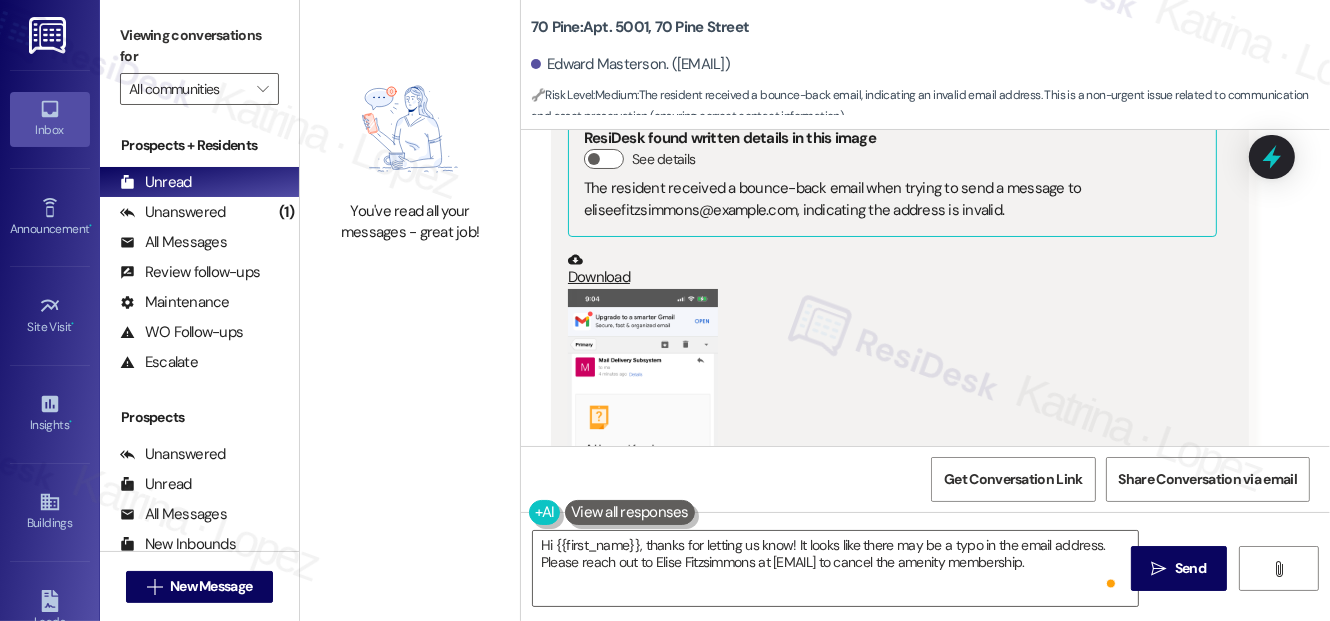 scroll, scrollTop: 4677, scrollLeft: 0, axis: vertical 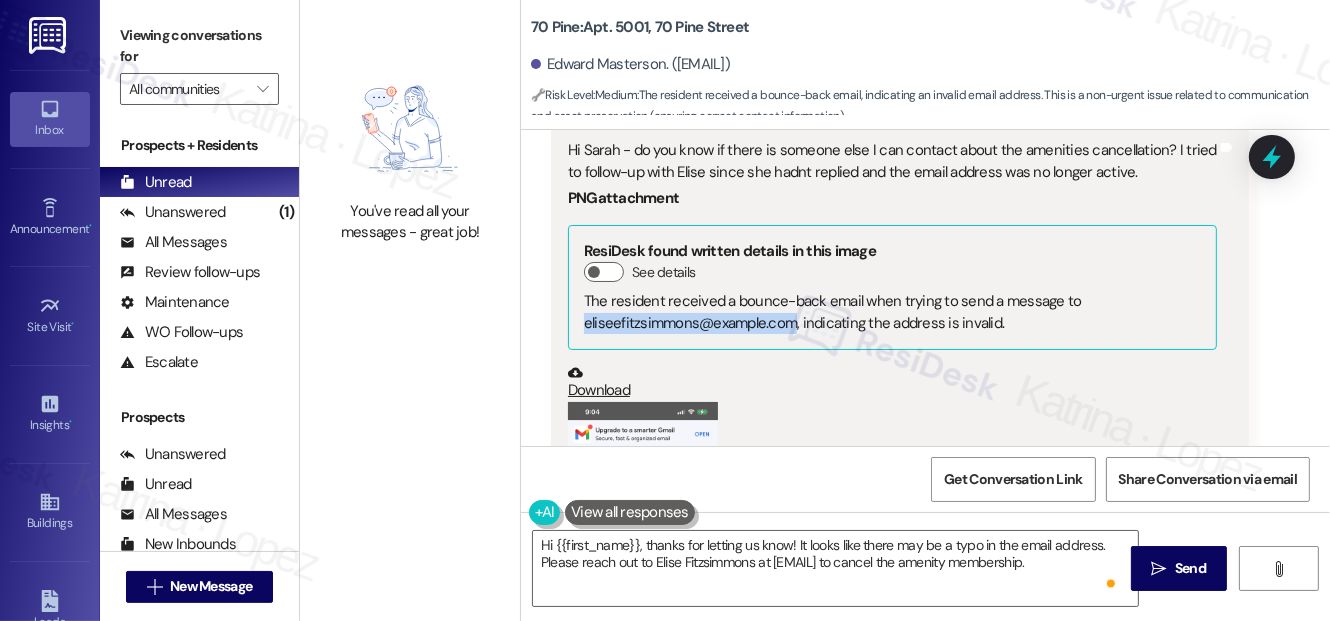 drag, startPoint x: 583, startPoint y: 340, endPoint x: 792, endPoint y: 340, distance: 209 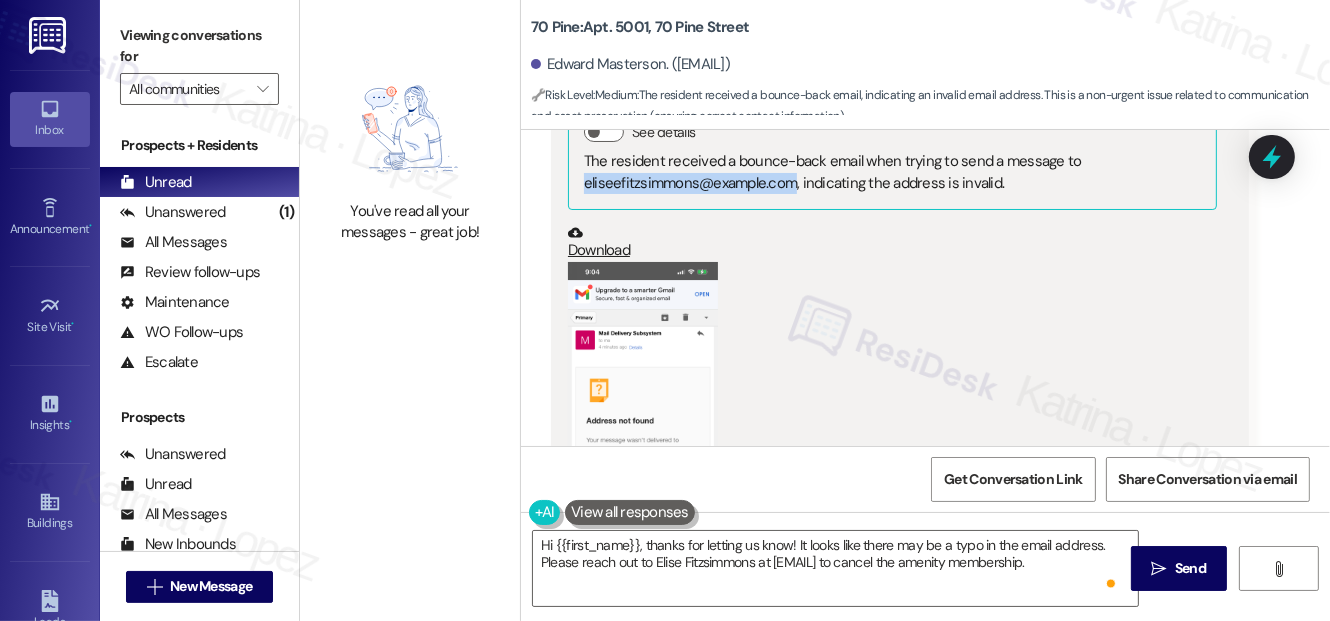 scroll, scrollTop: 4949, scrollLeft: 0, axis: vertical 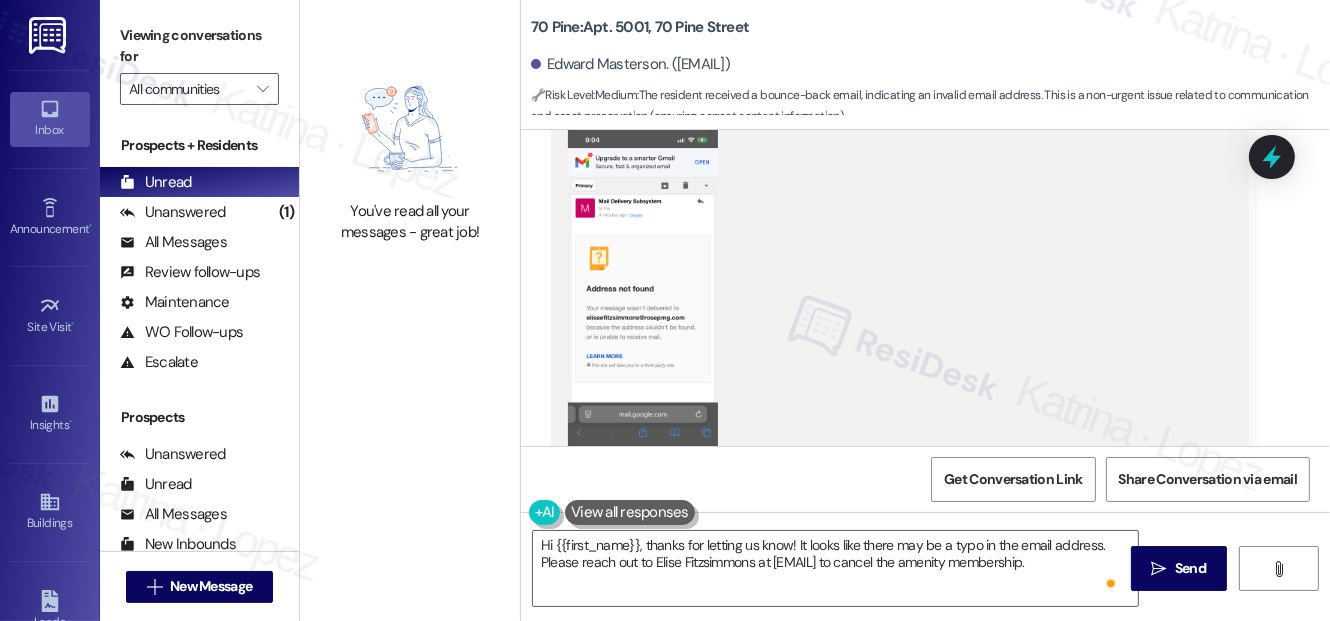 click at bounding box center (643, 292) 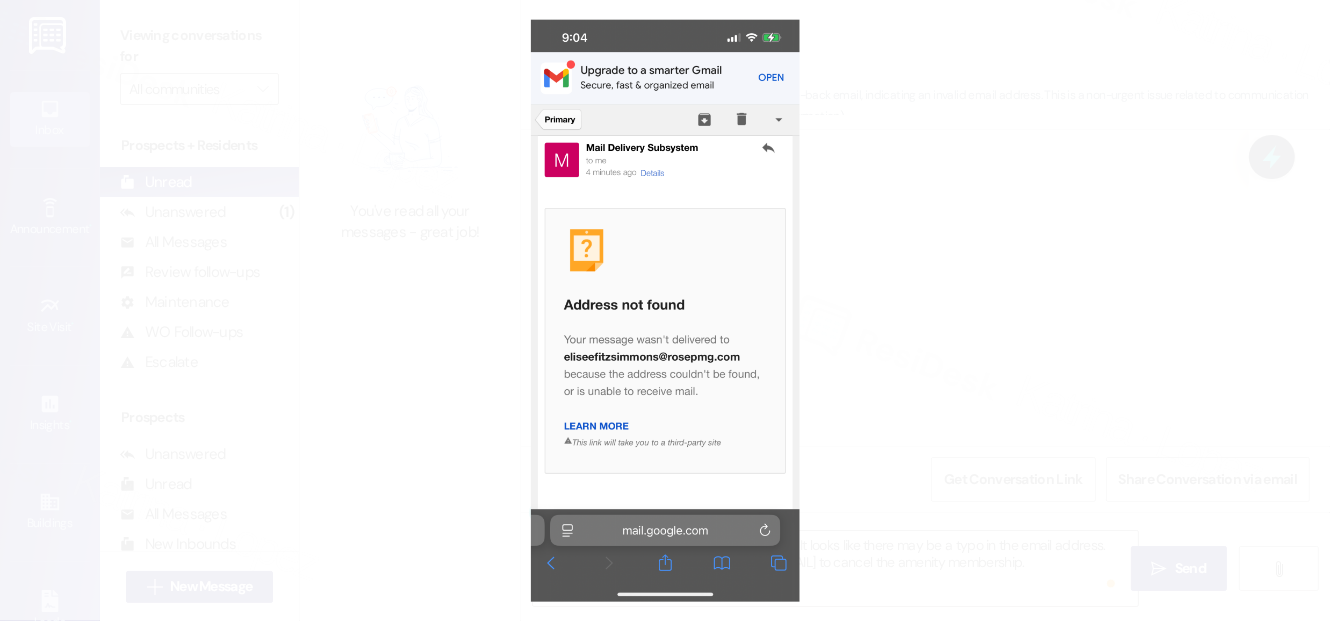 click at bounding box center [665, 310] 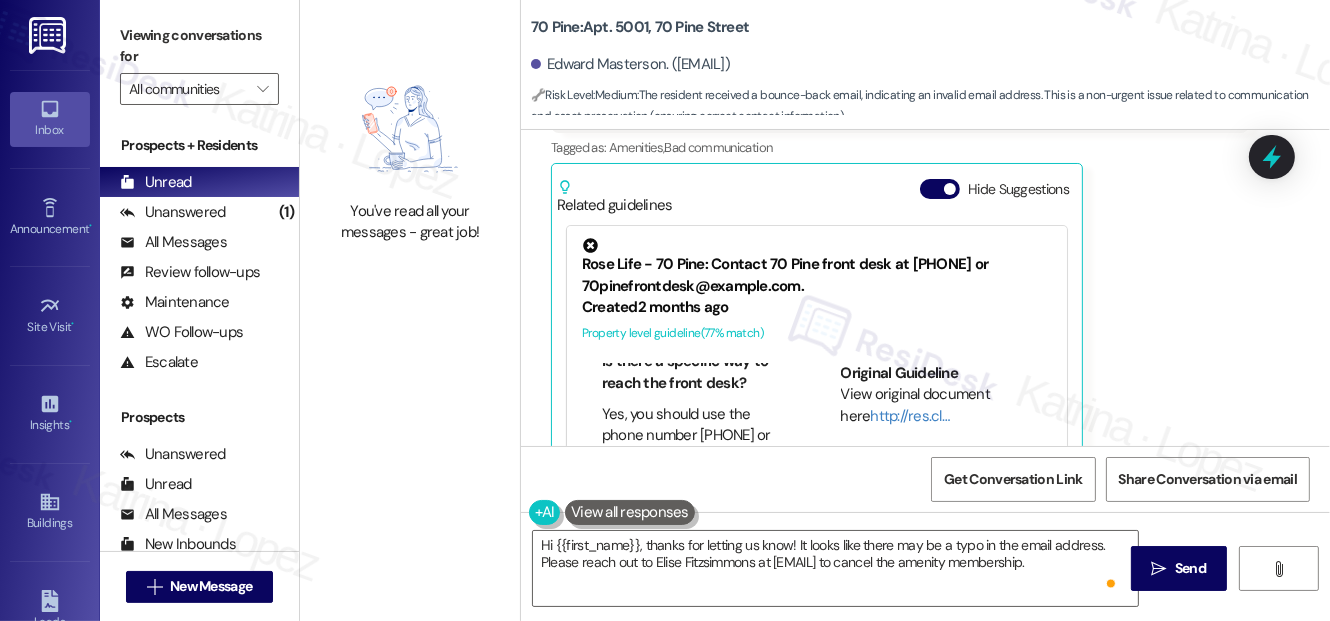 scroll, scrollTop: 5040, scrollLeft: 0, axis: vertical 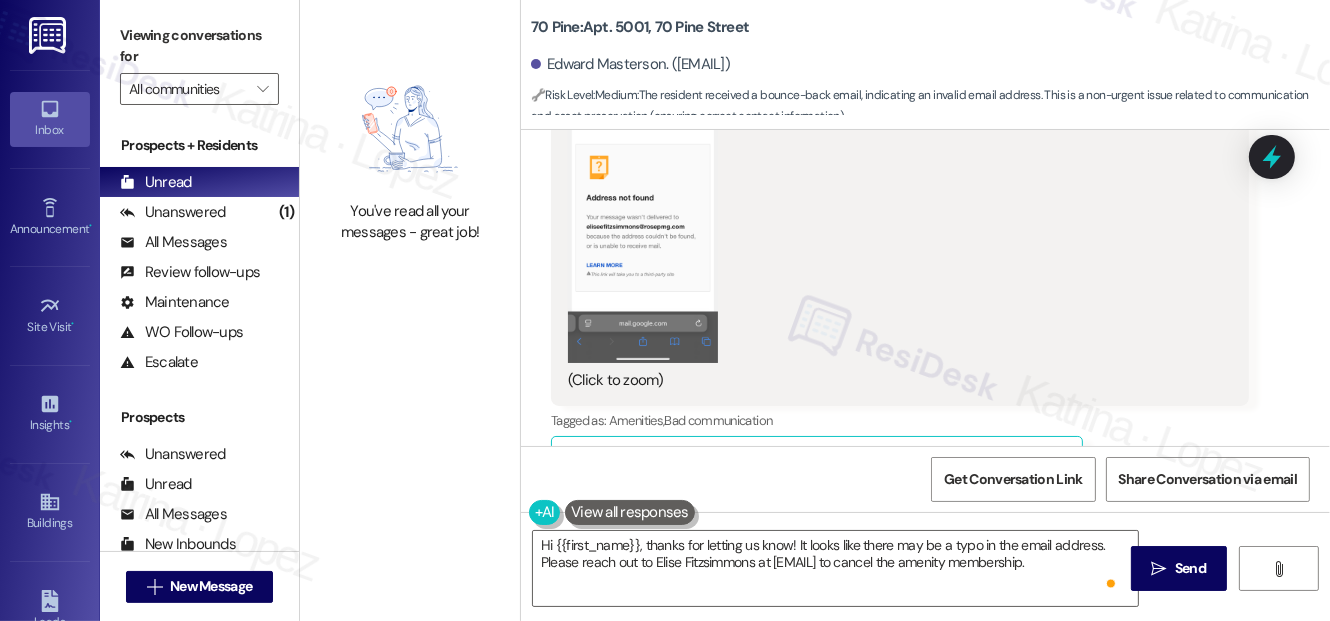 click at bounding box center [643, 201] 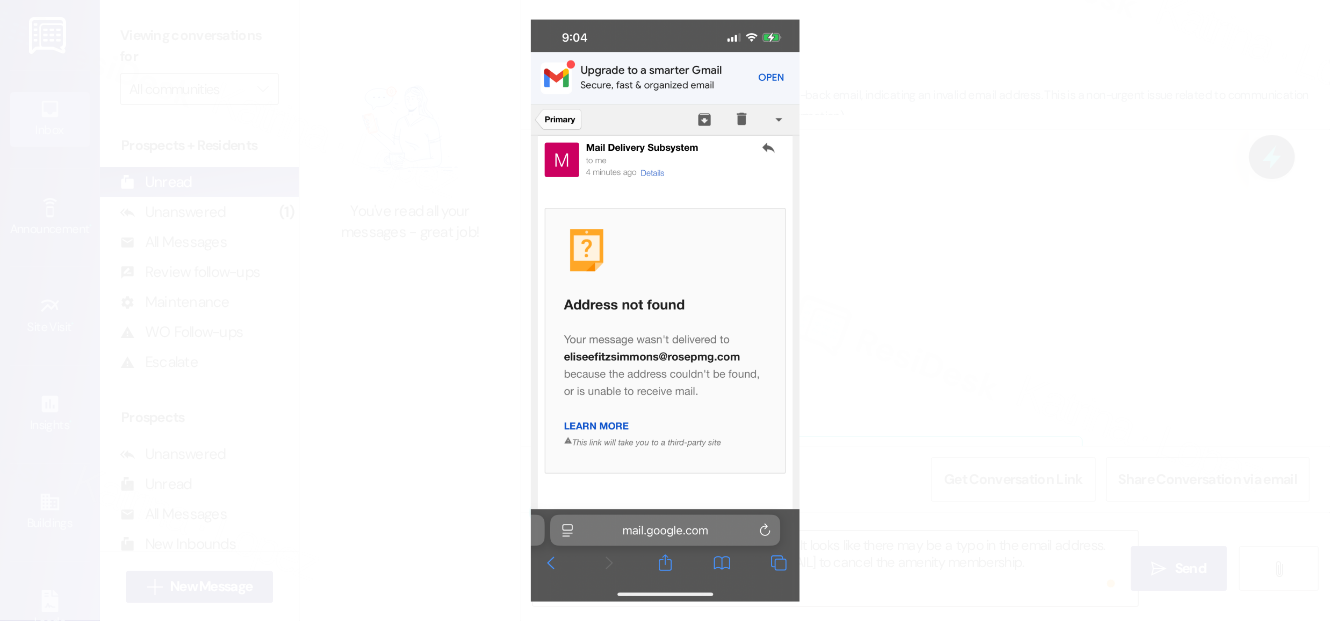 click at bounding box center [665, 310] 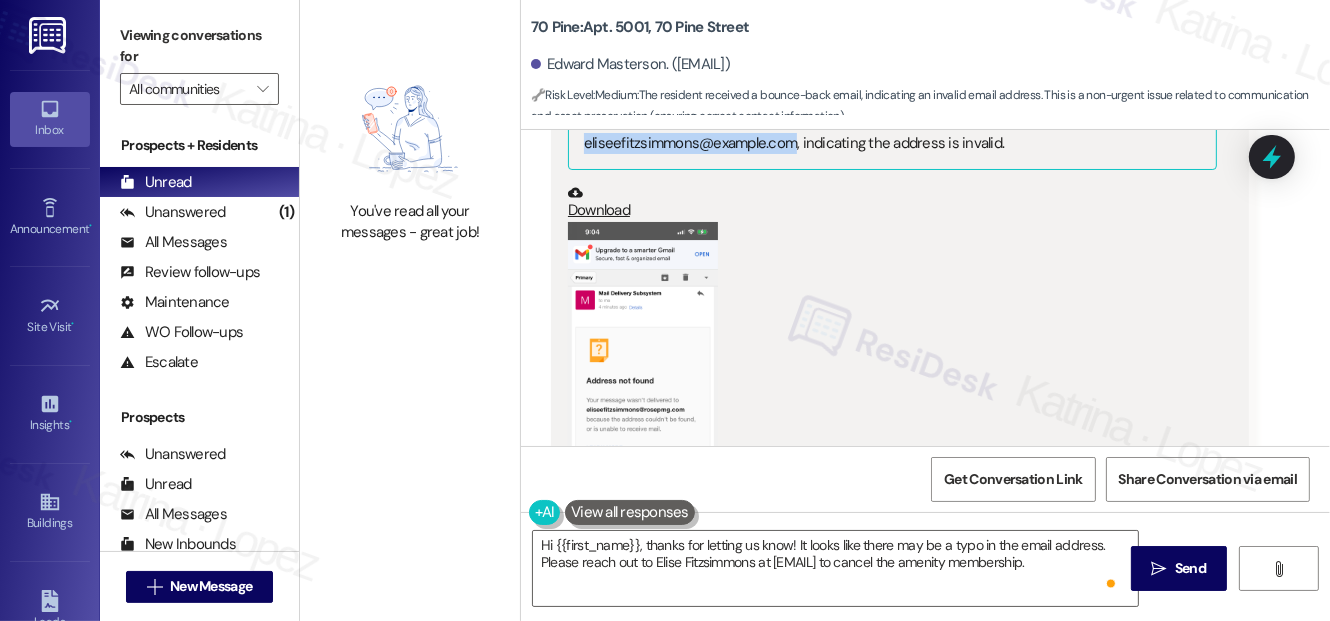 scroll, scrollTop: 4858, scrollLeft: 0, axis: vertical 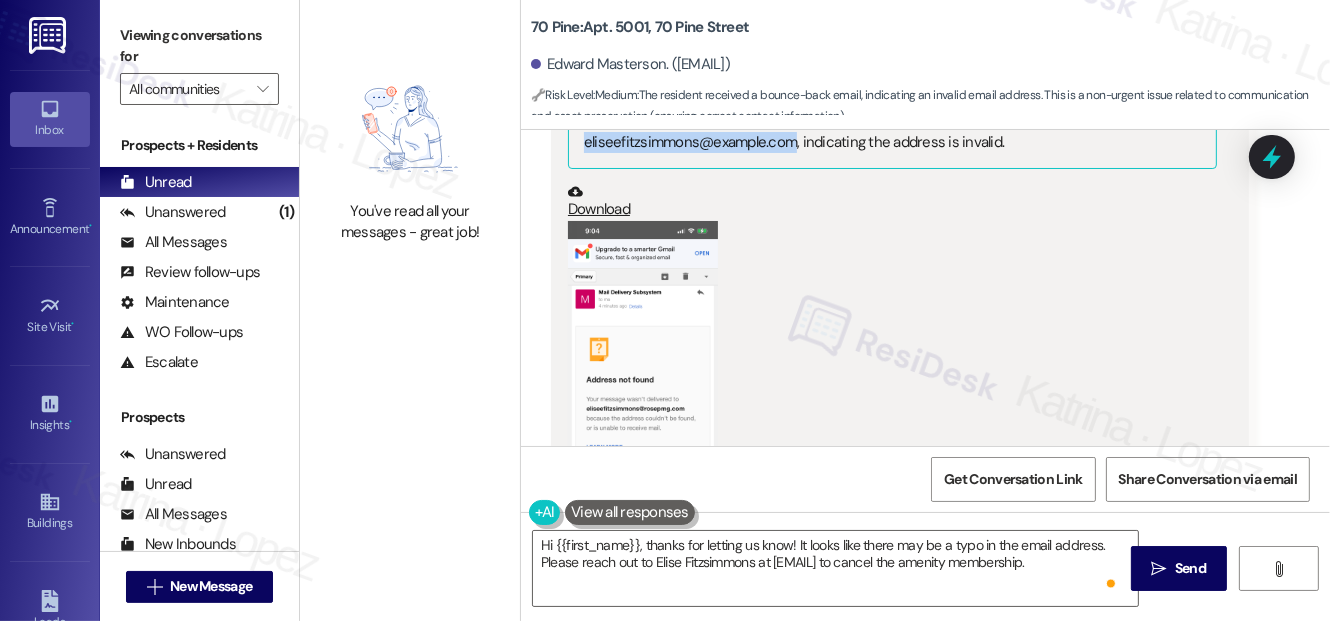 click at bounding box center [643, 383] 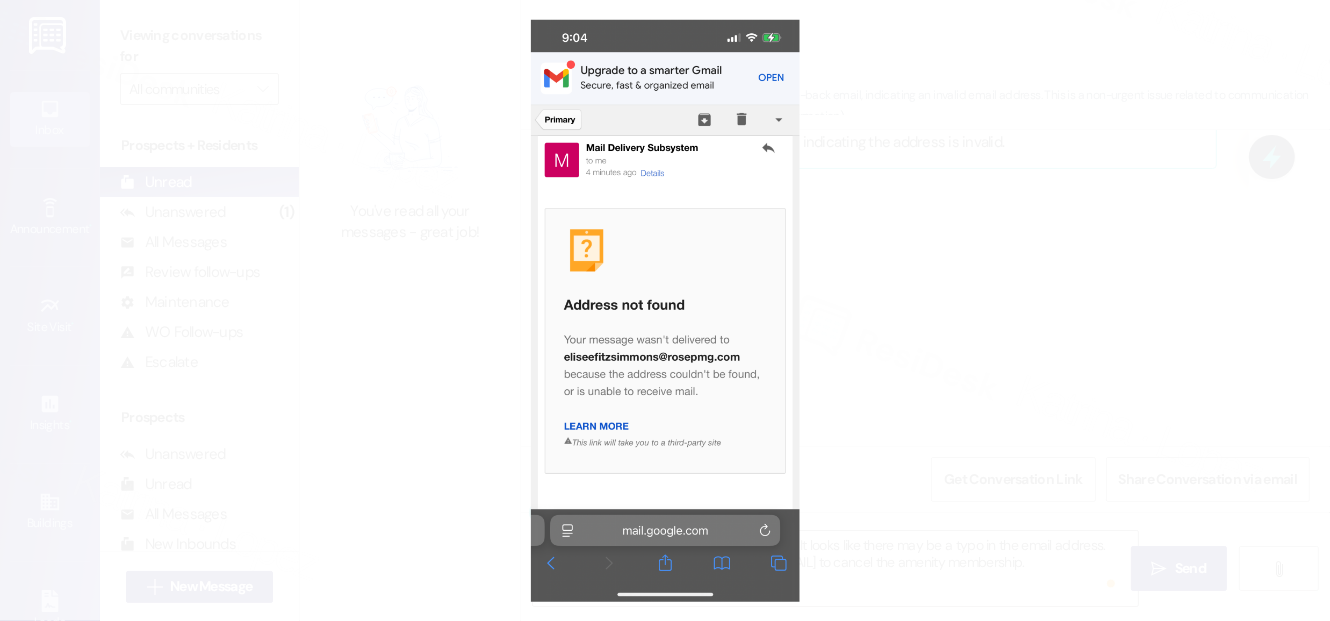 click at bounding box center [665, 310] 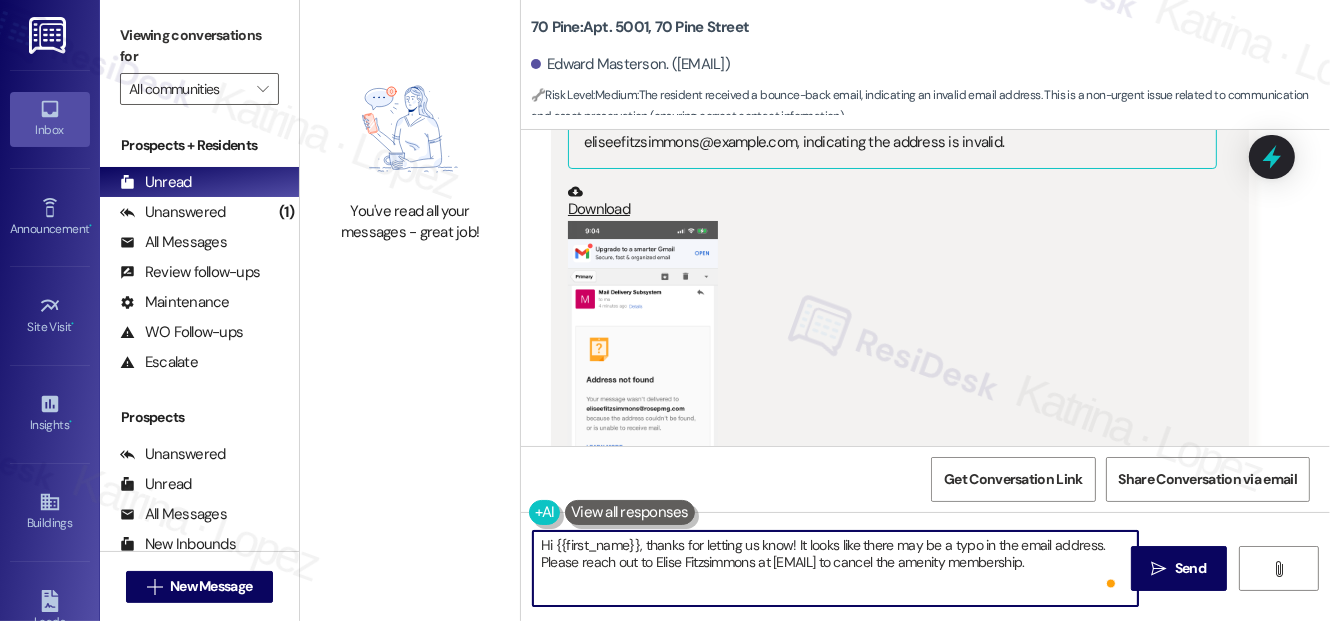 drag, startPoint x: 805, startPoint y: 564, endPoint x: 829, endPoint y: 561, distance: 24.186773 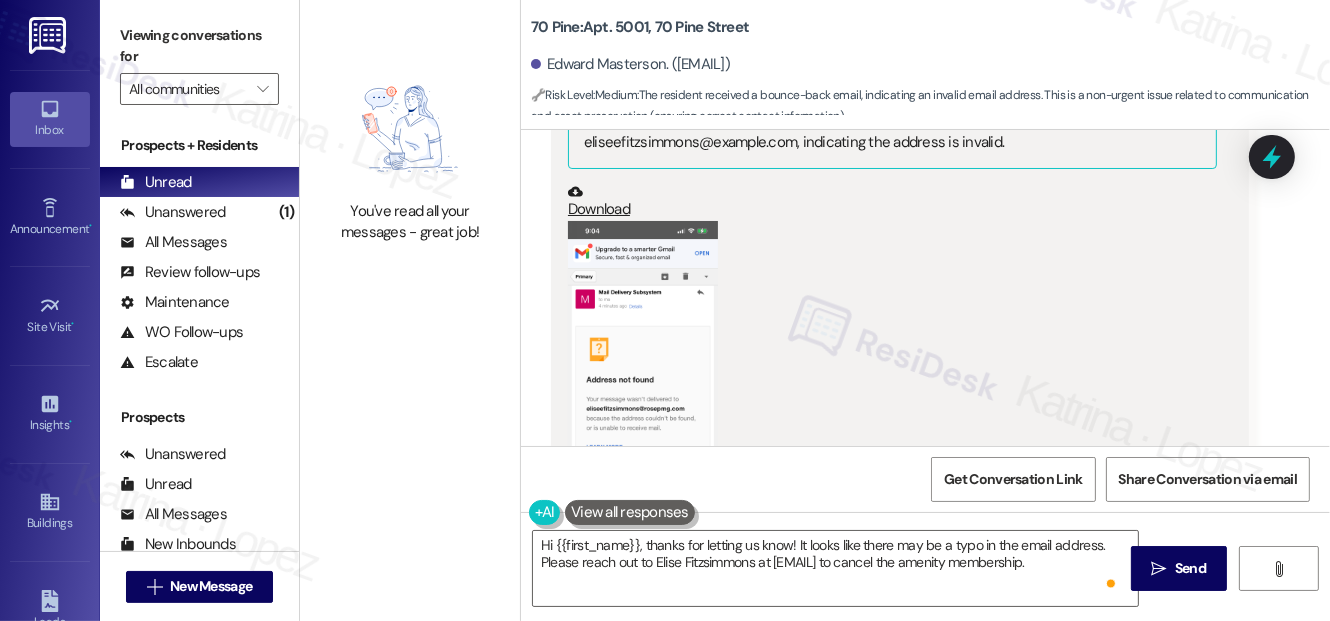 click at bounding box center (643, 383) 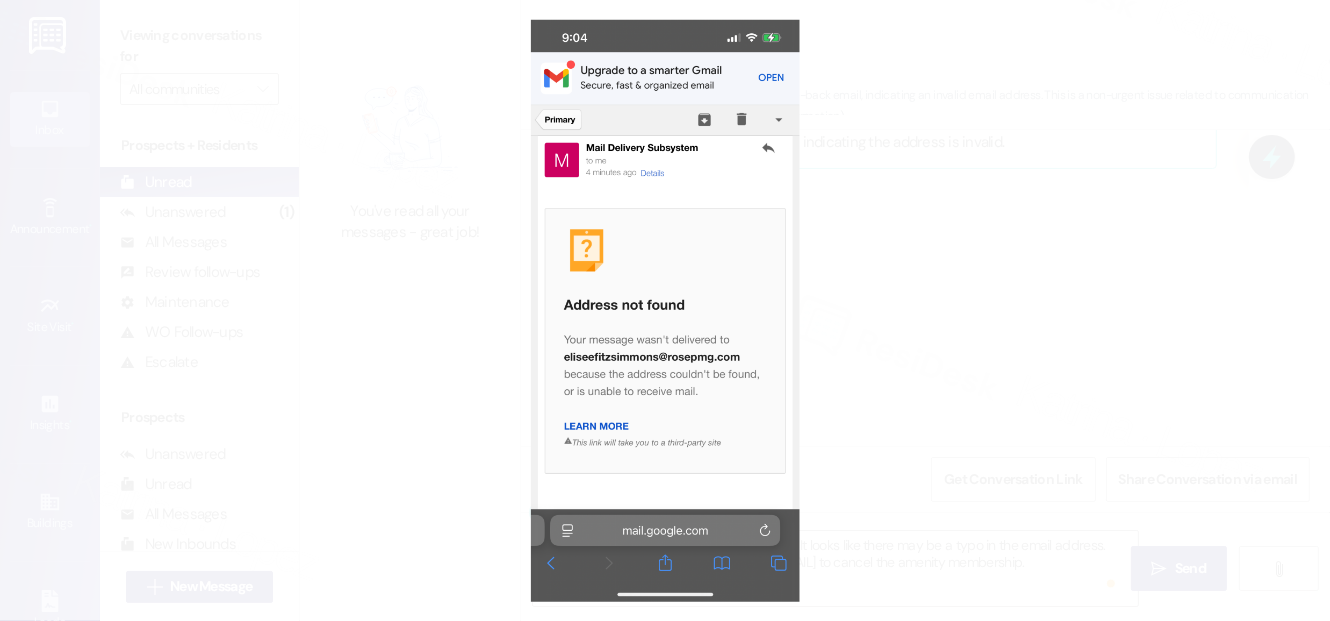 click at bounding box center (665, 310) 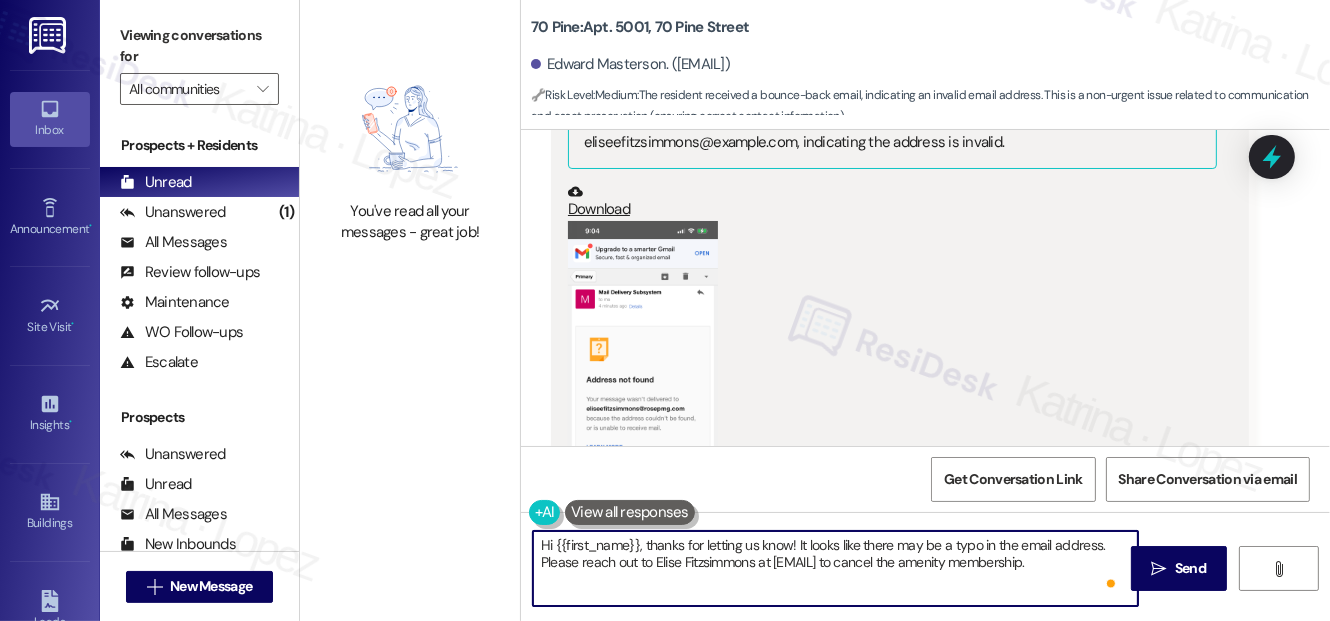 drag, startPoint x: 848, startPoint y: 567, endPoint x: 744, endPoint y: 417, distance: 182.5267 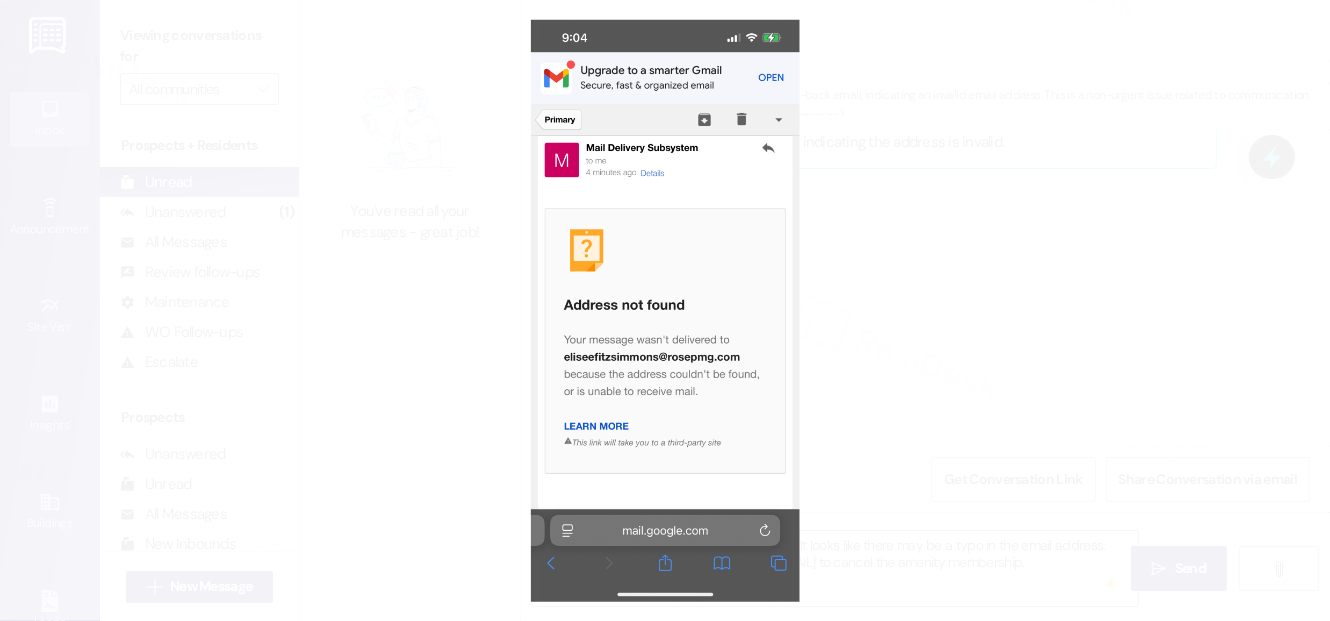 click at bounding box center (665, 310) 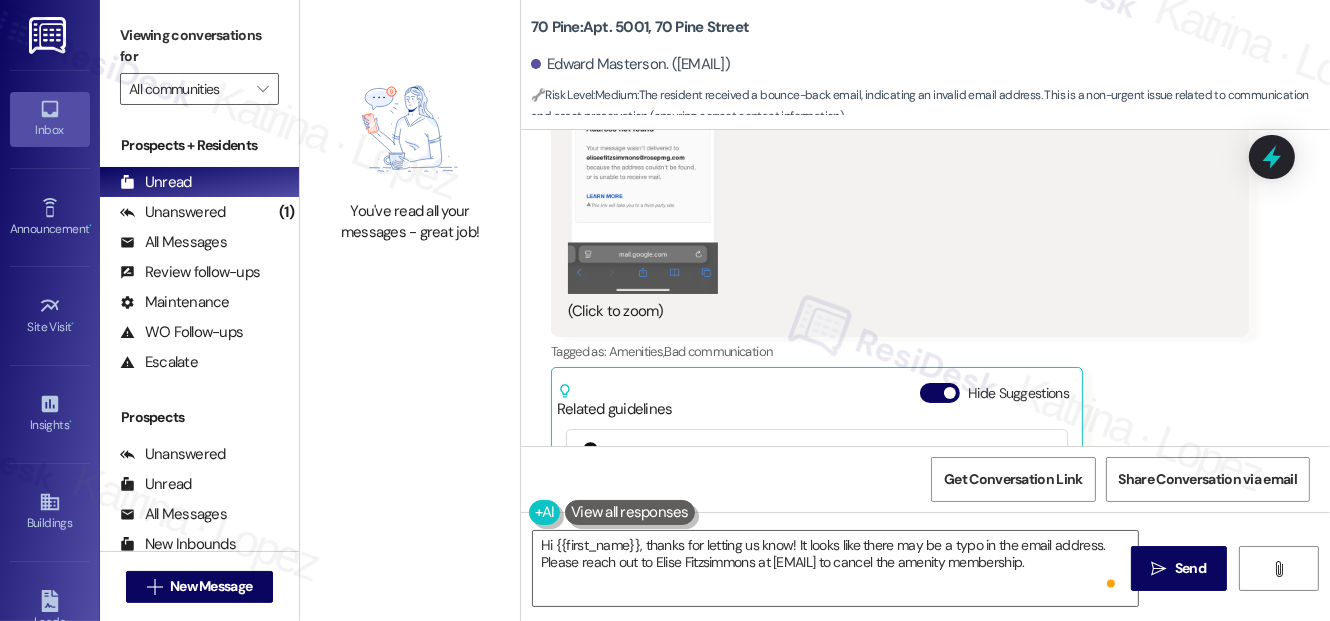 scroll, scrollTop: 5313, scrollLeft: 0, axis: vertical 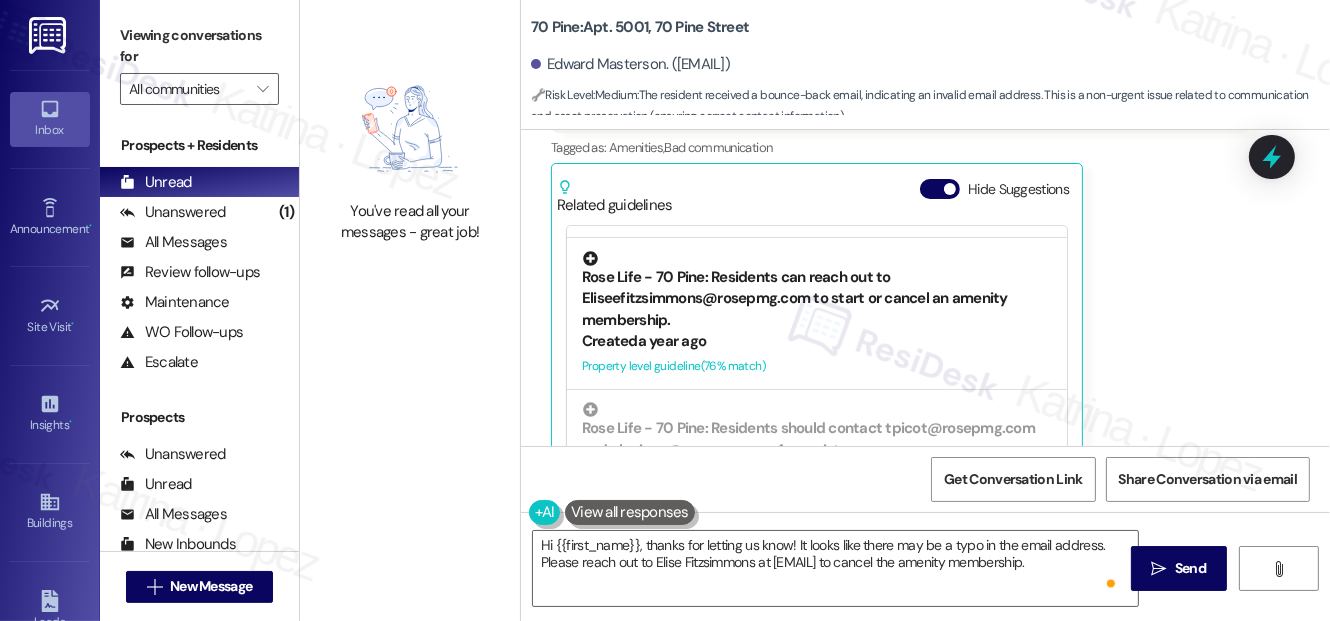 click on "Rose Life - 70 Pine: Residents can reach out to Eliseefitzsimmons@rosepmg.com to start or cancel an amenity membership." at bounding box center (817, 291) 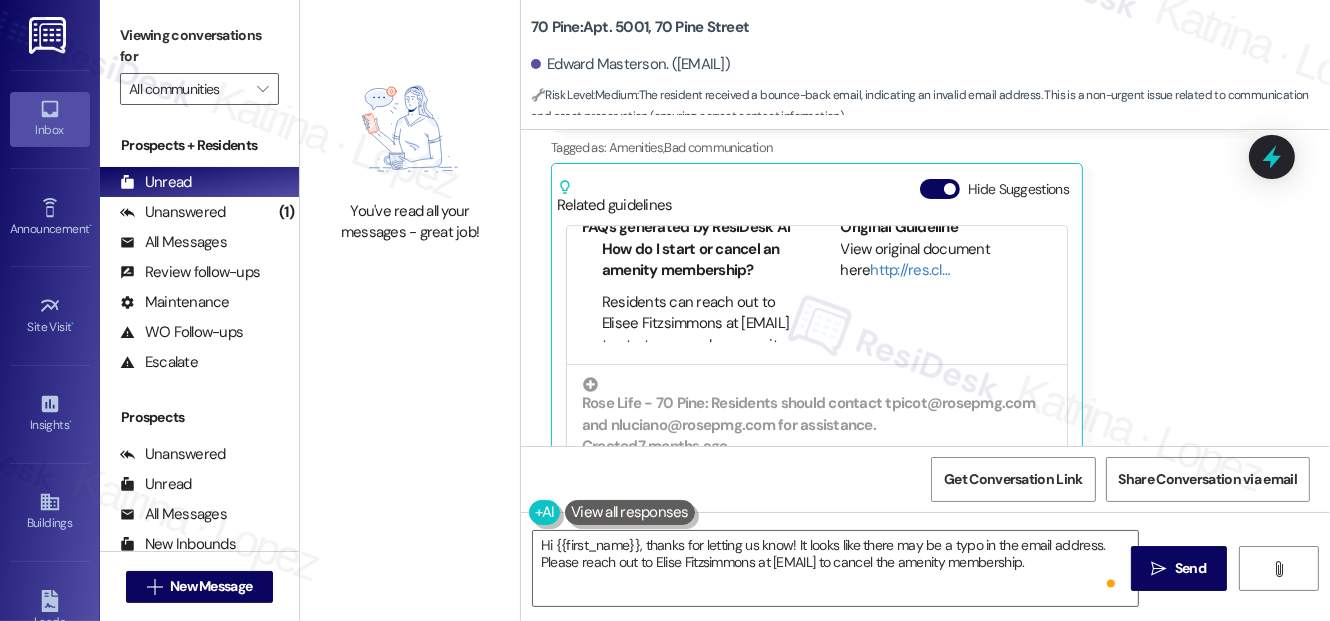 scroll, scrollTop: 300, scrollLeft: 0, axis: vertical 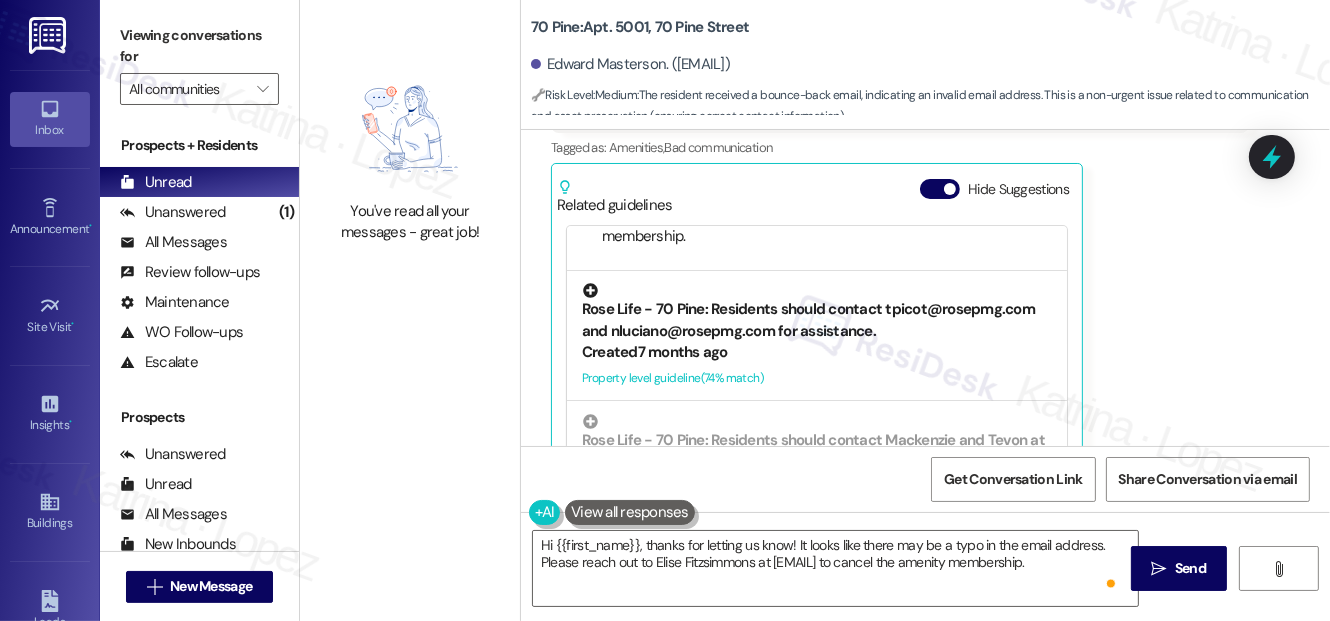 click on "Rose Life - 70 Pine: Residents should contact tpicot@rosepmg.com and nluciano@rosepmg.com for assistance." at bounding box center (817, 312) 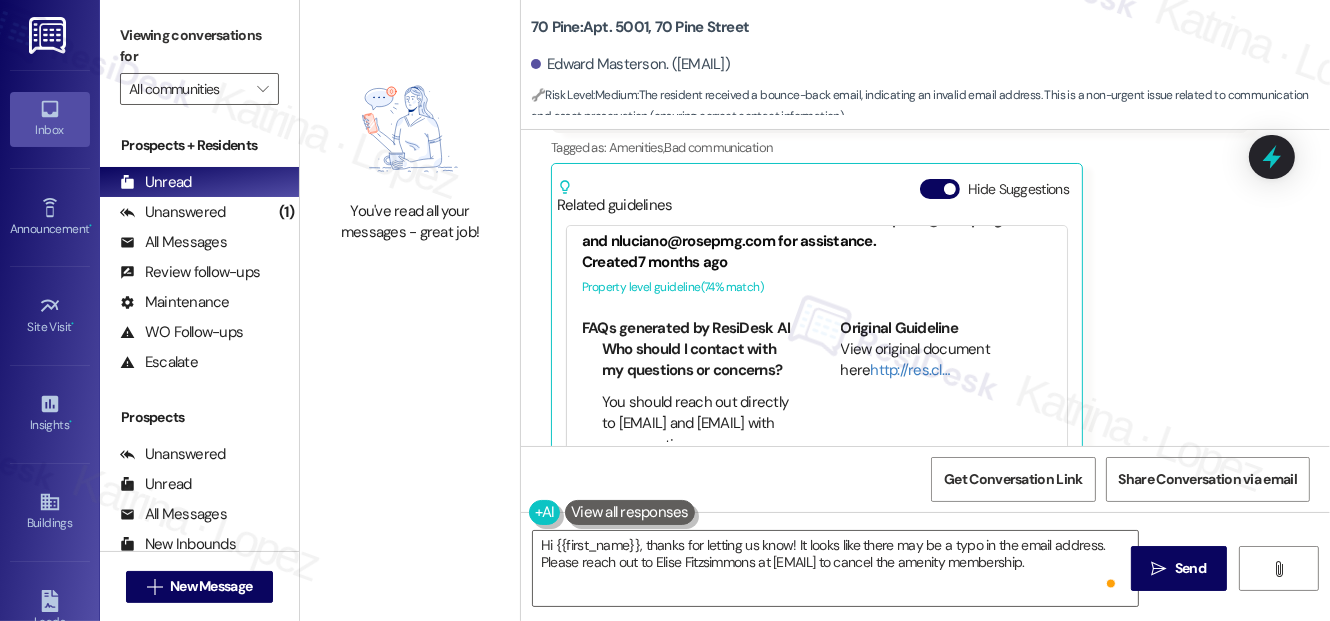 scroll, scrollTop: 328, scrollLeft: 0, axis: vertical 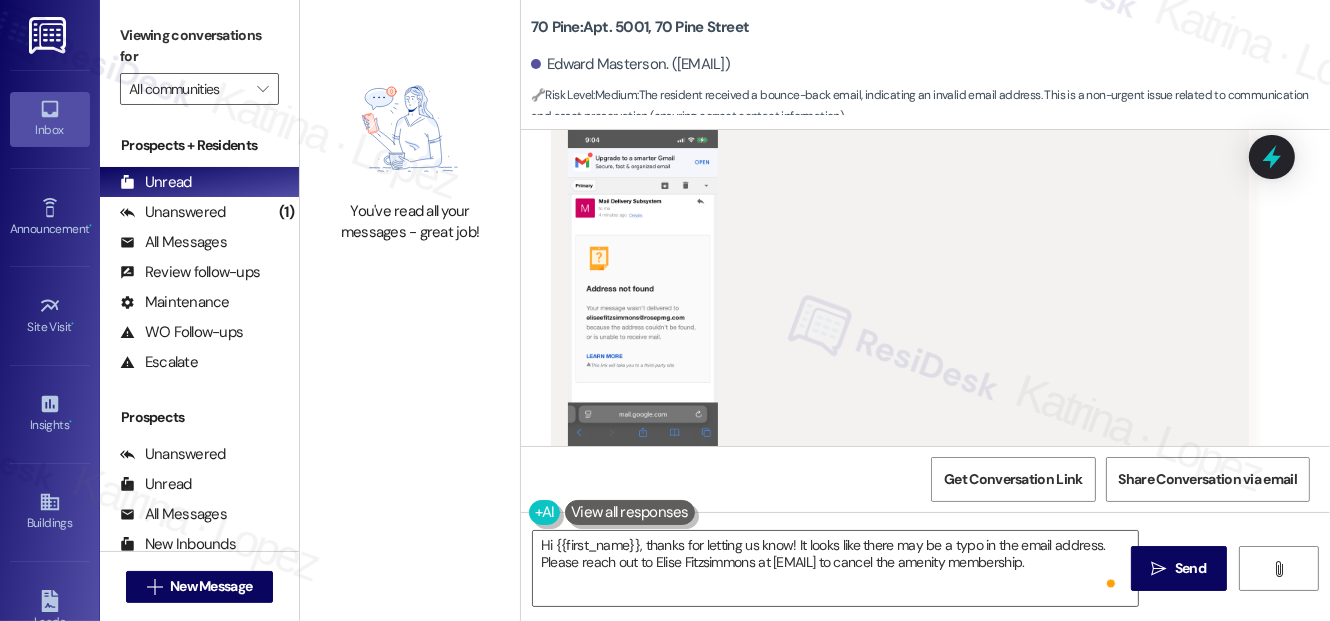 click at bounding box center (643, 292) 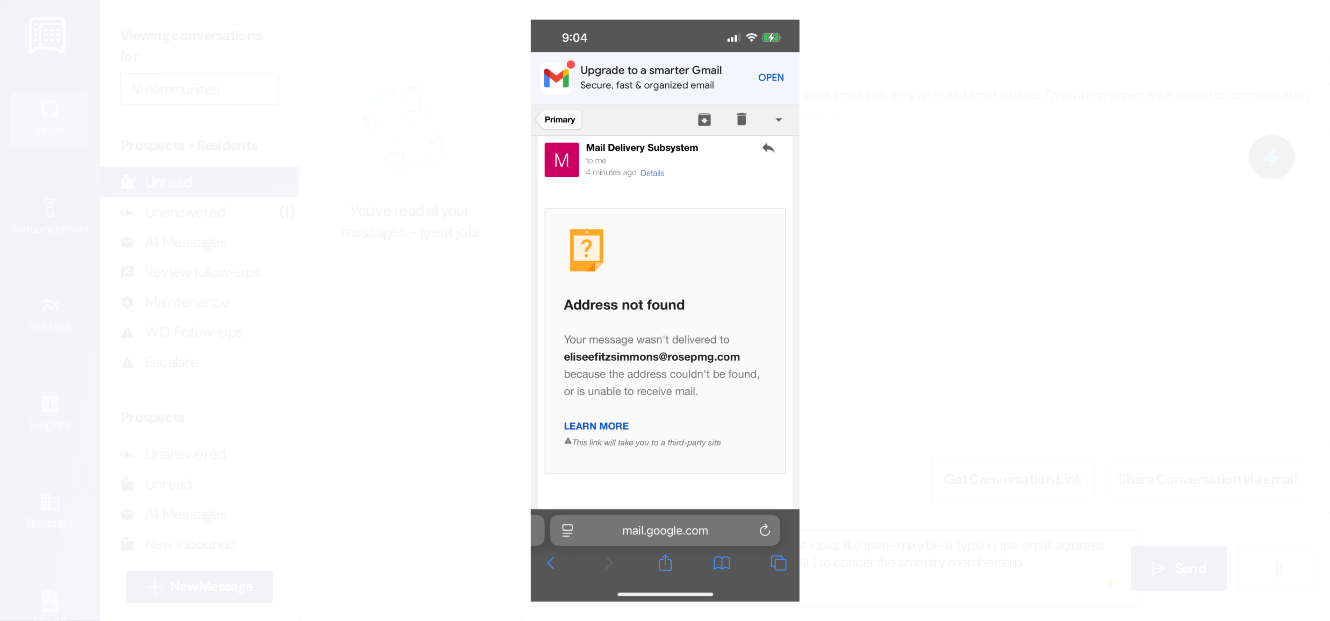 click at bounding box center [665, 310] 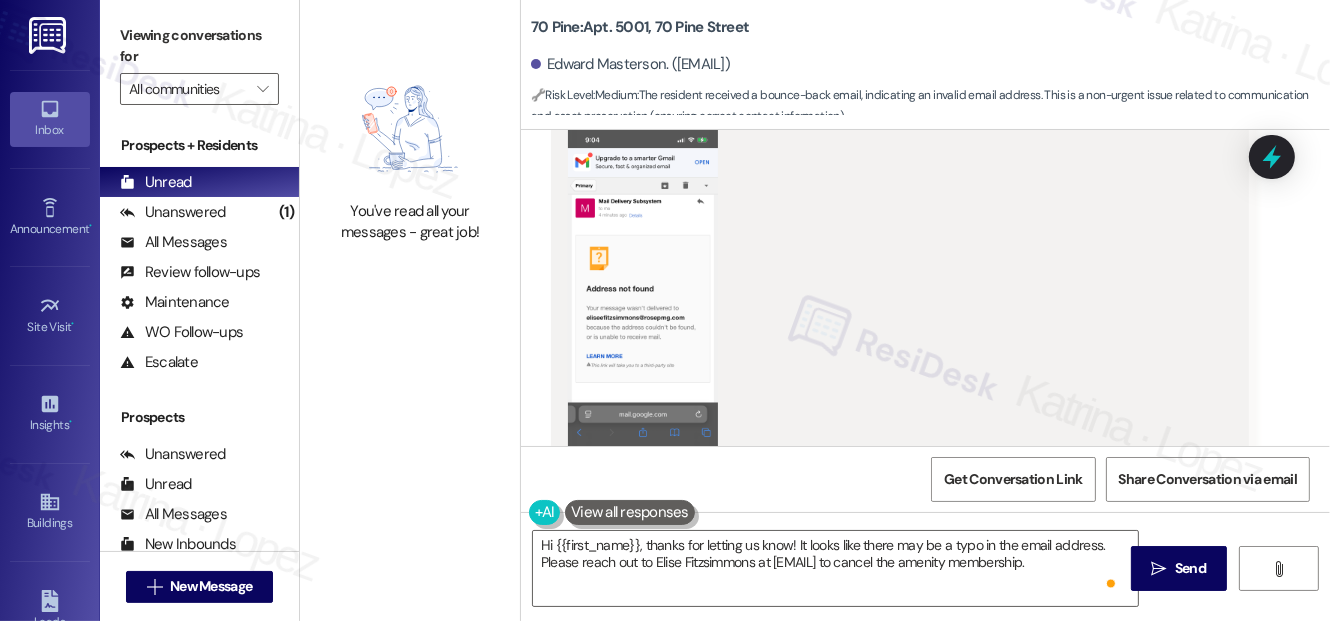 click on "Download" at bounding box center (892, 110) 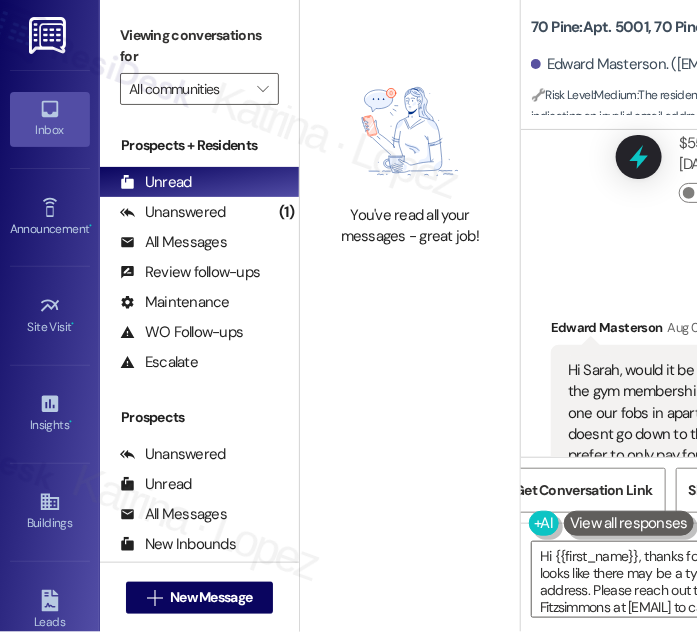 scroll, scrollTop: 6604, scrollLeft: 0, axis: vertical 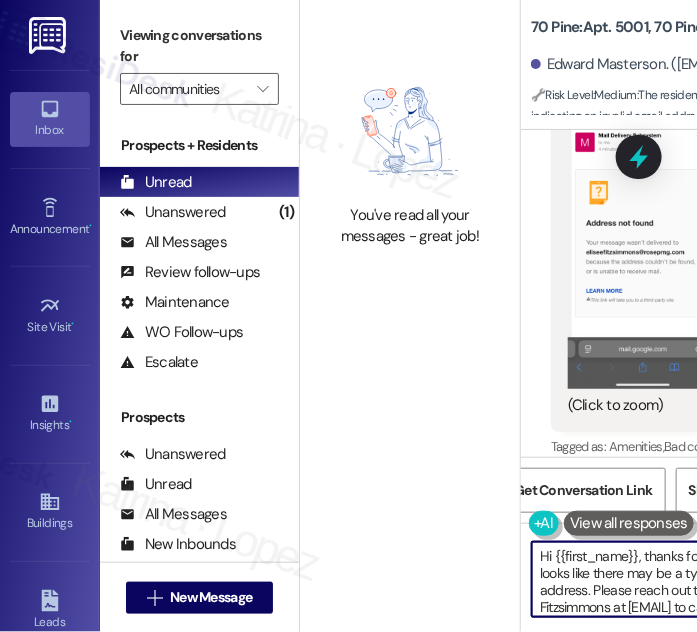 click on "Hi {{first_name}}, thanks for letting us know! It looks like there may be a typo in the email address. Please reach out to Elise Fitzsimmons at [EMAIL] to cancel the amenity membership." at bounding box center (673, 579) 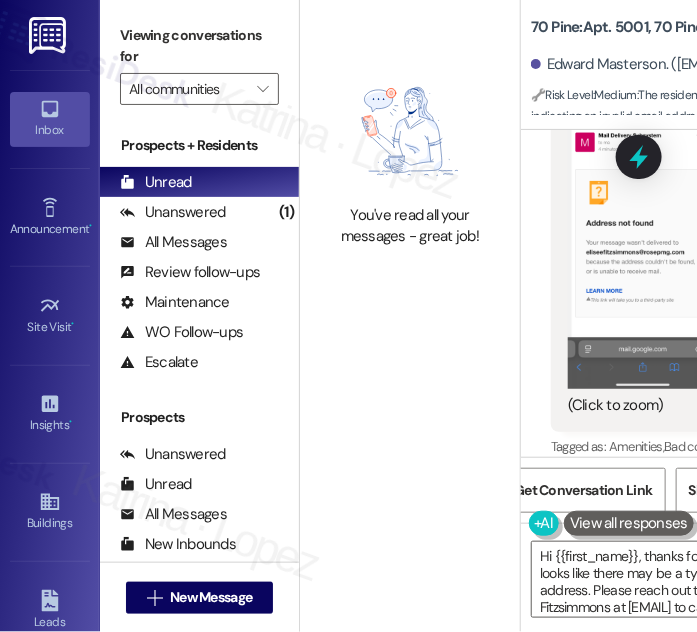 drag, startPoint x: 626, startPoint y: 38, endPoint x: 642, endPoint y: 49, distance: 19.416489 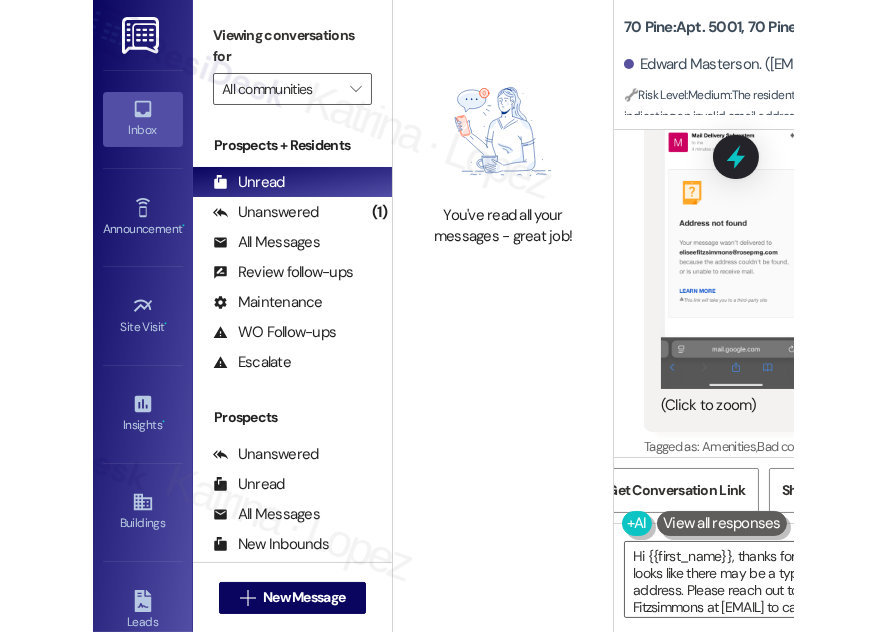 scroll, scrollTop: 6476, scrollLeft: 0, axis: vertical 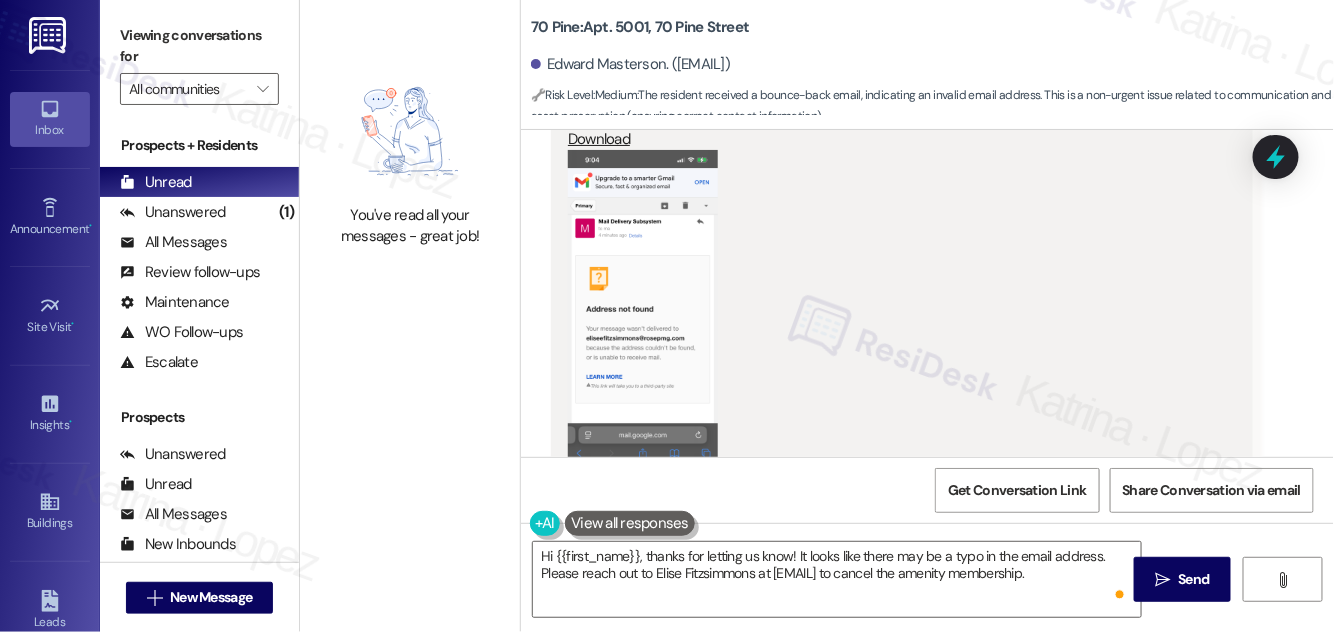 click at bounding box center (643, 312) 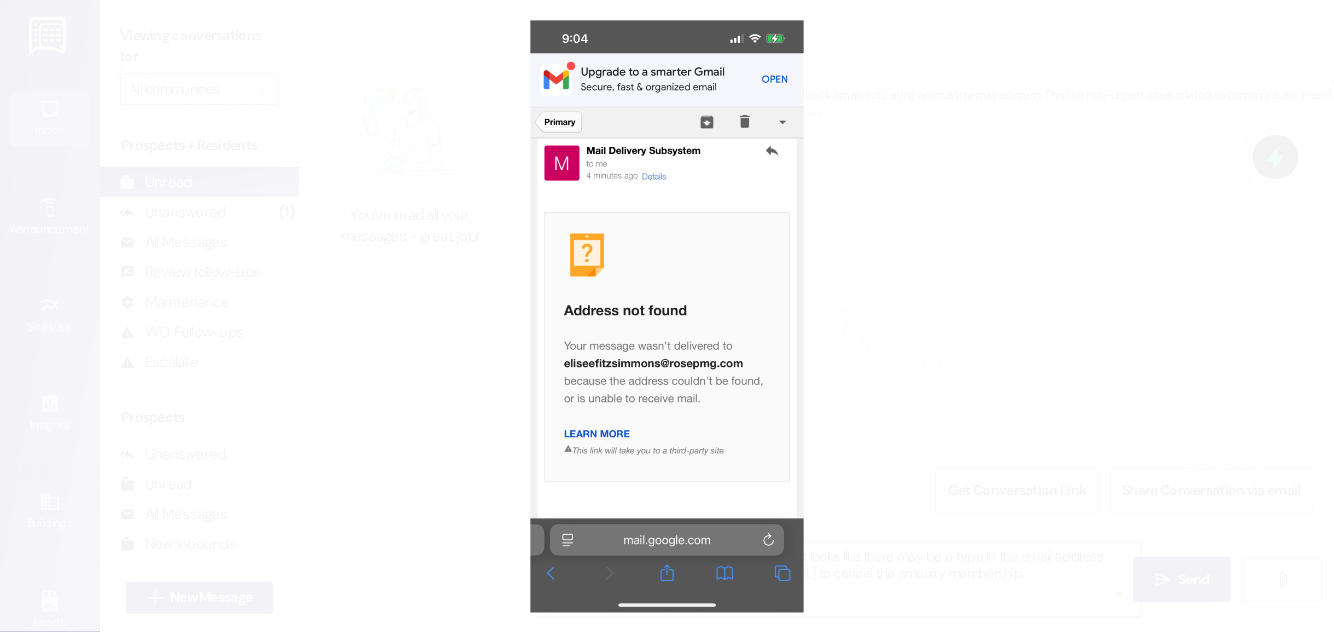 click at bounding box center [667, 316] 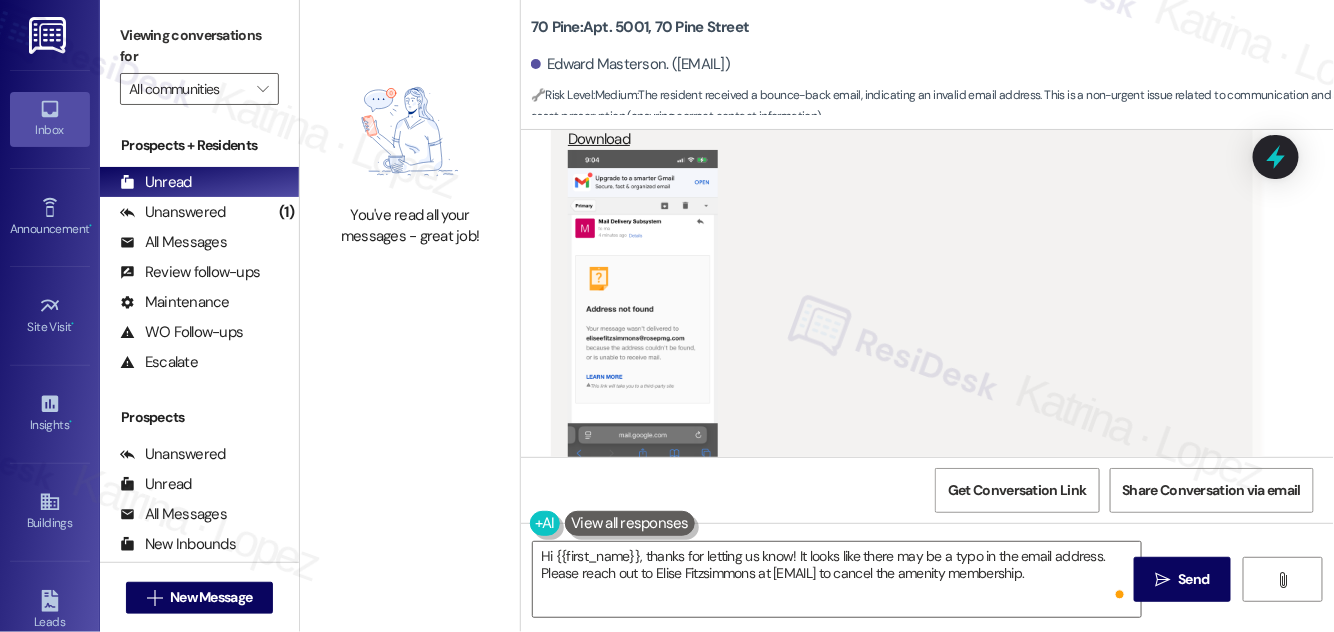 click at bounding box center [643, 312] 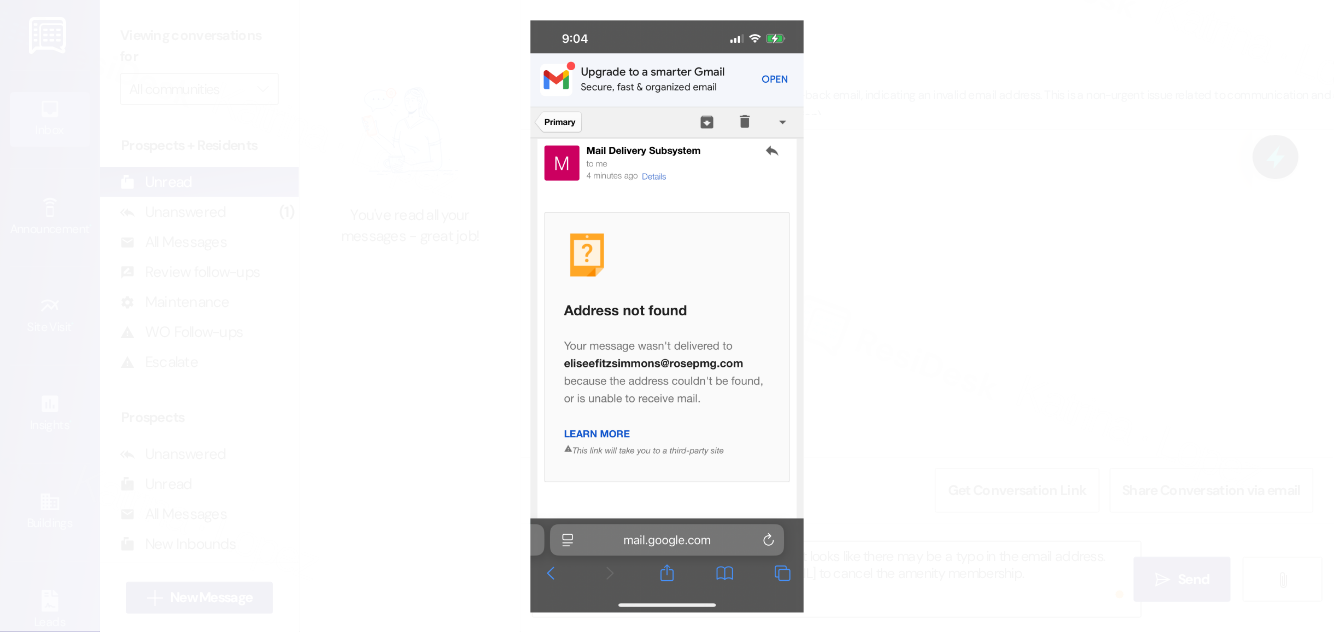 click at bounding box center (667, 316) 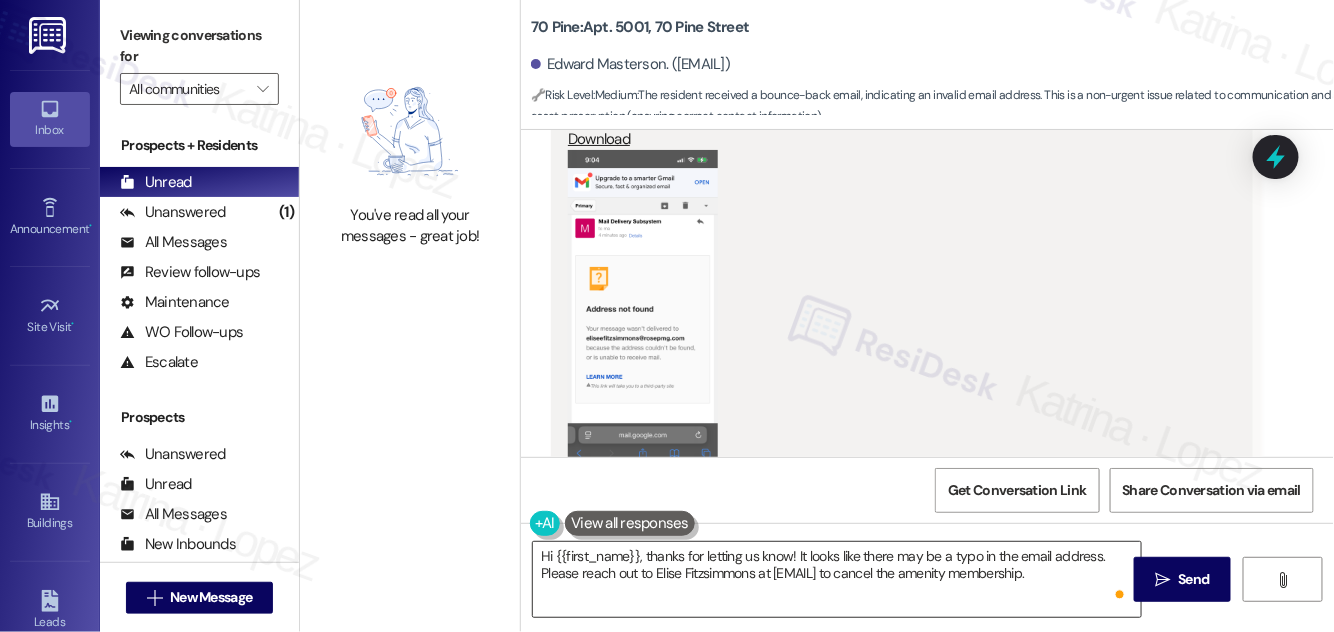 click on "Hi {{first_name}}, thanks for letting us know! It looks like there may be a typo in the email address. Please reach out to Elise Fitzsimmons at [EMAIL] to cancel the amenity membership." at bounding box center [837, 579] 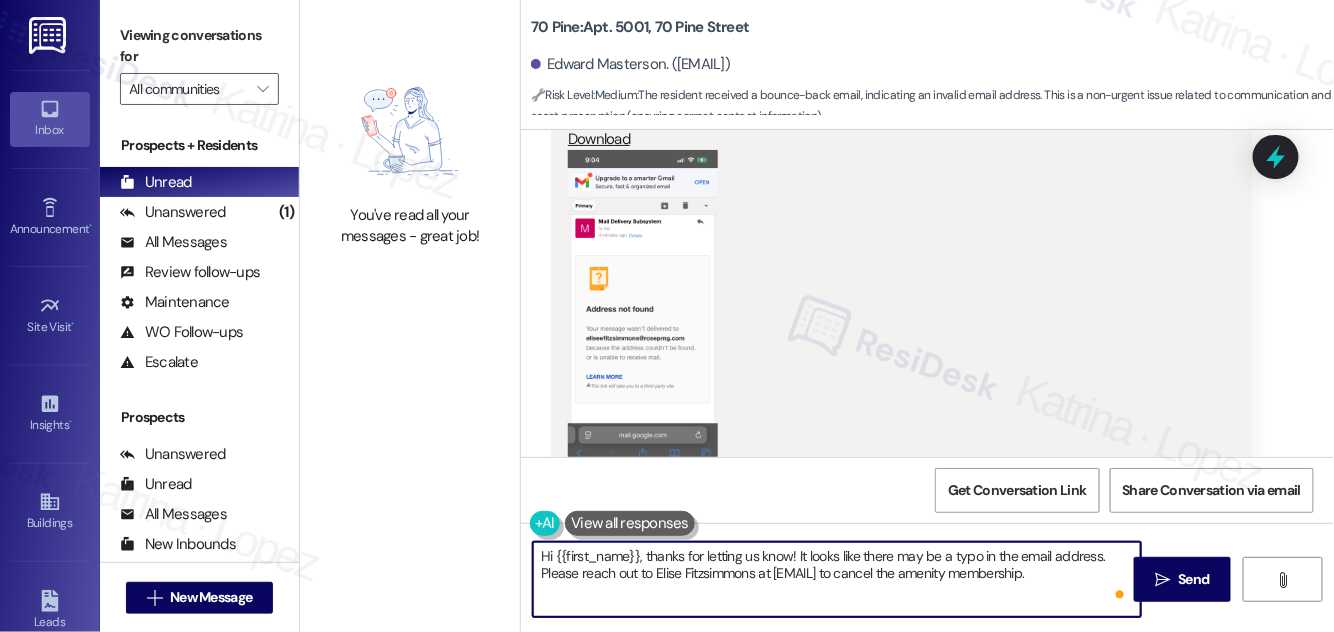 click at bounding box center [643, 312] 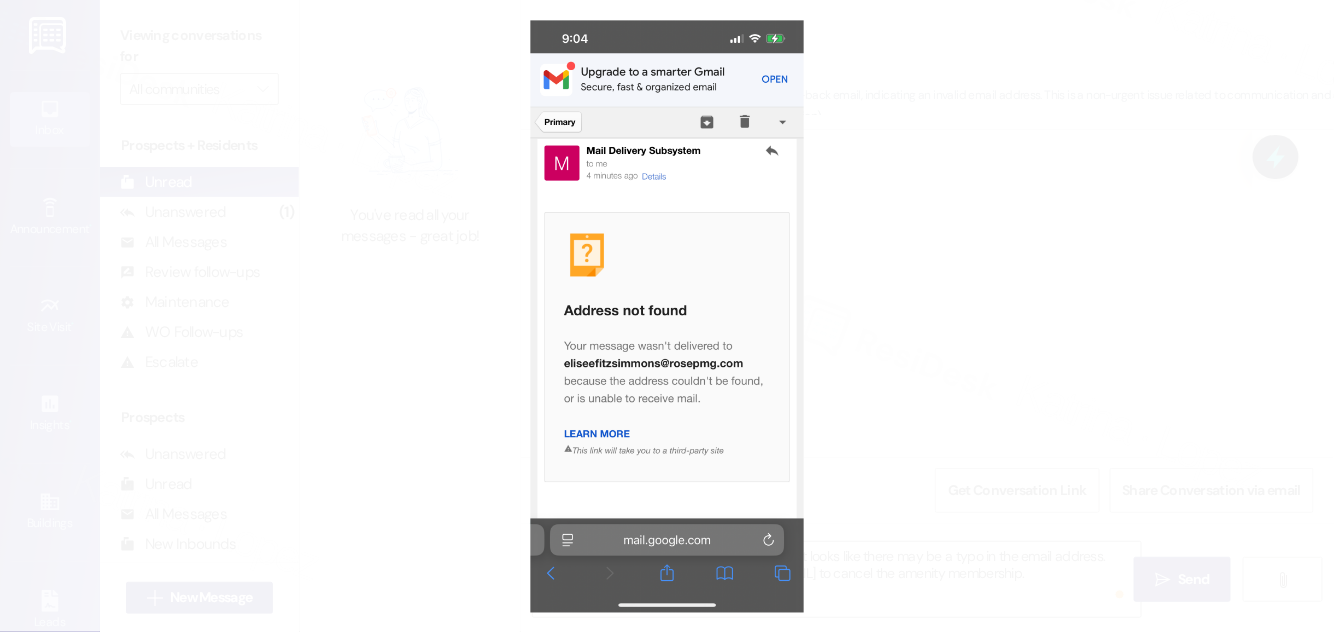 click at bounding box center [667, 316] 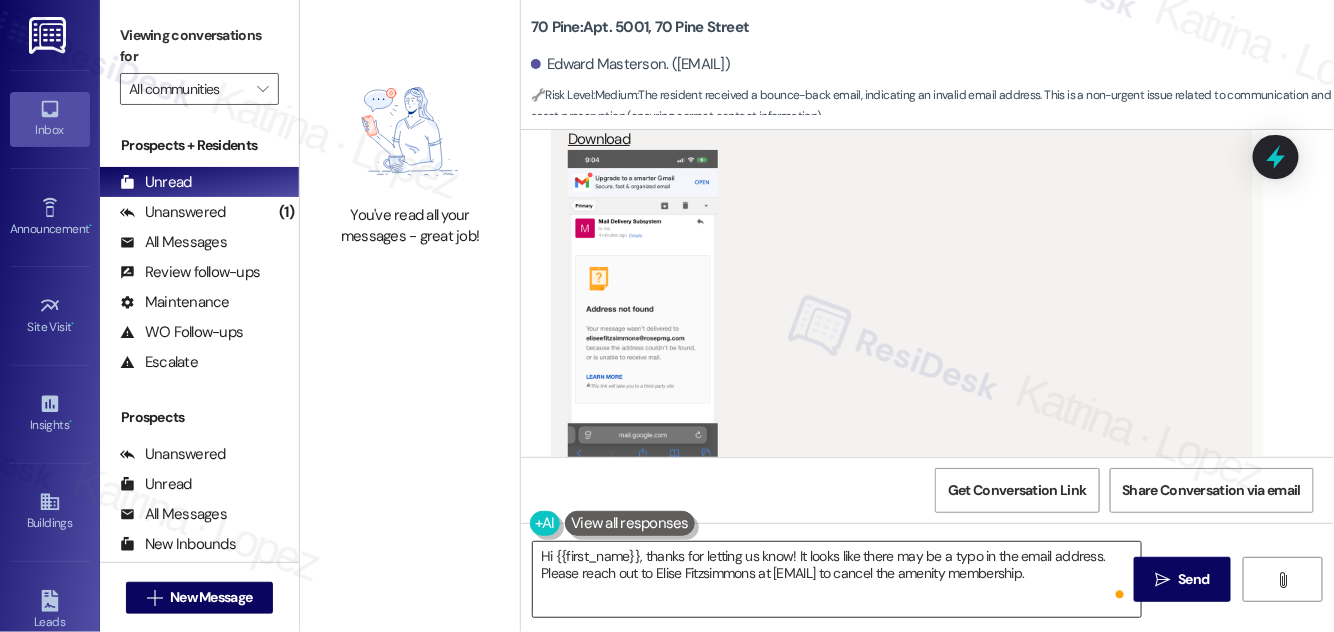 click on "Hi {{first_name}}, thanks for letting us know! It looks like there may be a typo in the email address. Please reach out to Elise Fitzsimmons at [EMAIL] to cancel the amenity membership." at bounding box center (837, 579) 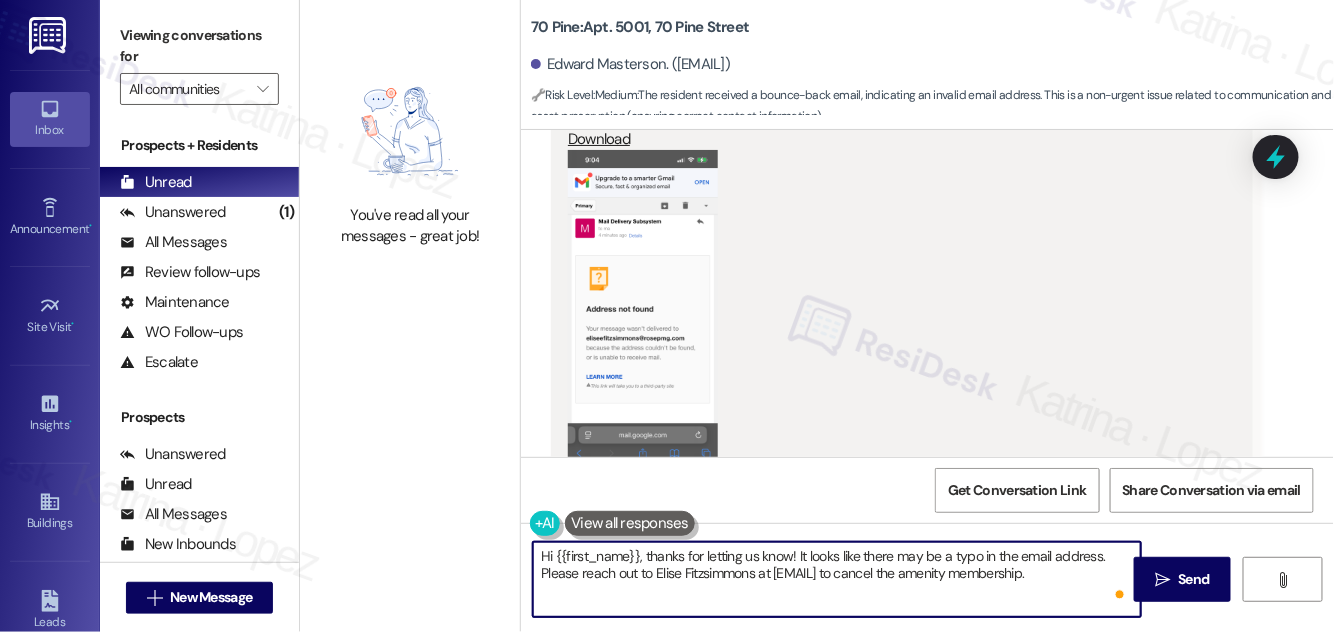 click on "Hi {{first_name}}, thanks for letting us know! It looks like there may be a typo in the email address. Please reach out to Elise Fitzsimmons at [EMAIL] to cancel the amenity membership." at bounding box center (837, 579) 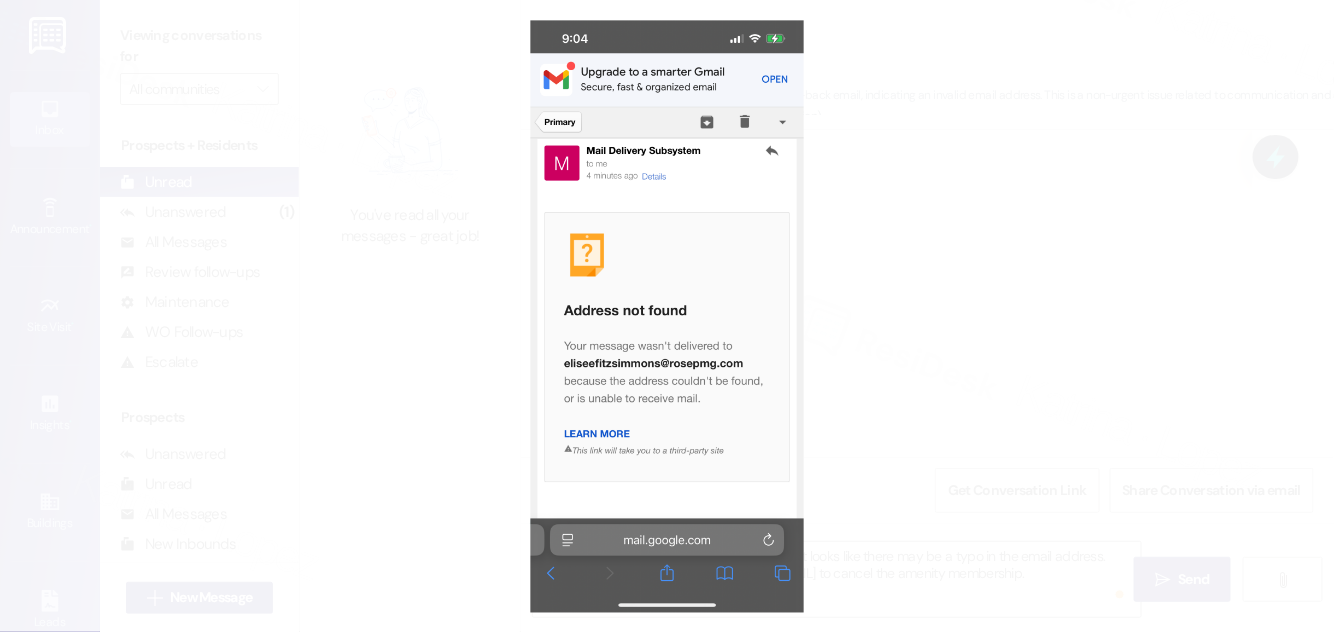click at bounding box center (667, 316) 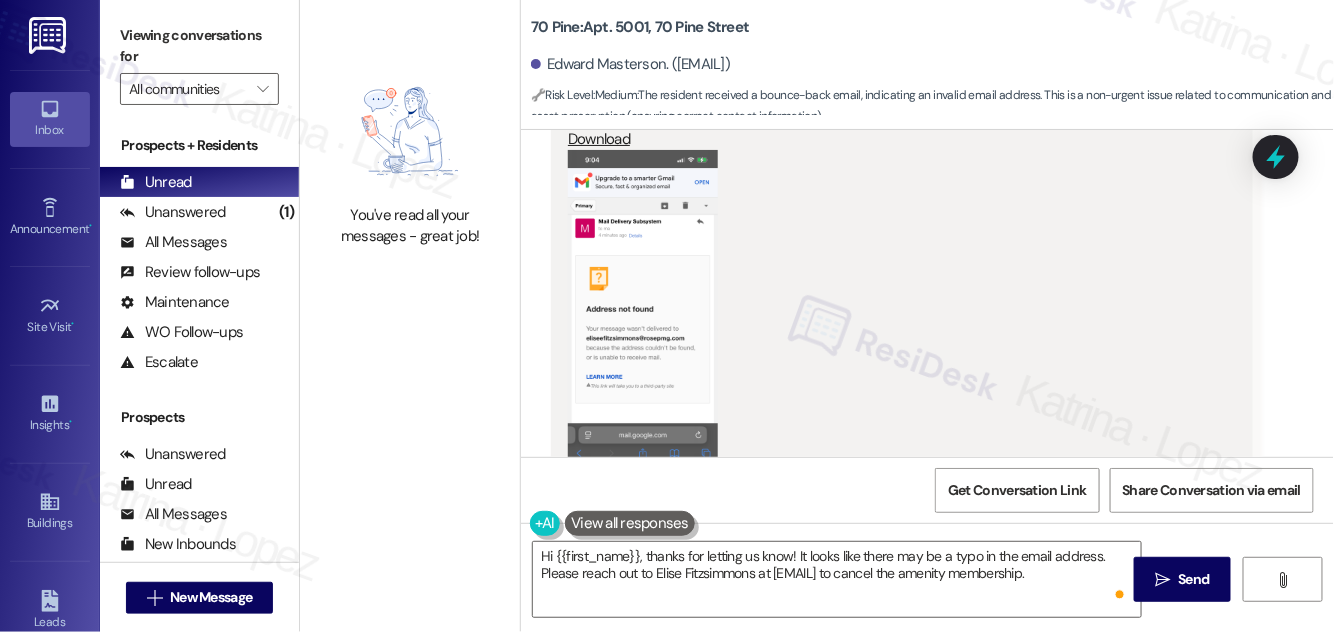 scroll, scrollTop: 5296, scrollLeft: 0, axis: vertical 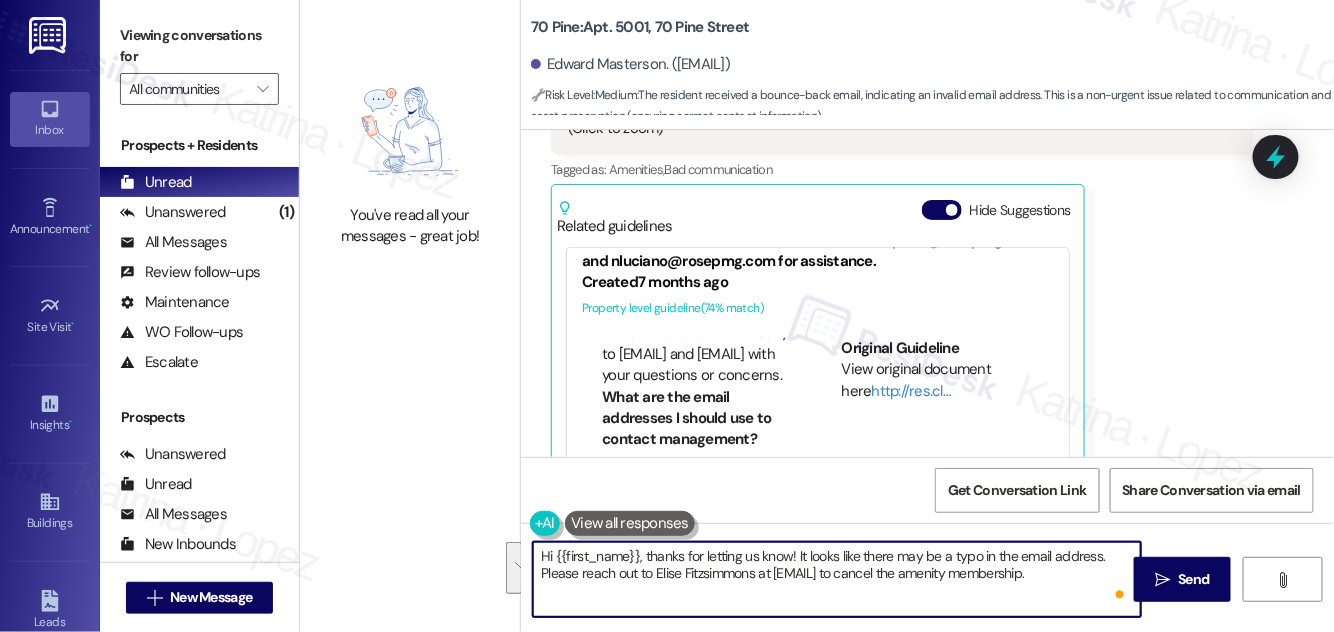 drag, startPoint x: 653, startPoint y: 589, endPoint x: 797, endPoint y: 541, distance: 151.78932 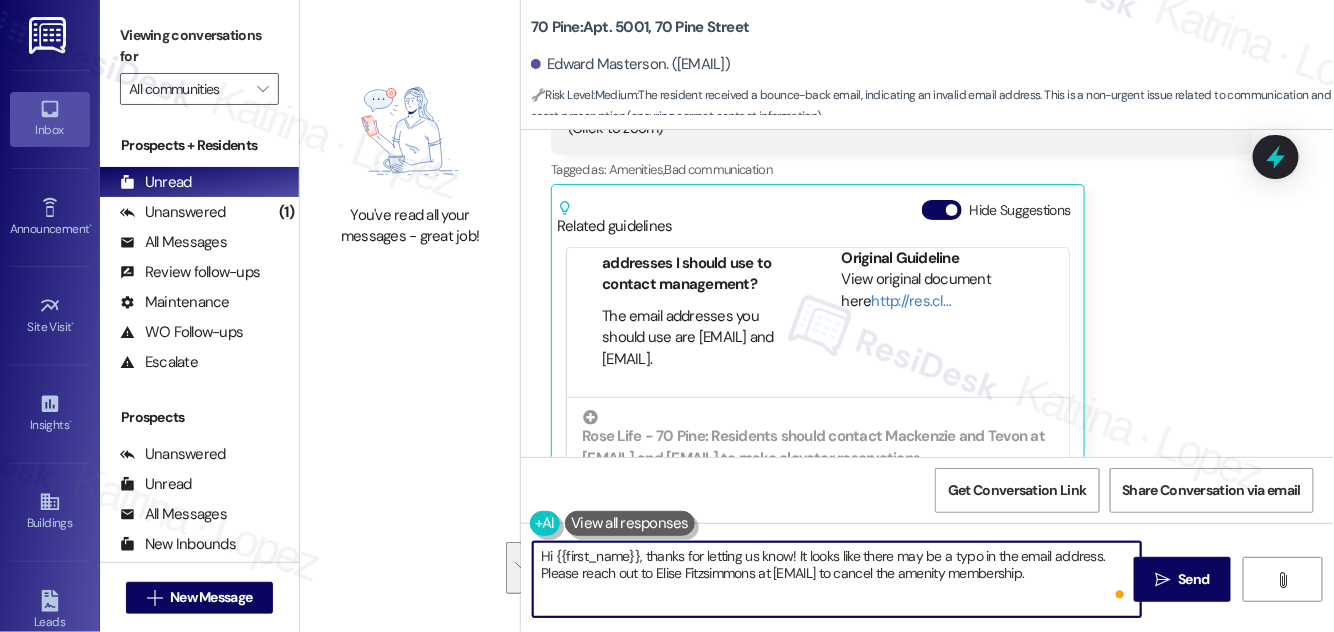 scroll, scrollTop: 181, scrollLeft: 0, axis: vertical 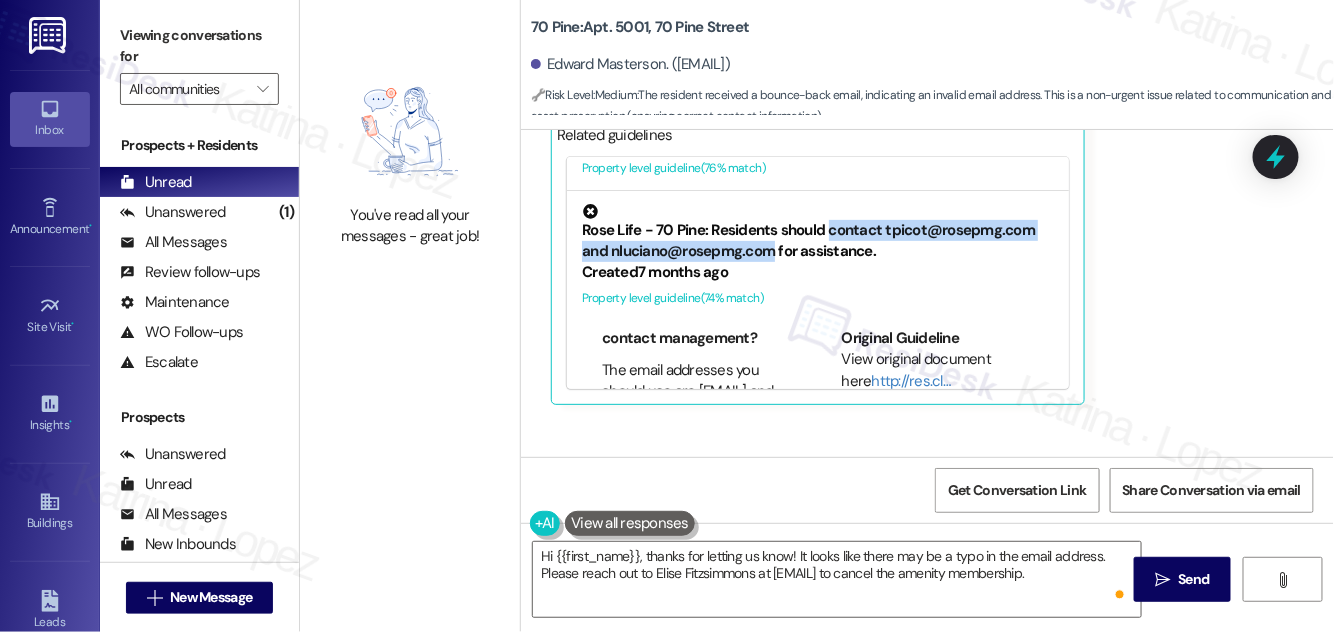 drag, startPoint x: 823, startPoint y: 228, endPoint x: 773, endPoint y: 251, distance: 55.03635 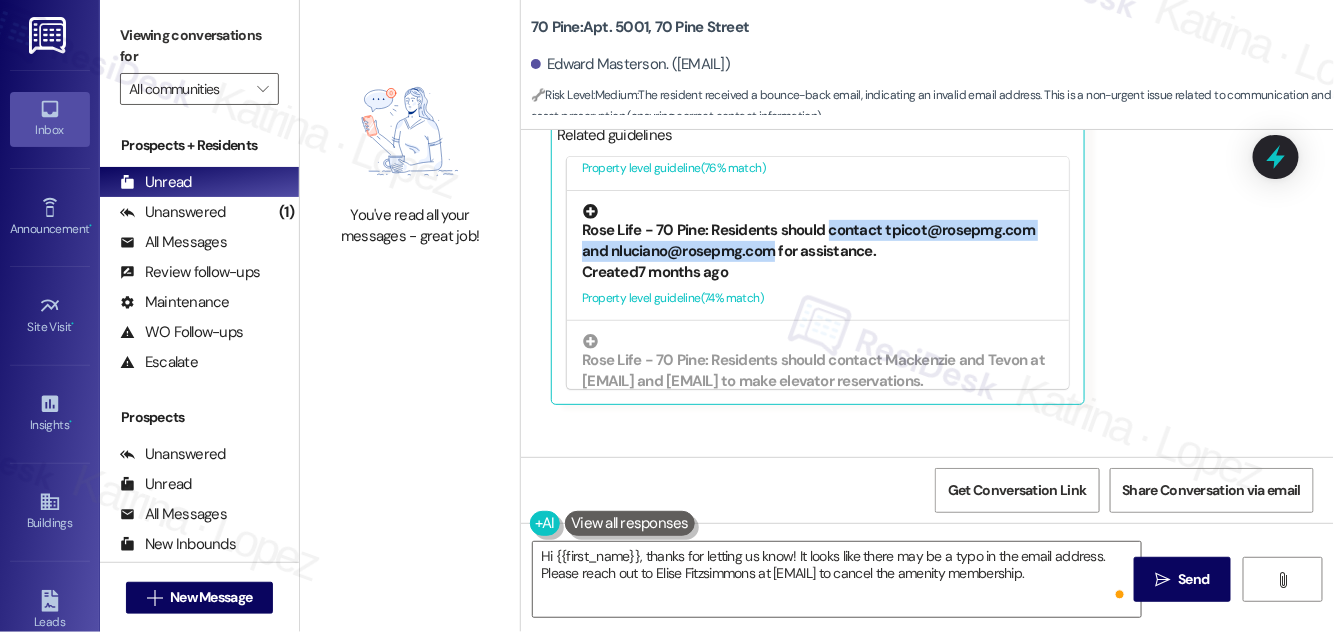 copy on "contact tpicot@example.com and nluciano@example.com" 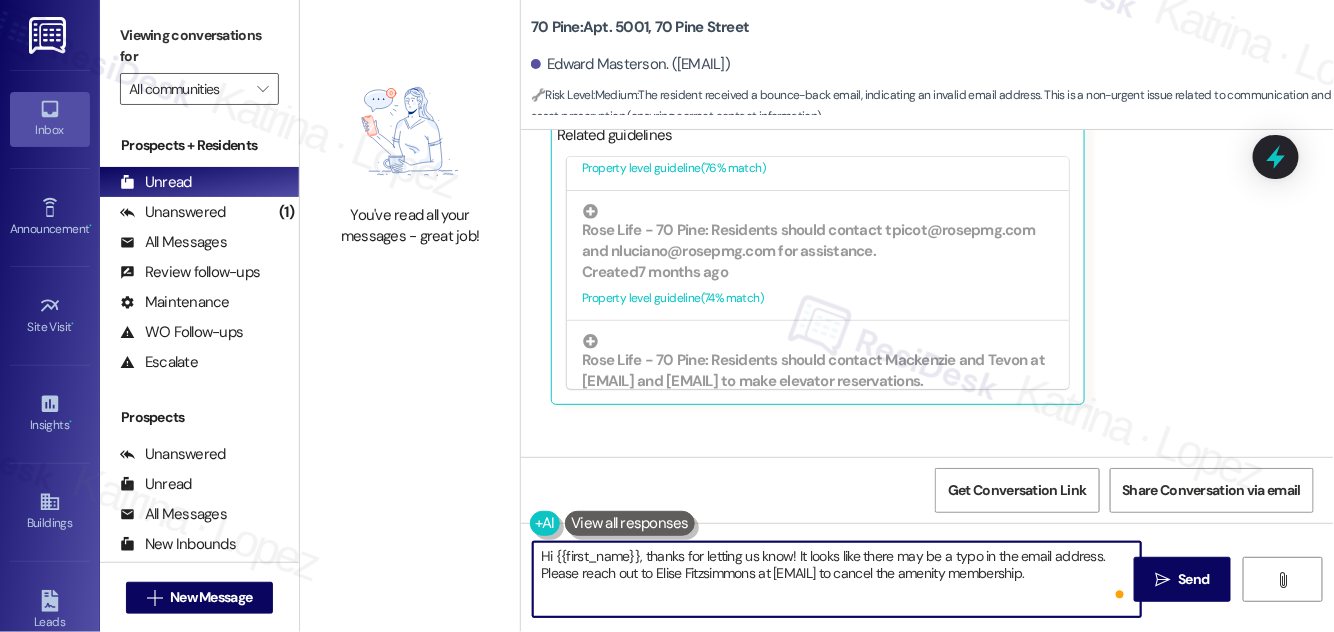 click on "Hi {{first_name}}, thanks for letting us know! It looks like there may be a typo in the email address. Please reach out to Elise Fitzsimmons at [EMAIL] to cancel the amenity membership." at bounding box center [837, 579] 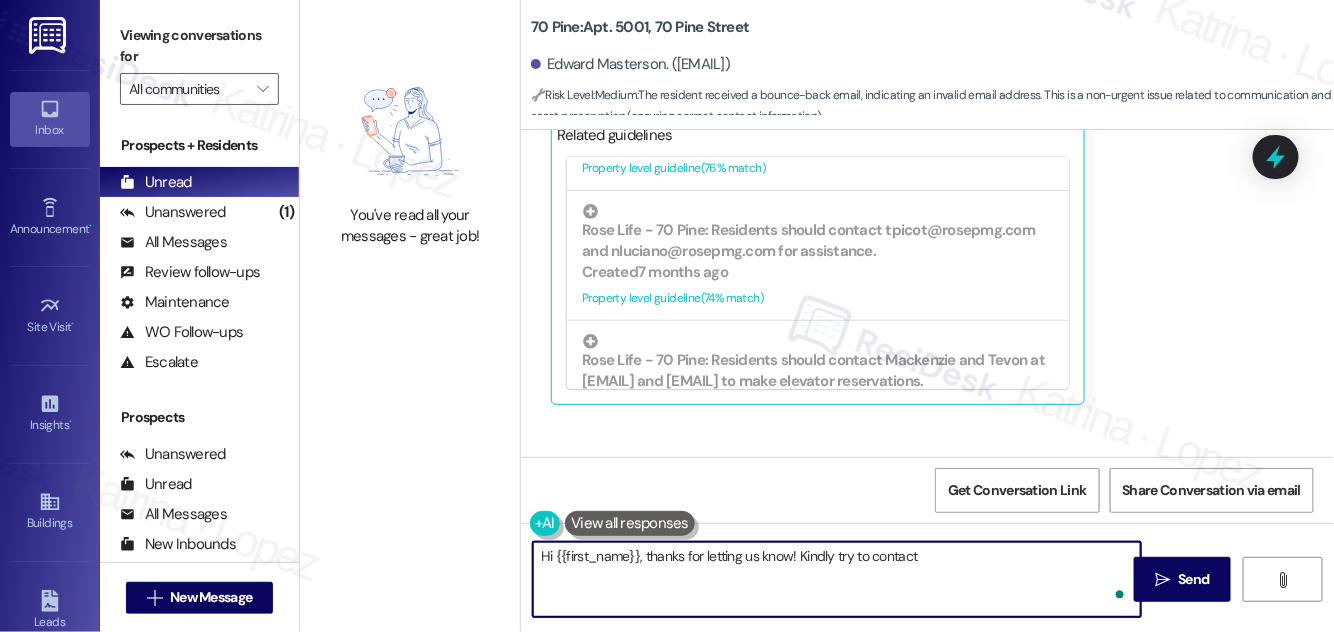 paste on "contact tpicot@example.com and nluciano@example.com" 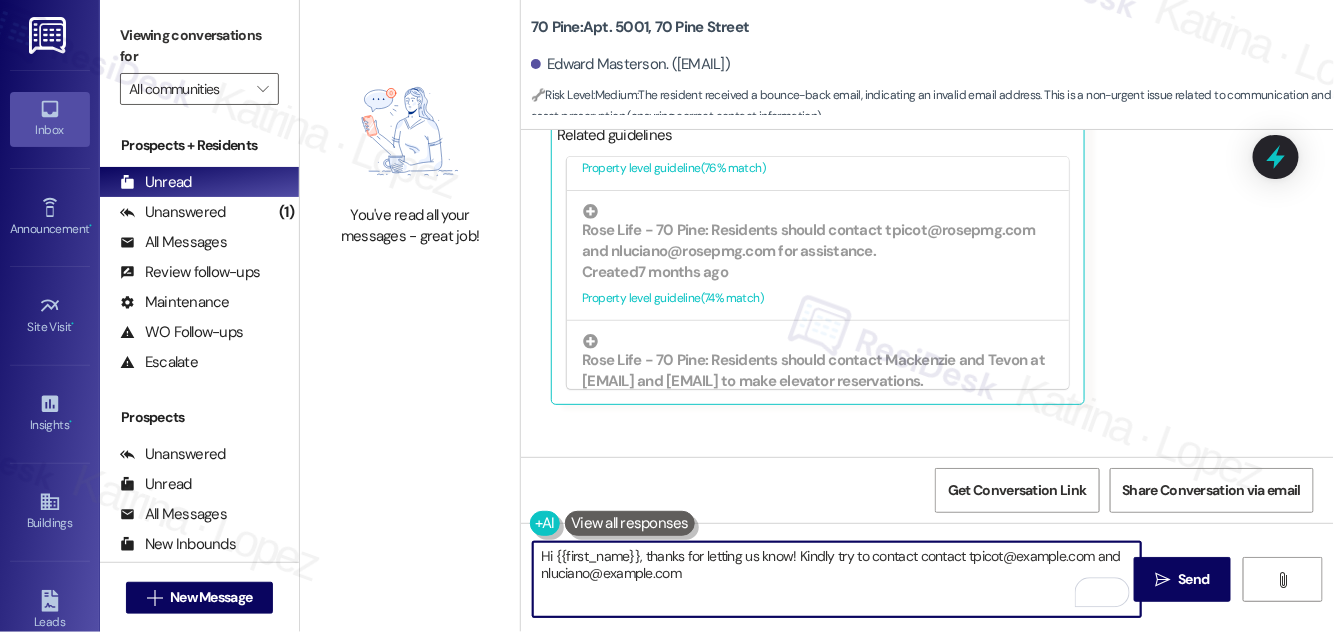 click on "Hi {{first_name}}, thanks for letting us know! Kindly try to contact contact tpicot@example.com and nluciano@example.com" at bounding box center (837, 579) 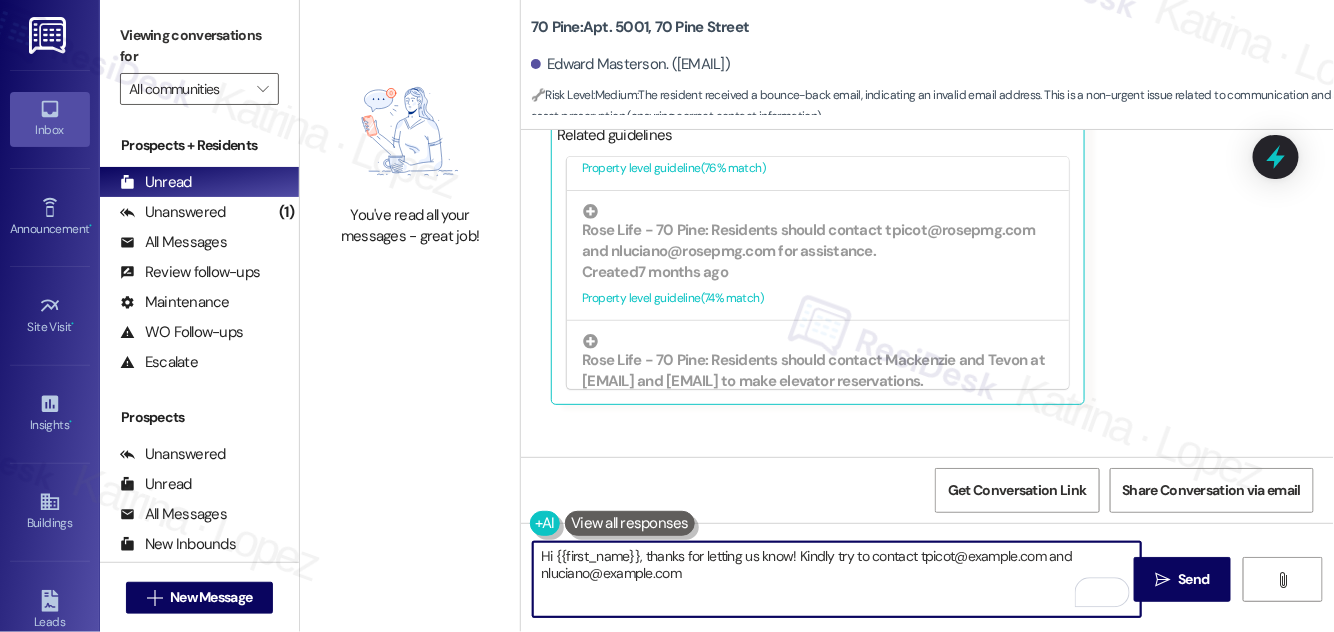 click on "Hi {{first_name}}, thanks for letting us know! Kindly try to contact tpicot@example.com and nluciano@example.com" at bounding box center (837, 579) 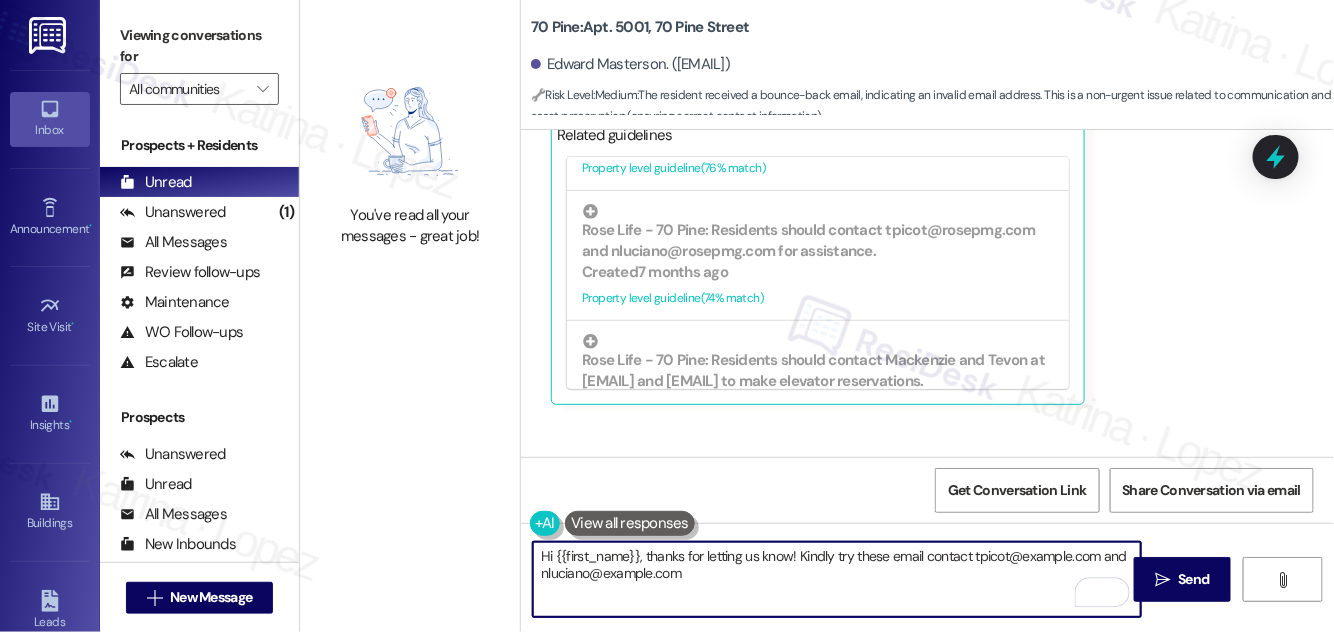 click on "Hi {{first_name}}, thanks for letting us know! Kindly try these email contact tpicot@example.com and nluciano@example.com" at bounding box center (837, 579) 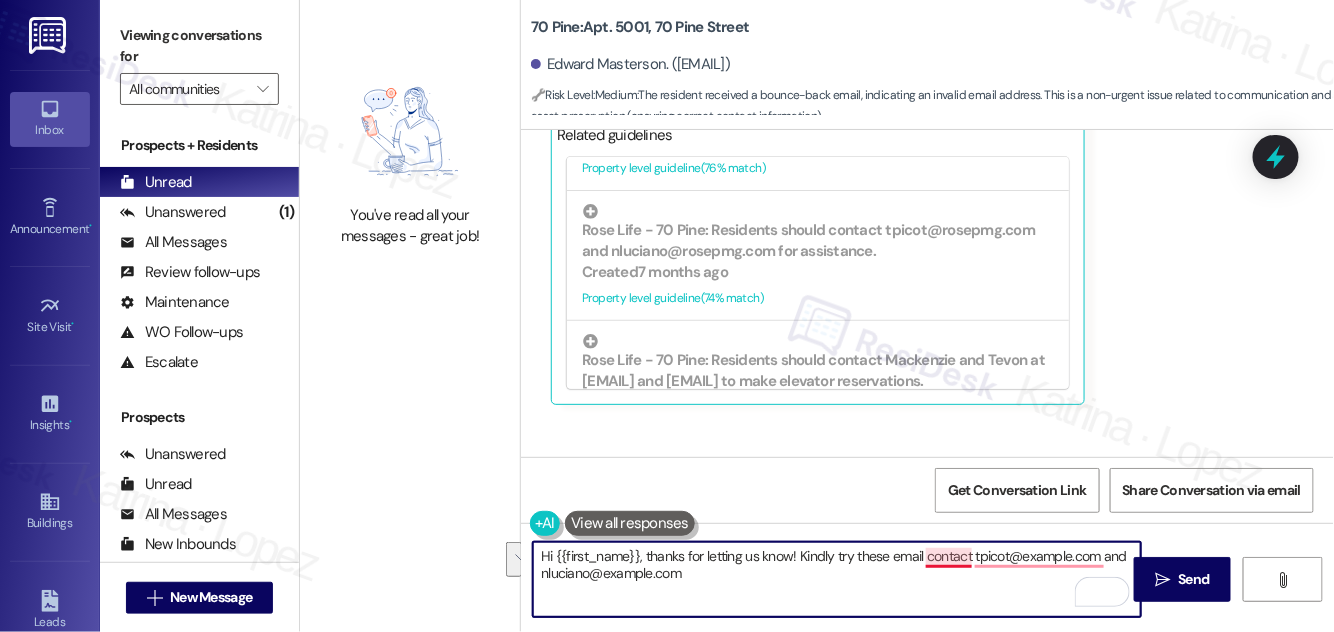 click on "Hi {{first_name}}, thanks for letting us know! Kindly try these email contact tpicot@example.com and nluciano@example.com" at bounding box center [837, 579] 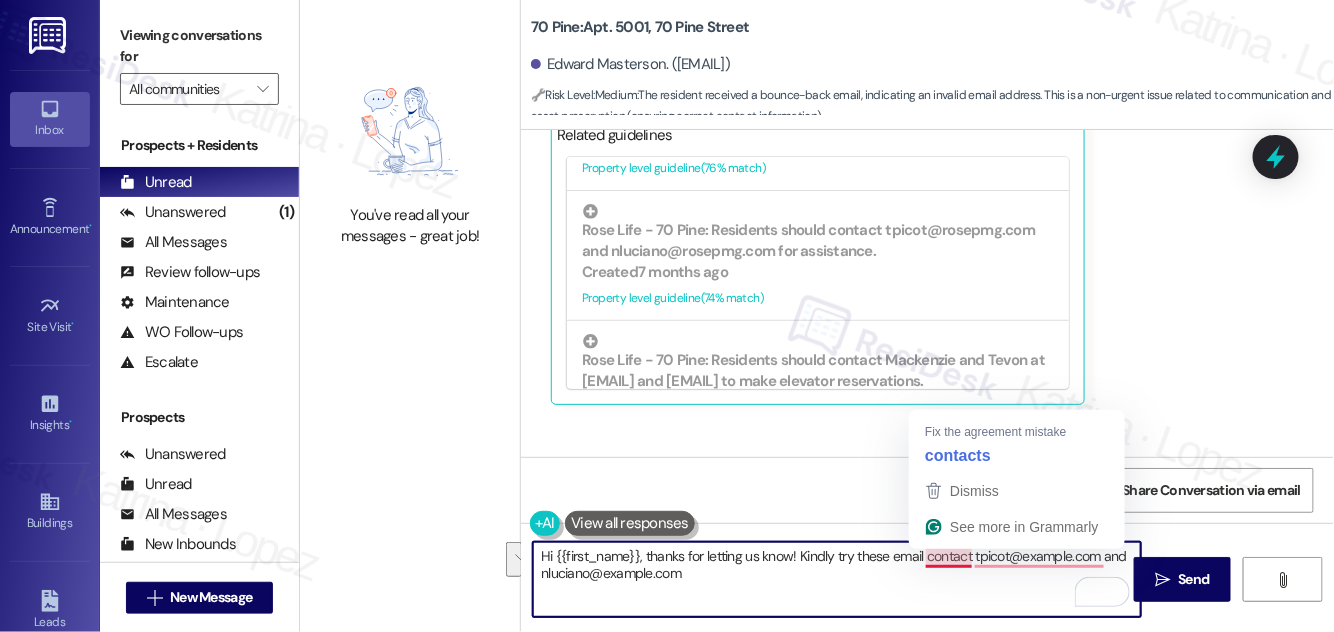 click on "Hi {{first_name}}, thanks for letting us know! Kindly try these email contact tpicot@example.com and nluciano@example.com" at bounding box center (837, 579) 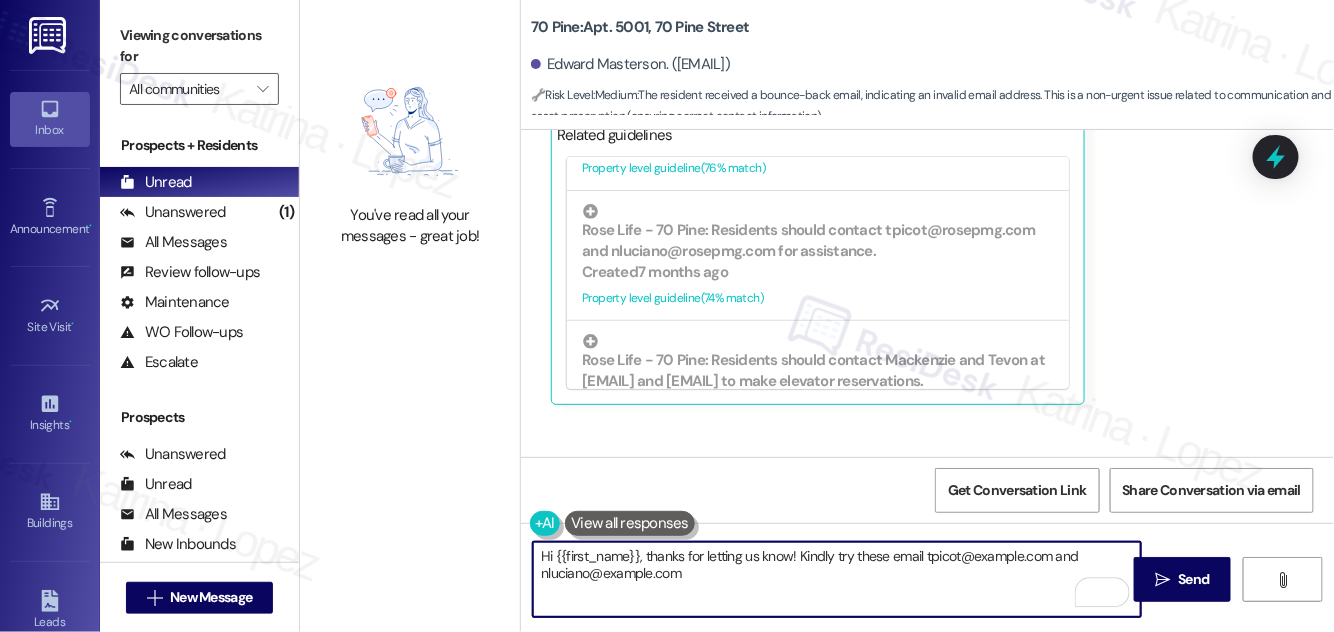 click on "Hi {{first_name}}, thanks for letting us know! Kindly try these email tpicot@example.com and nluciano@example.com" at bounding box center (837, 579) 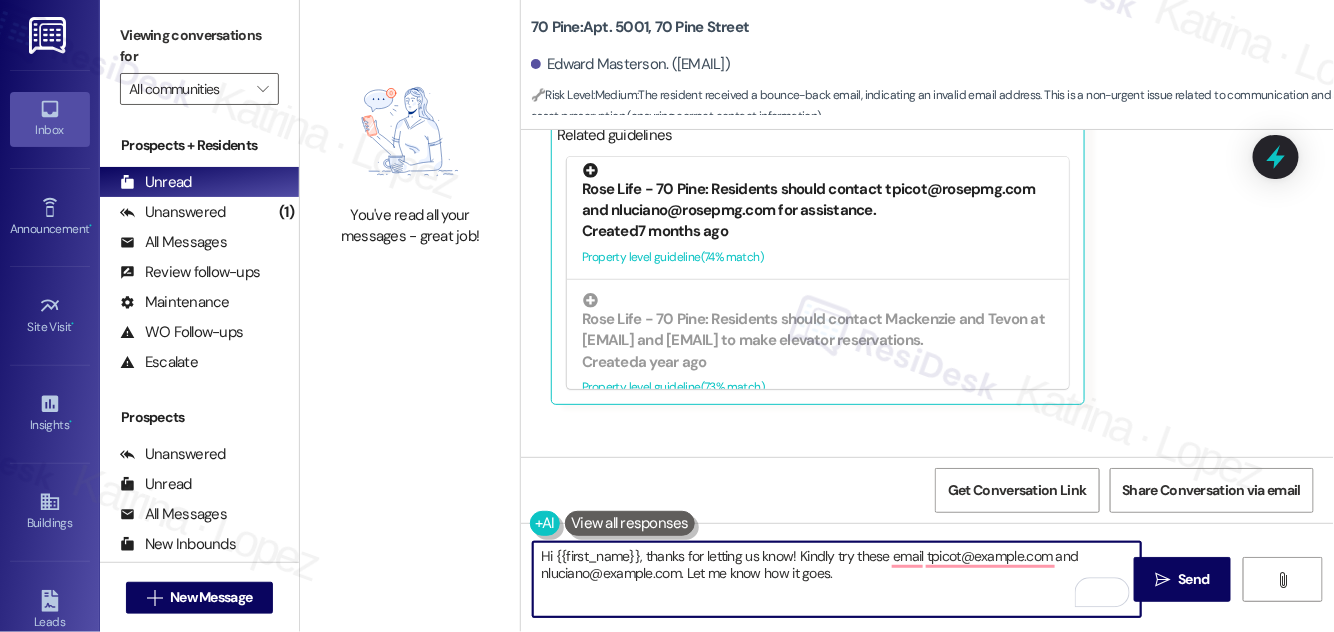 scroll, scrollTop: 247, scrollLeft: 0, axis: vertical 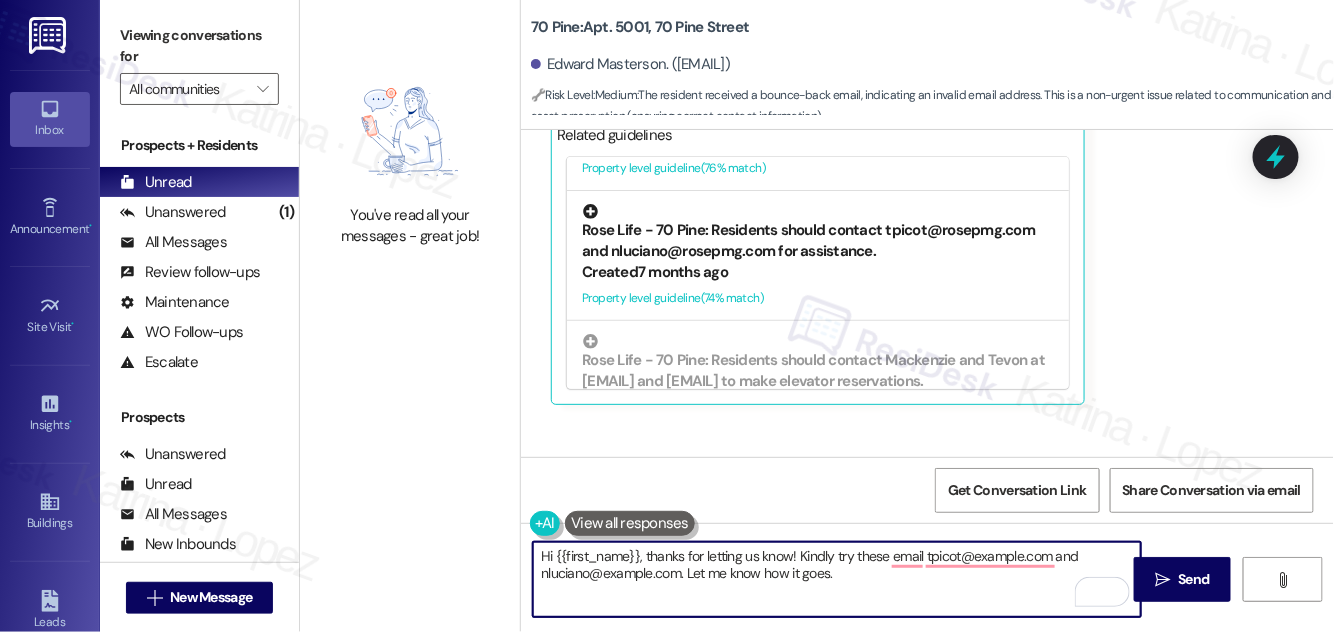 type on "Hi {{first_name}}, thanks for letting us know! Kindly try these email tpicot@example.com and nluciano@example.com. Let me know how it goes." 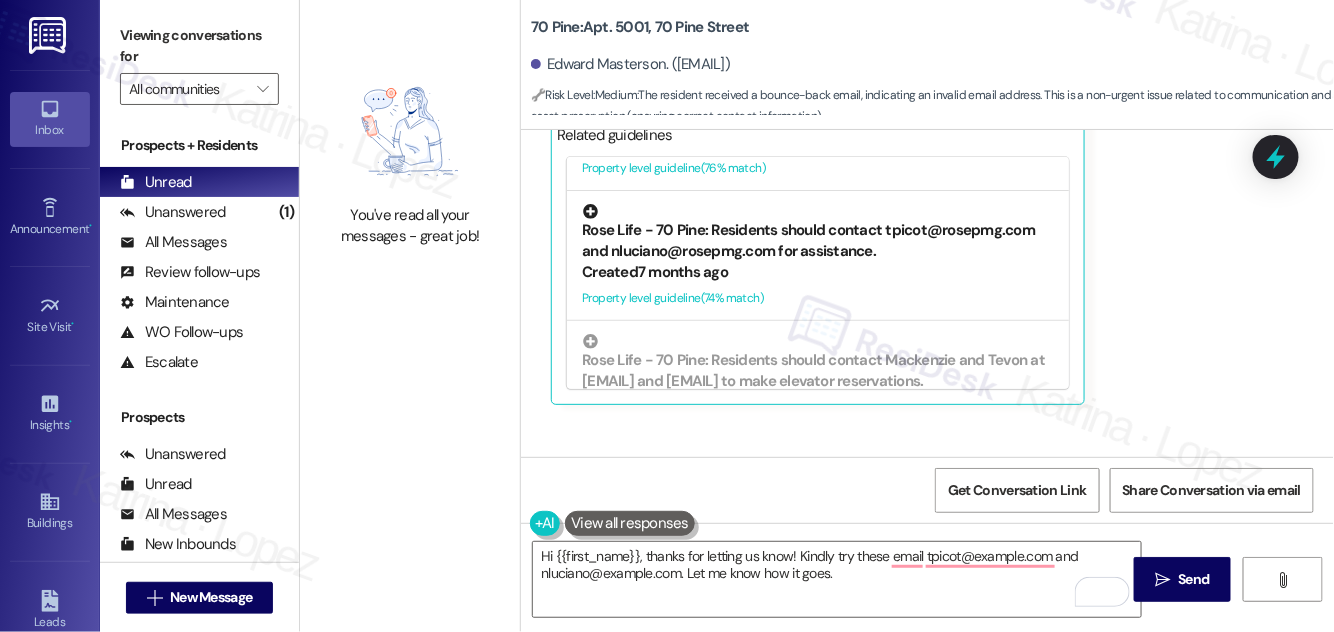 click on "Rose Life - 70 Pine: Residents should contact tpicot@rosepmg.com and nluciano@rosepmg.com for assistance." at bounding box center (818, 233) 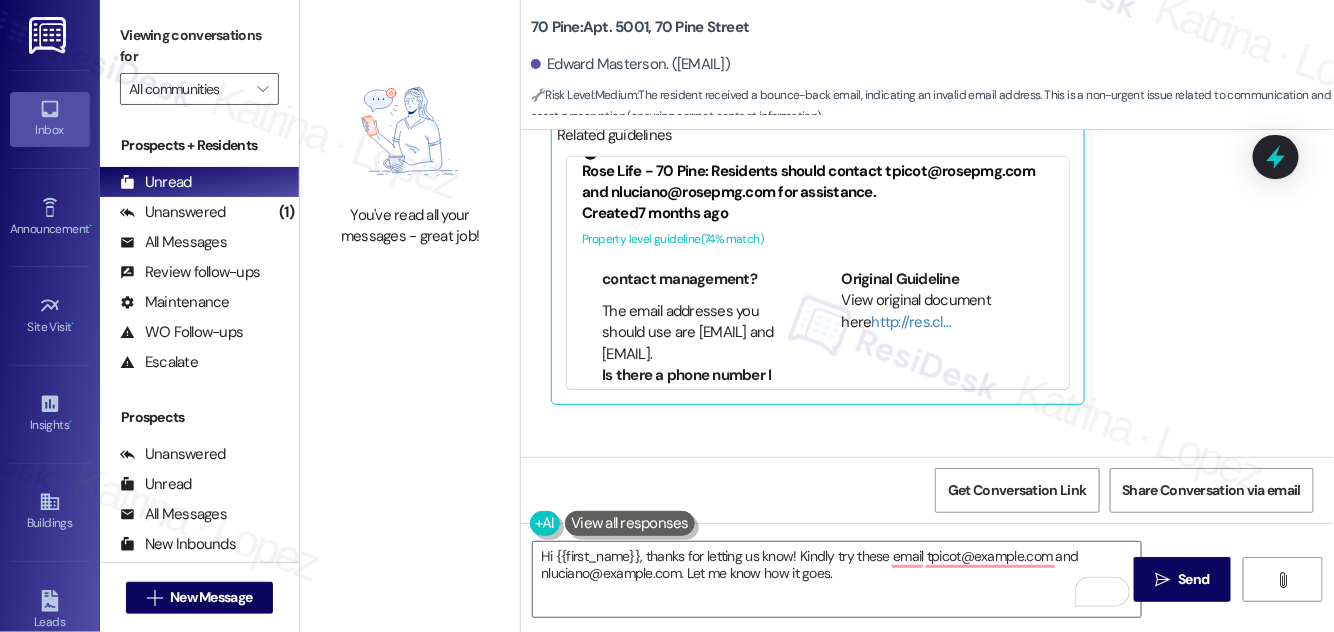 scroll, scrollTop: 338, scrollLeft: 0, axis: vertical 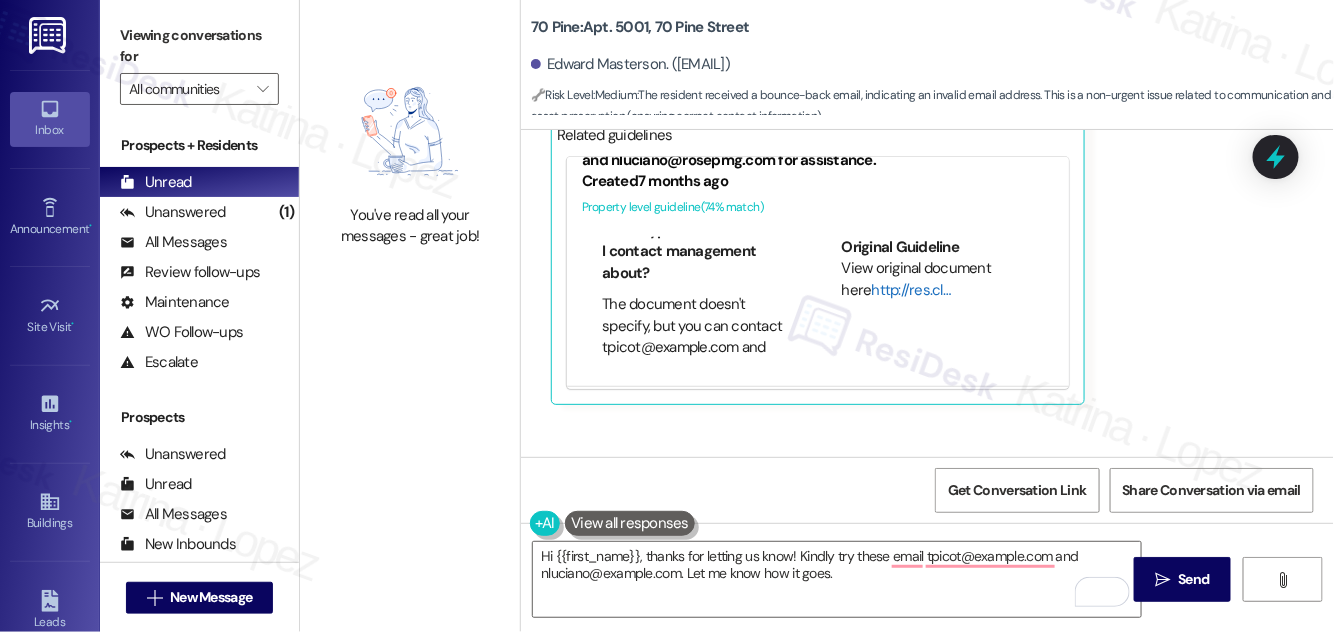 click on "http://res.cl…" at bounding box center (910, 290) 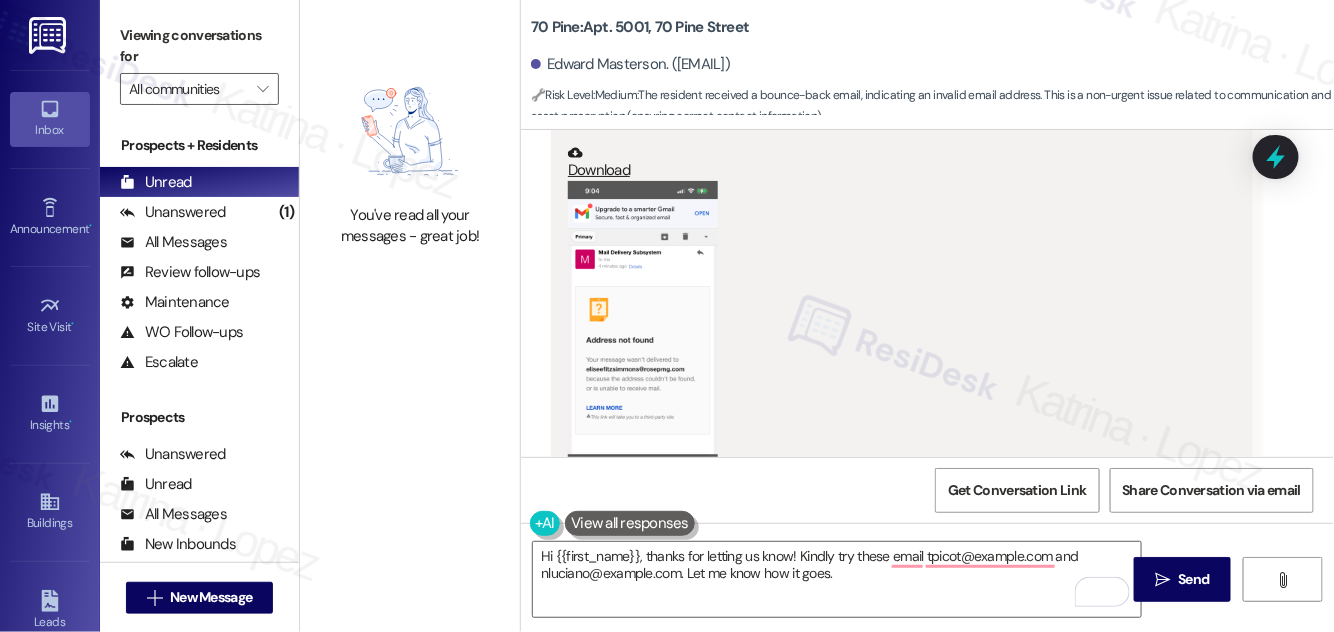 scroll, scrollTop: 4629, scrollLeft: 0, axis: vertical 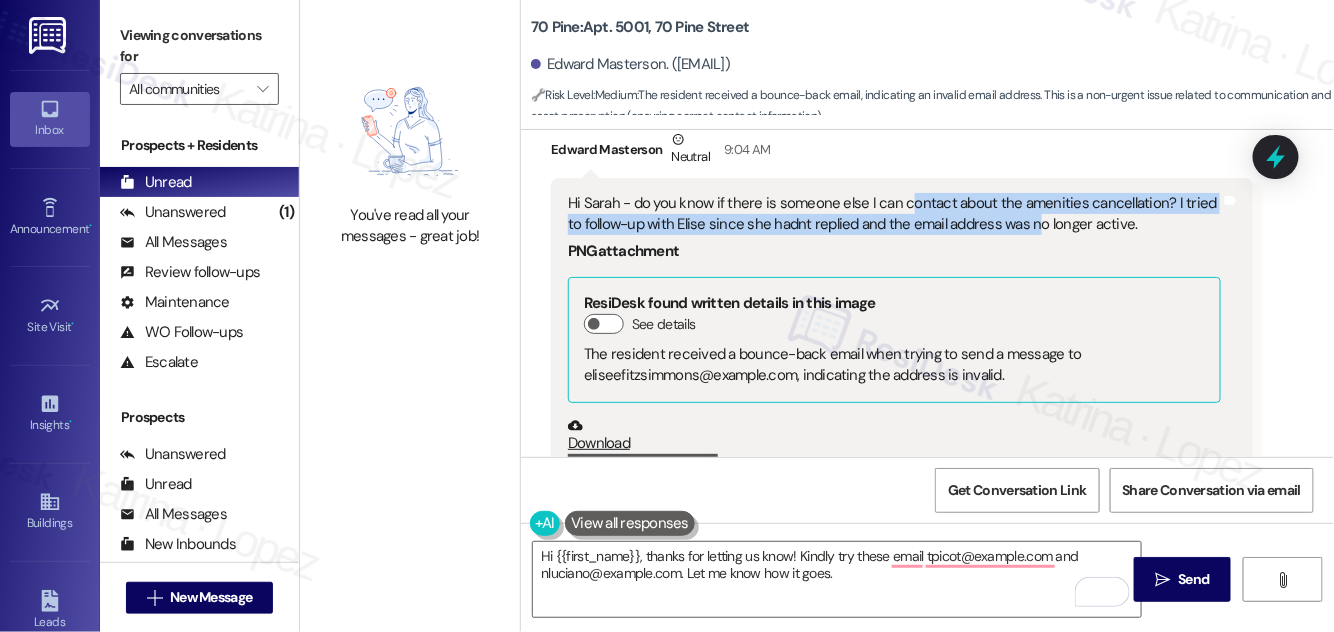 drag, startPoint x: 906, startPoint y: 194, endPoint x: 1029, endPoint y: 220, distance: 125.71794 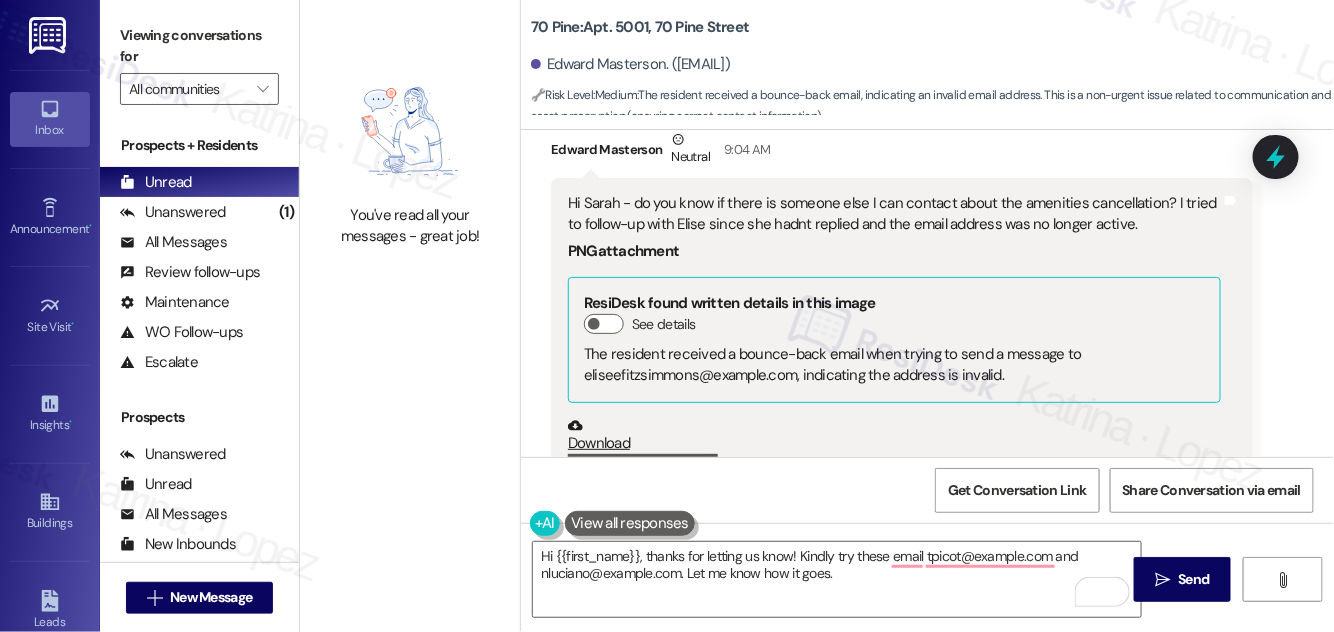 click on "Hi Sarah - do you know if there is someone else I can contact about the amenities cancellation? I tried to follow-up with Elise since she hadnt replied and the email address was no longer active." at bounding box center (894, 214) 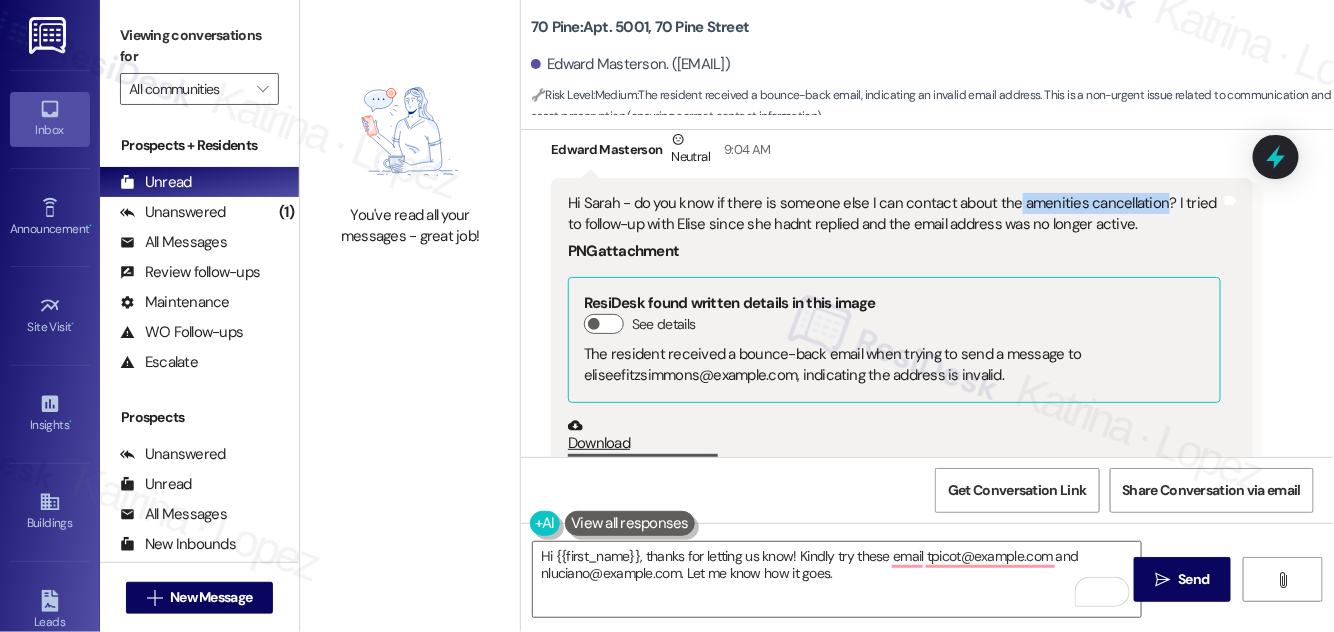 drag, startPoint x: 1010, startPoint y: 199, endPoint x: 1152, endPoint y: 199, distance: 142 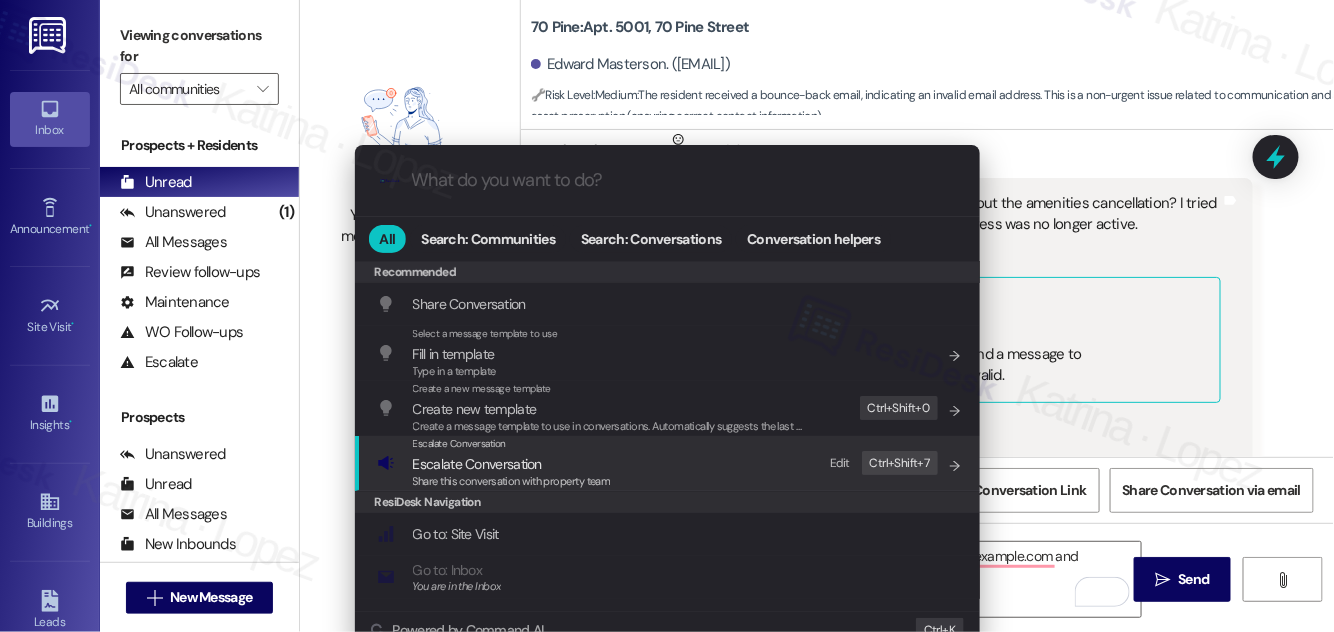 click on "Escalate Conversation" at bounding box center [477, 464] 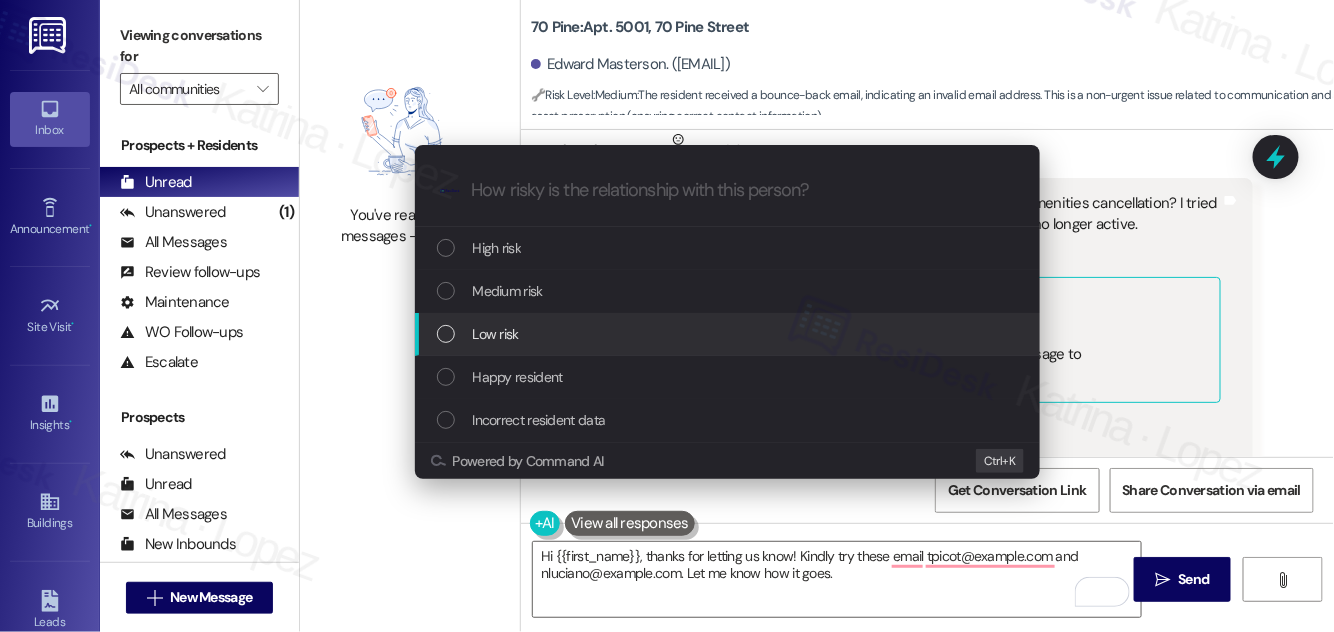 click on "Low risk" at bounding box center (496, 334) 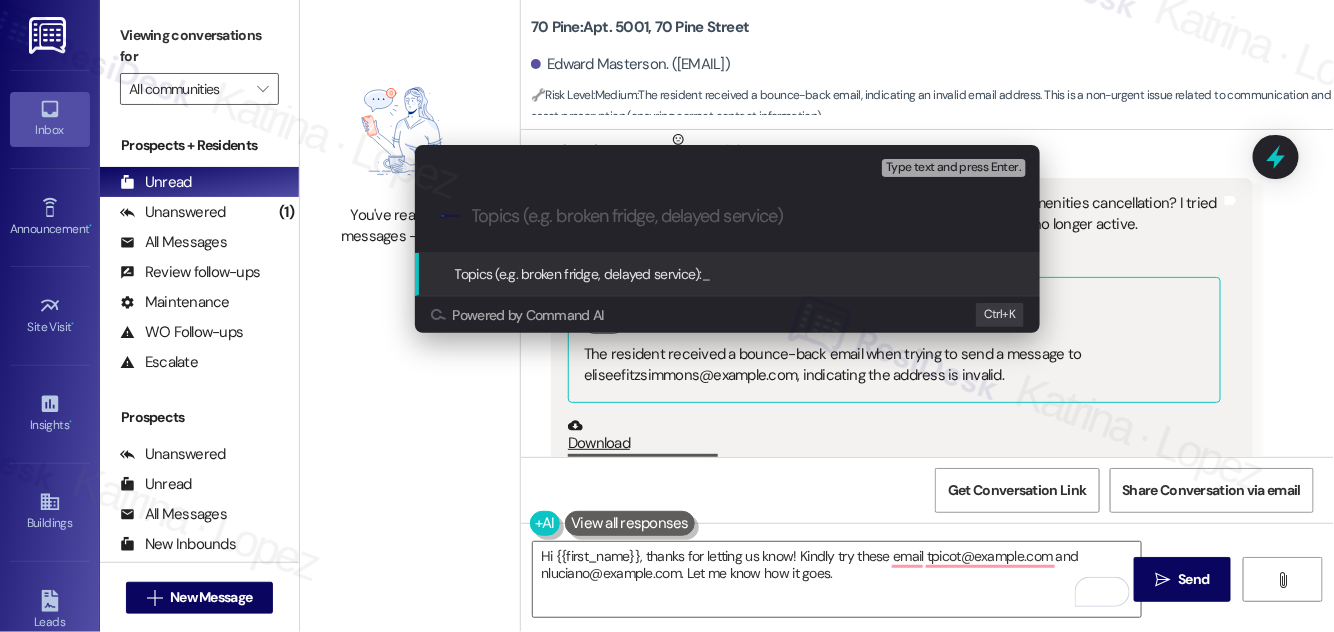 paste on "amenities cancellation" 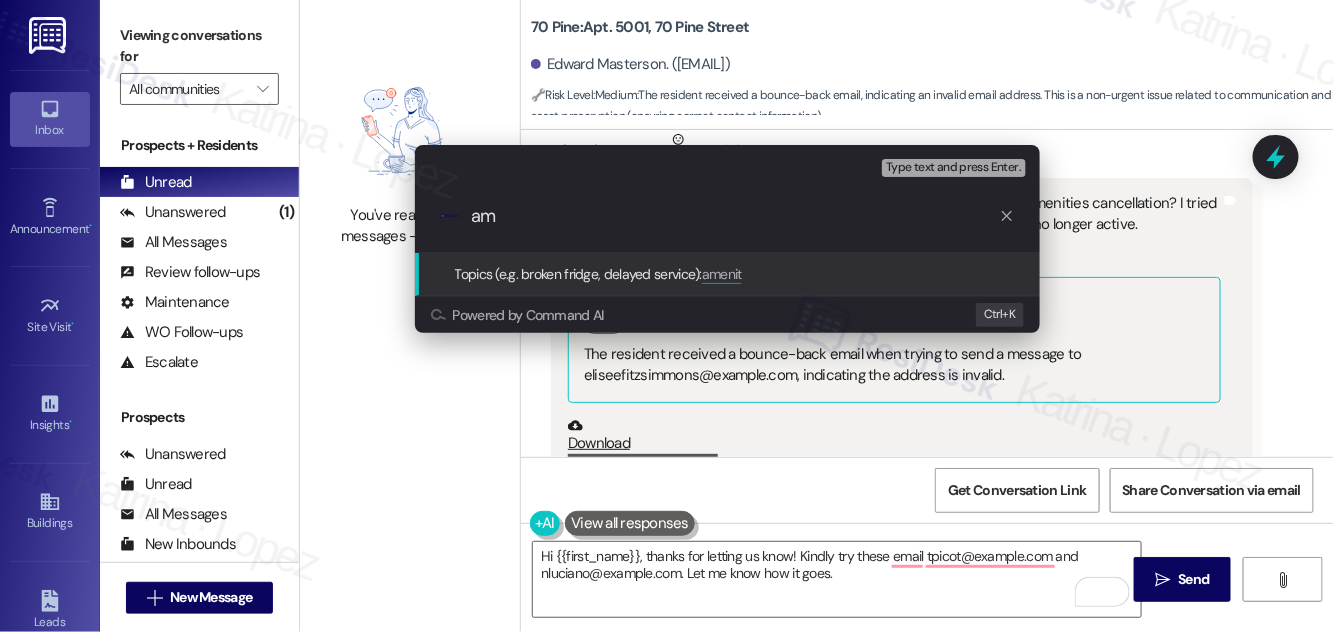 type on "a" 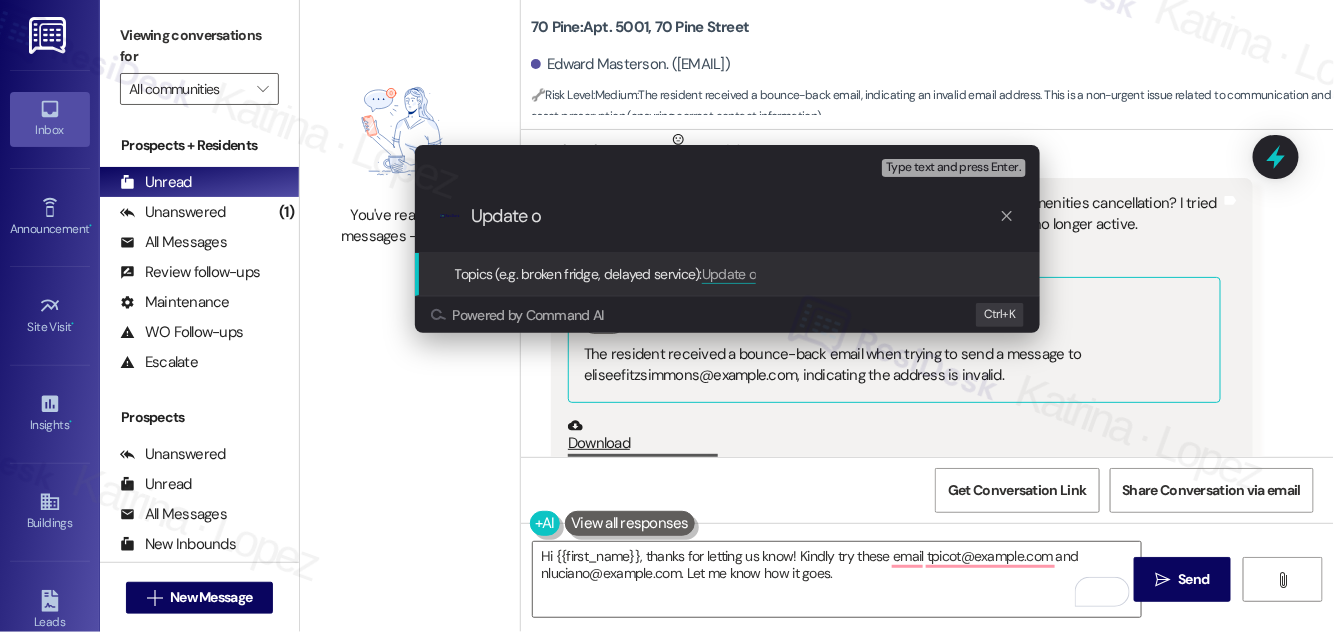 type on "Update o" 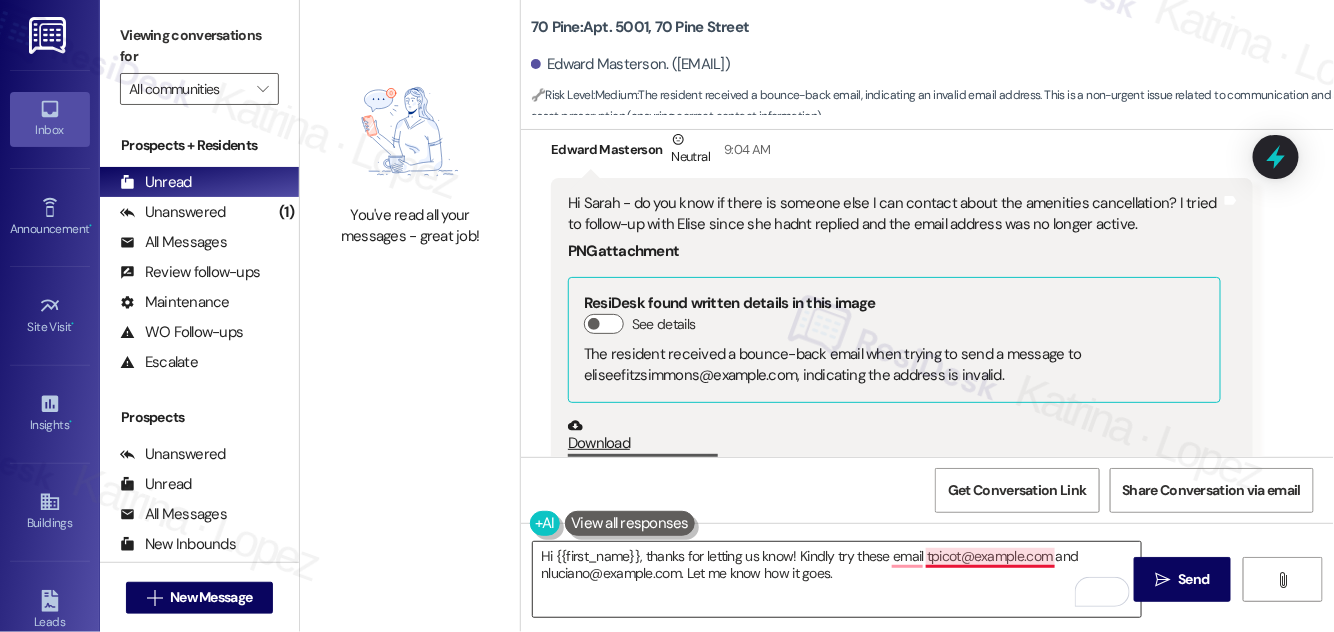 click on "Hi {{first_name}}, thanks for letting us know! Kindly try these email tpicot@example.com and nluciano@example.com. Let me know how it goes." at bounding box center (837, 579) 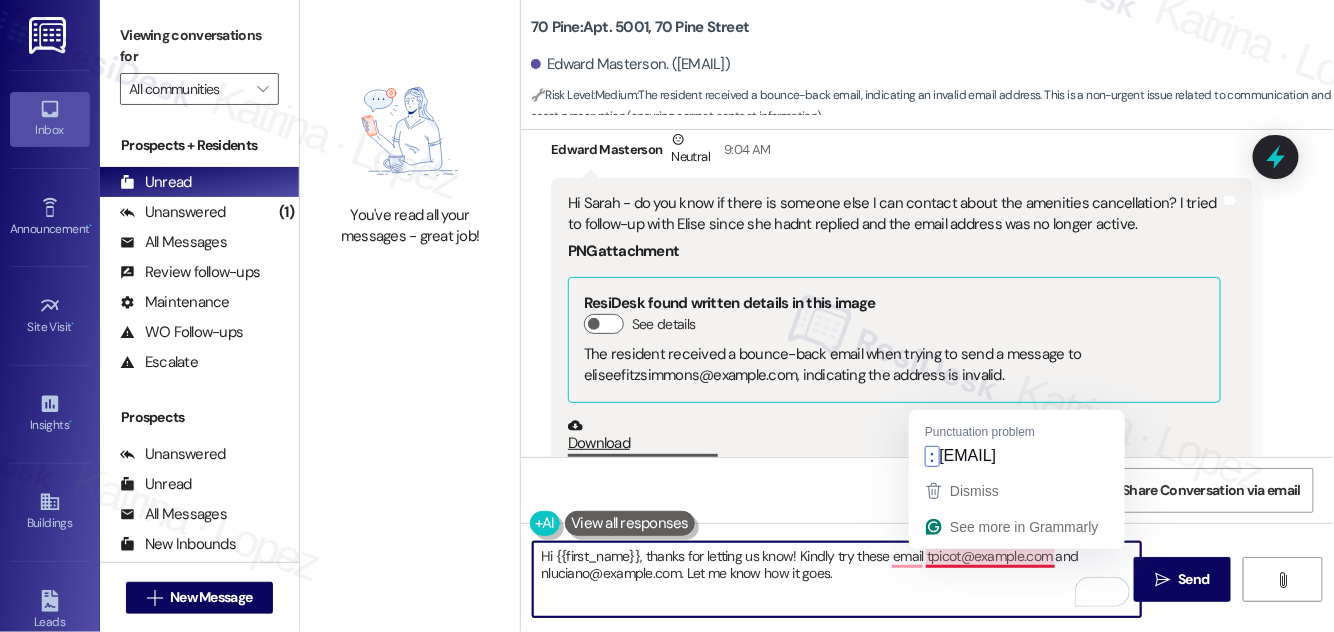 click on "Hi {{first_name}}, thanks for letting us know! Kindly try these email tpicot@example.com and nluciano@example.com. Let me know how it goes." at bounding box center [837, 579] 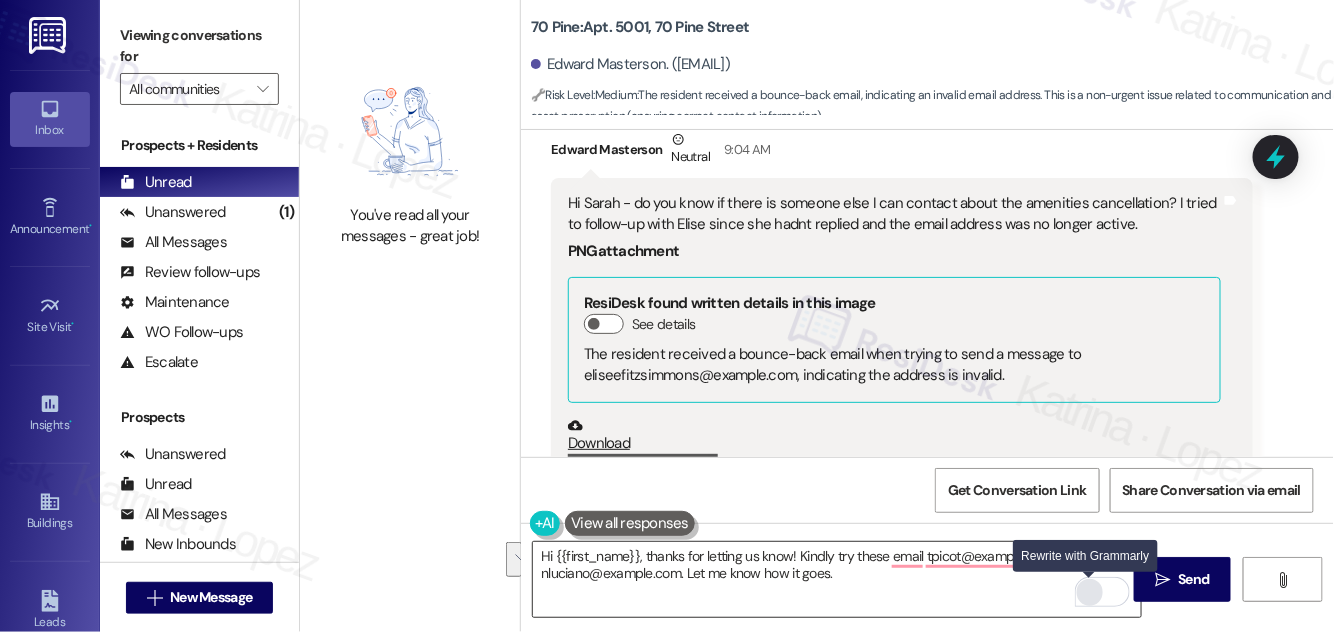 click at bounding box center [1090, 592] 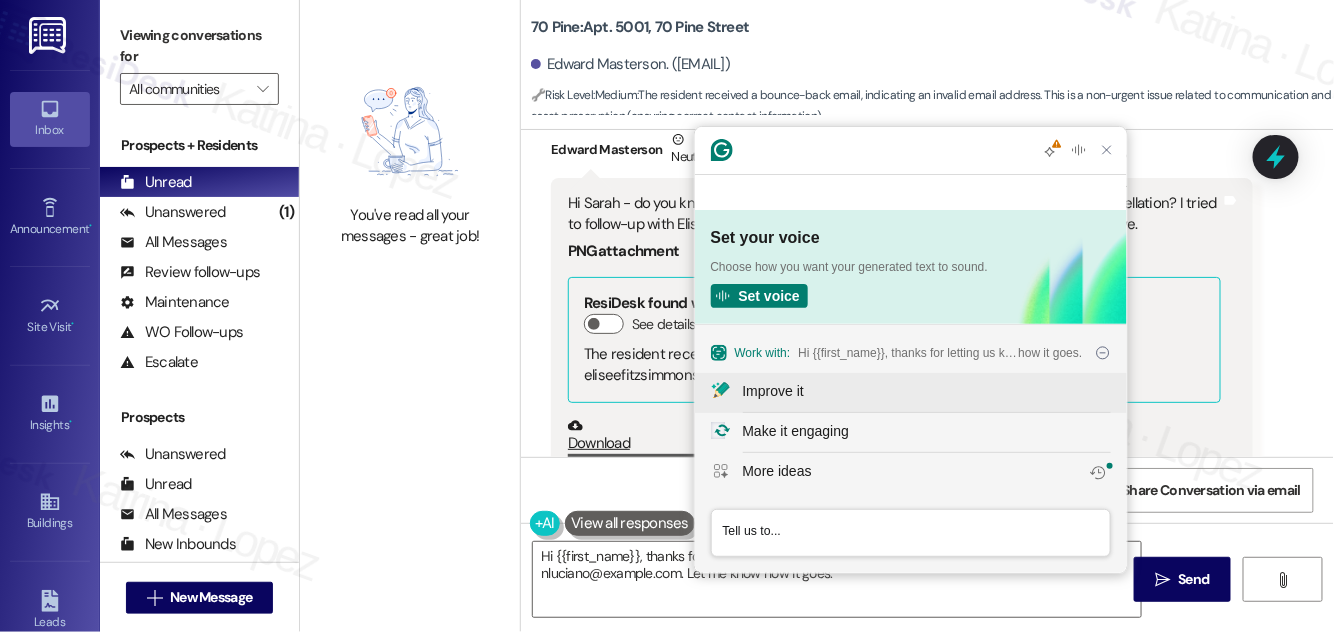scroll, scrollTop: 0, scrollLeft: 0, axis: both 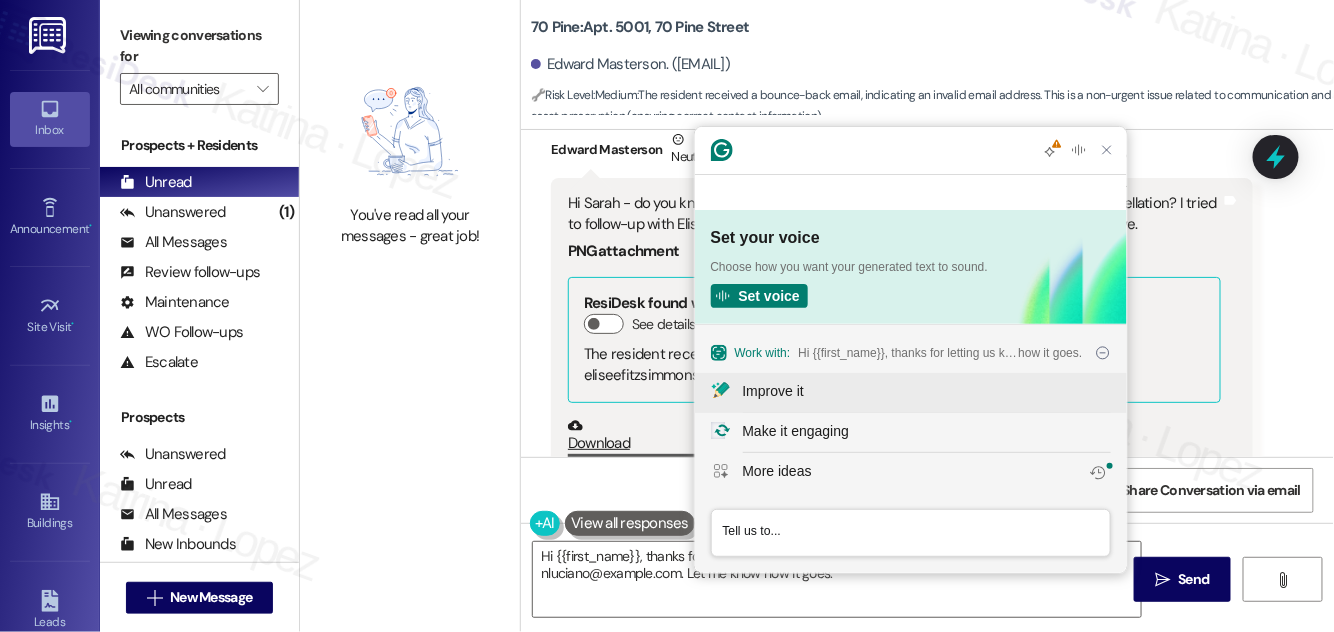 click on "Improve it" 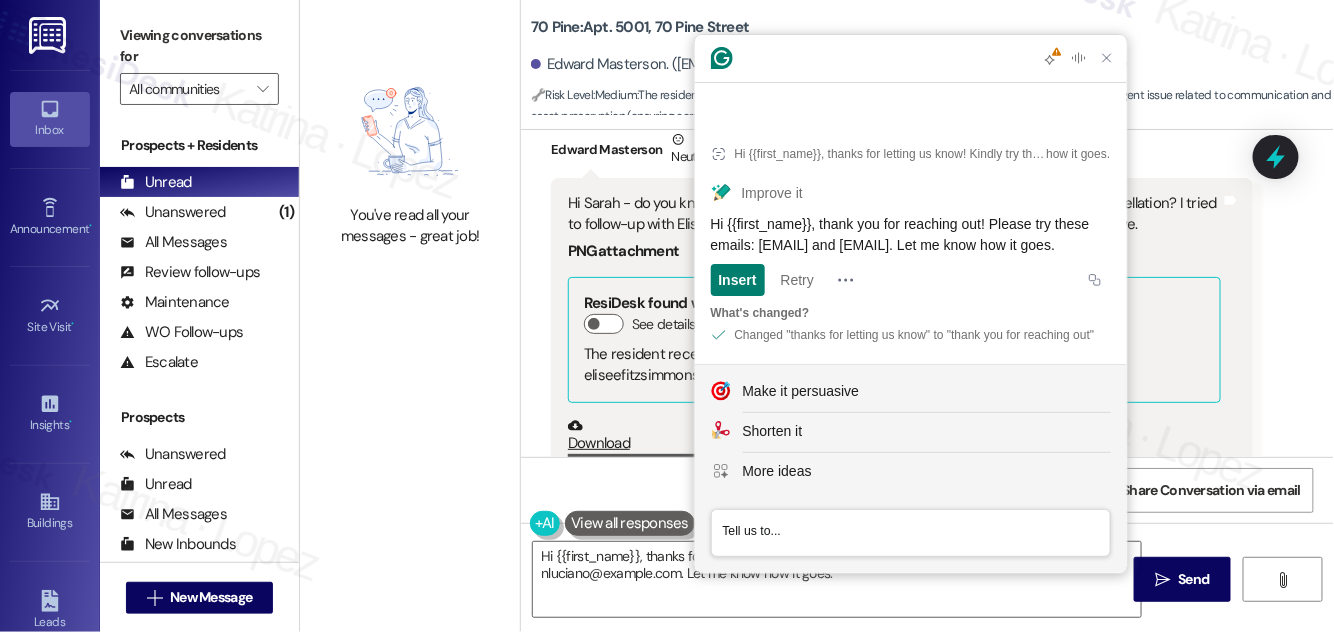 click on "Hi {{first_name}}, thank you for reaching out! Please try these emails: [EMAIL] and [EMAIL]. Let me know how it goes." 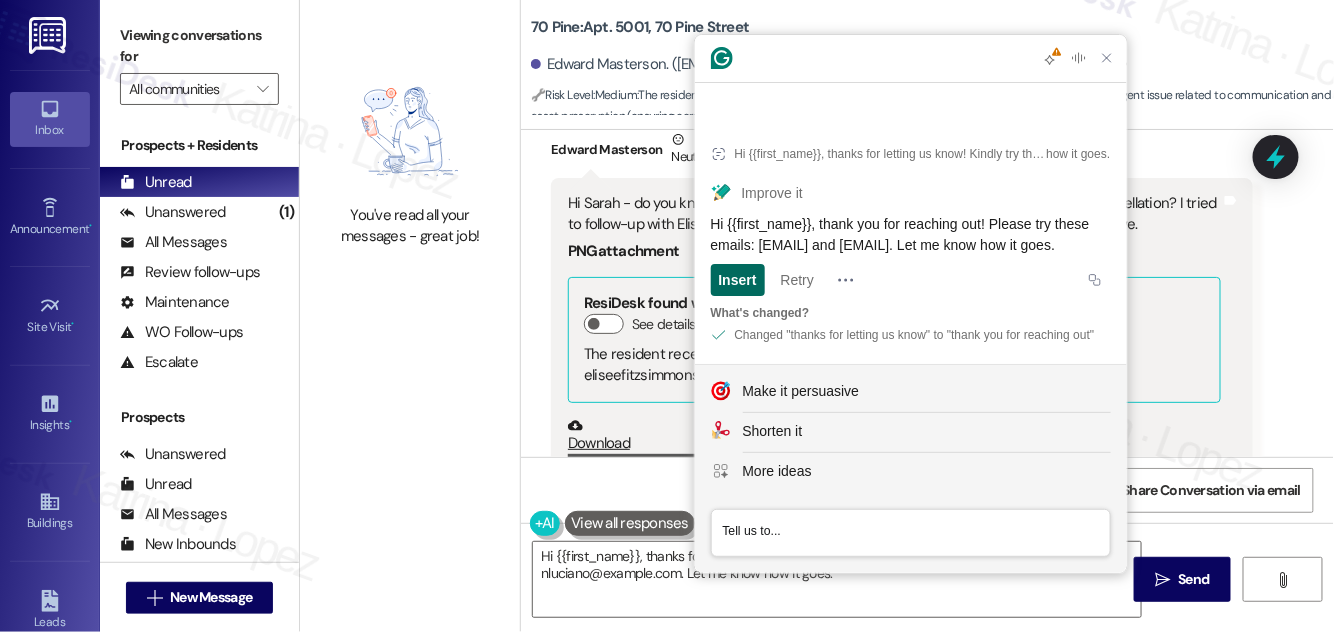 click on "Insert" 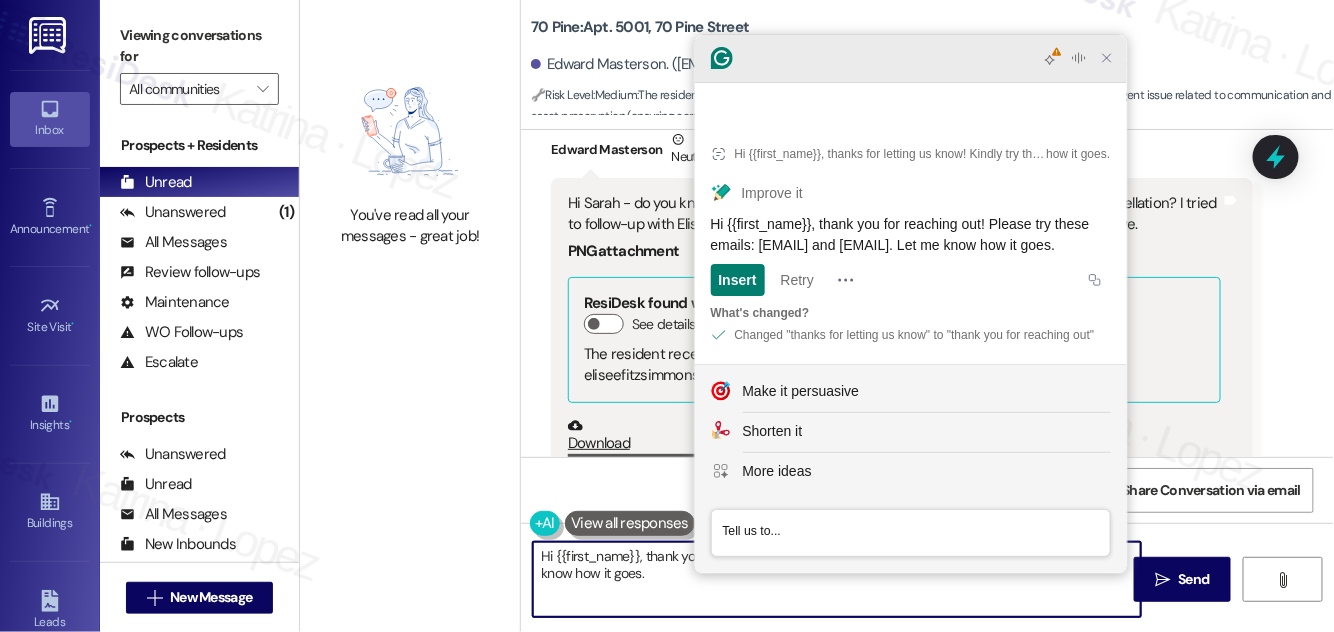 click 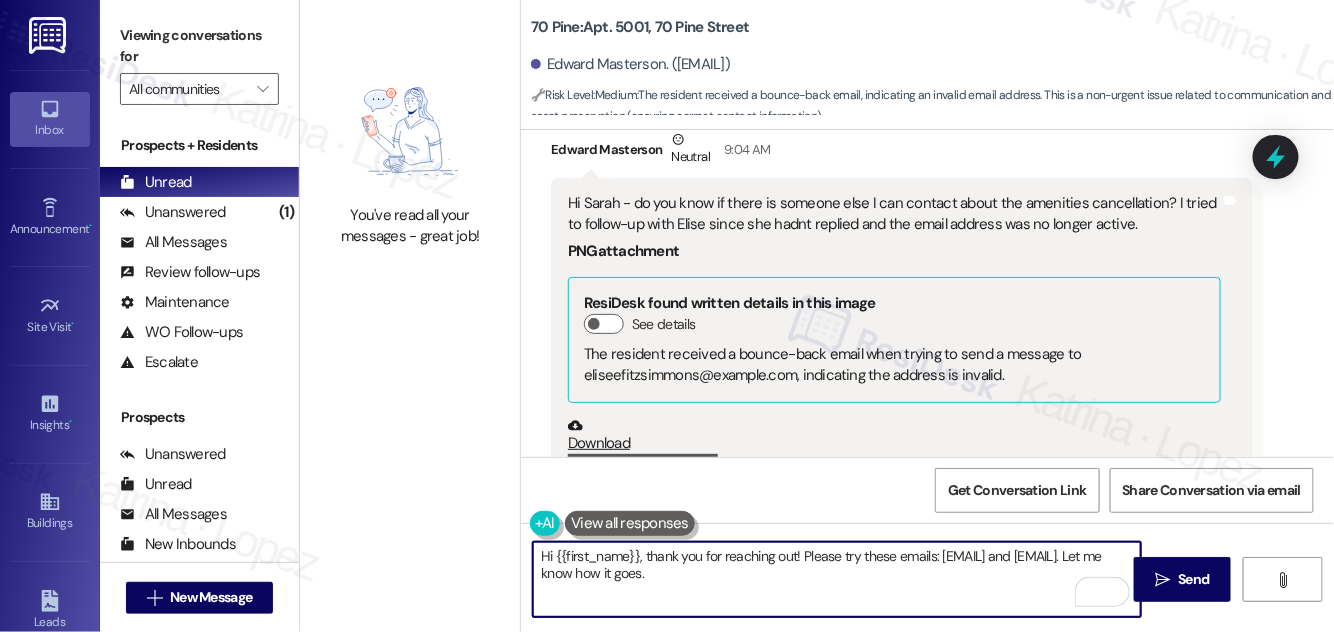 click on "Hi {{first_name}}, thank you for reaching out! Please try these emails: [EMAIL] and [EMAIL]. Let me know how it goes." at bounding box center (837, 579) 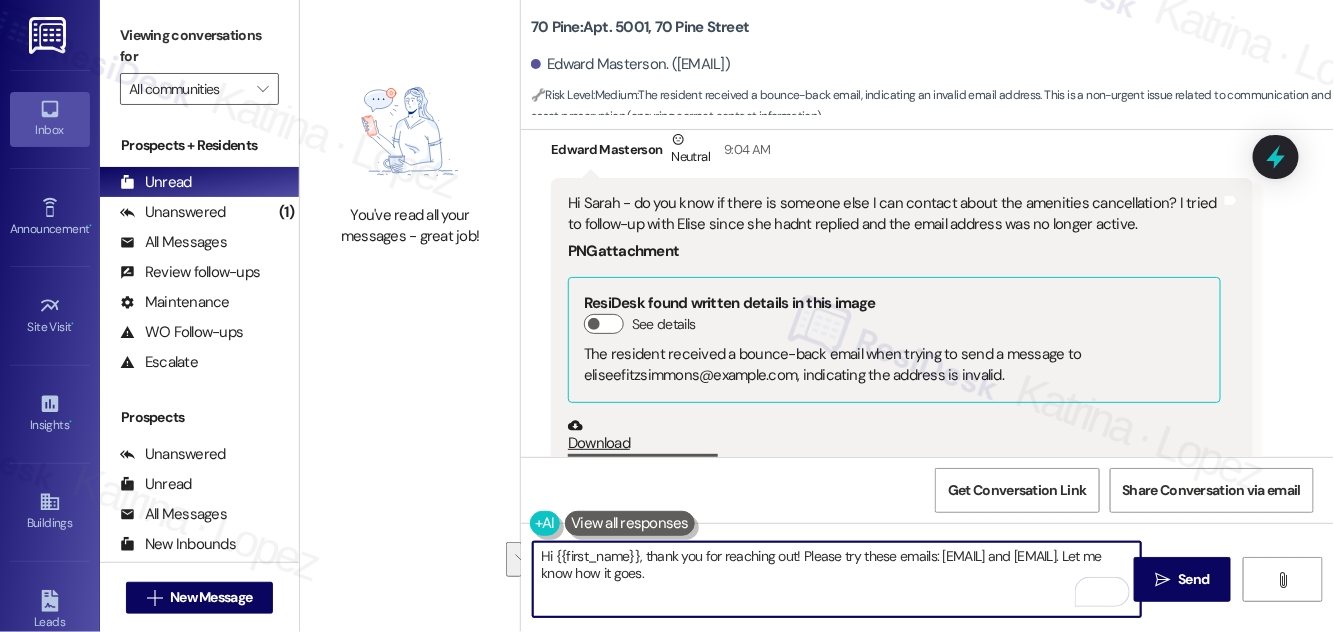 click on "Hi {{first_name}}, thank you for reaching out! Please try these emails: [EMAIL] and [EMAIL]. Let me know how it goes." at bounding box center (837, 579) 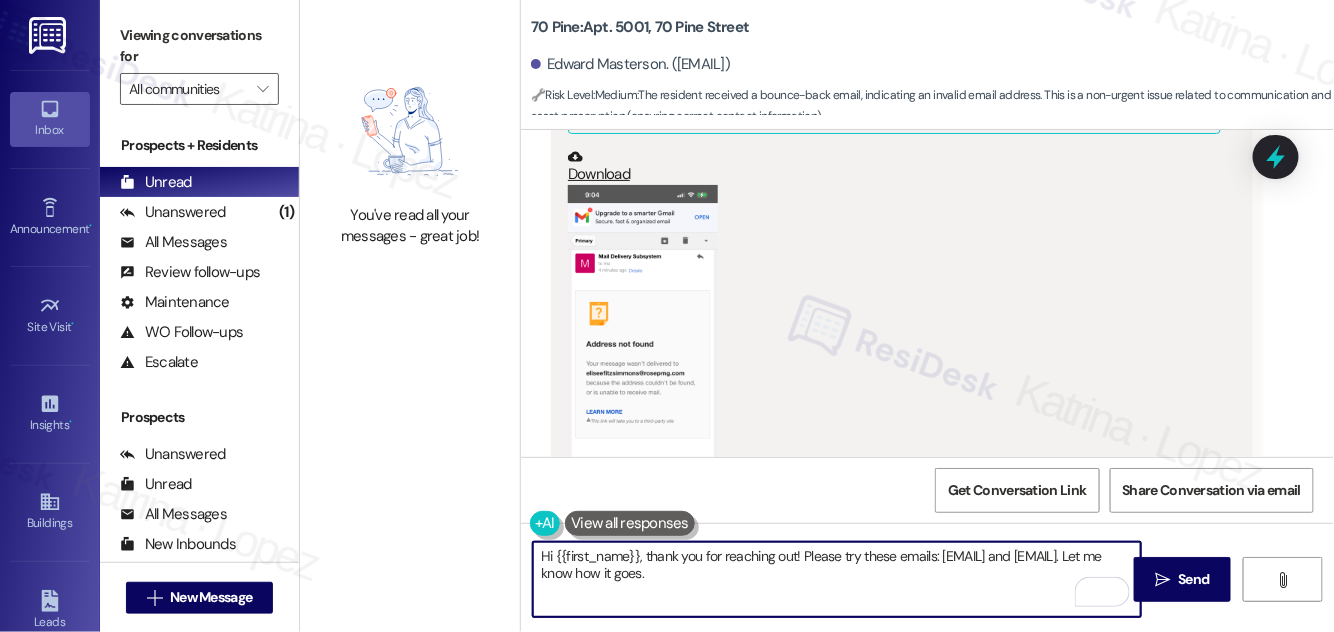 scroll, scrollTop: 4902, scrollLeft: 0, axis: vertical 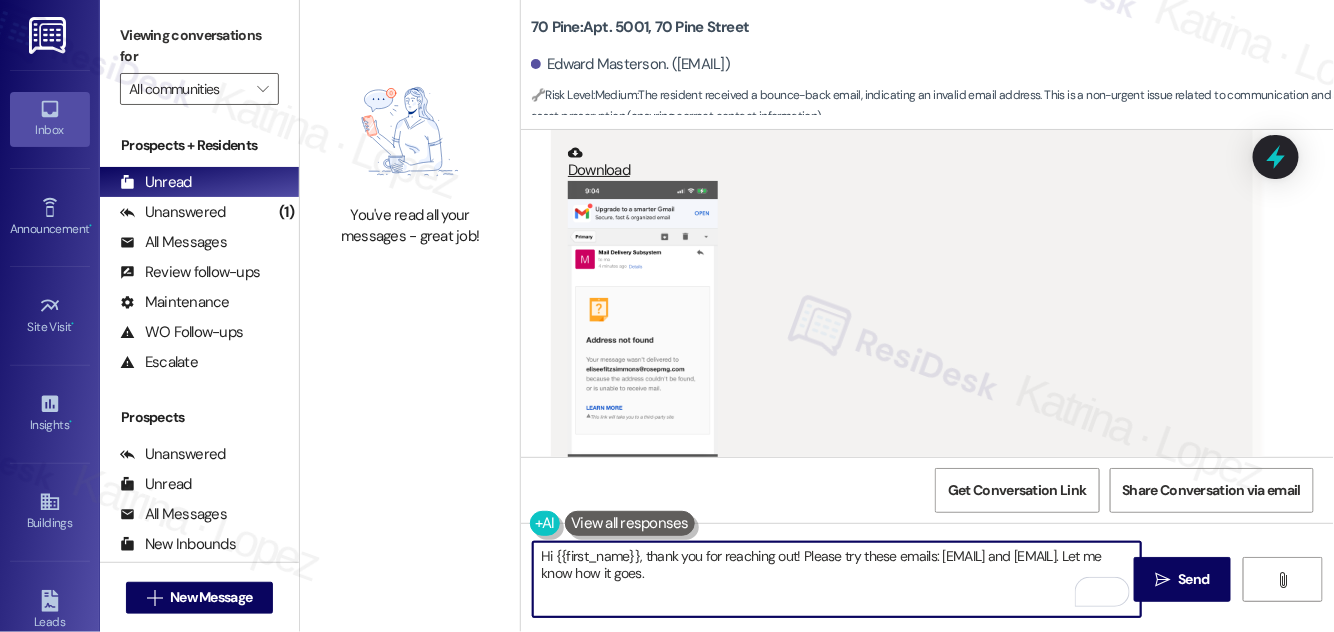 click at bounding box center [643, 343] 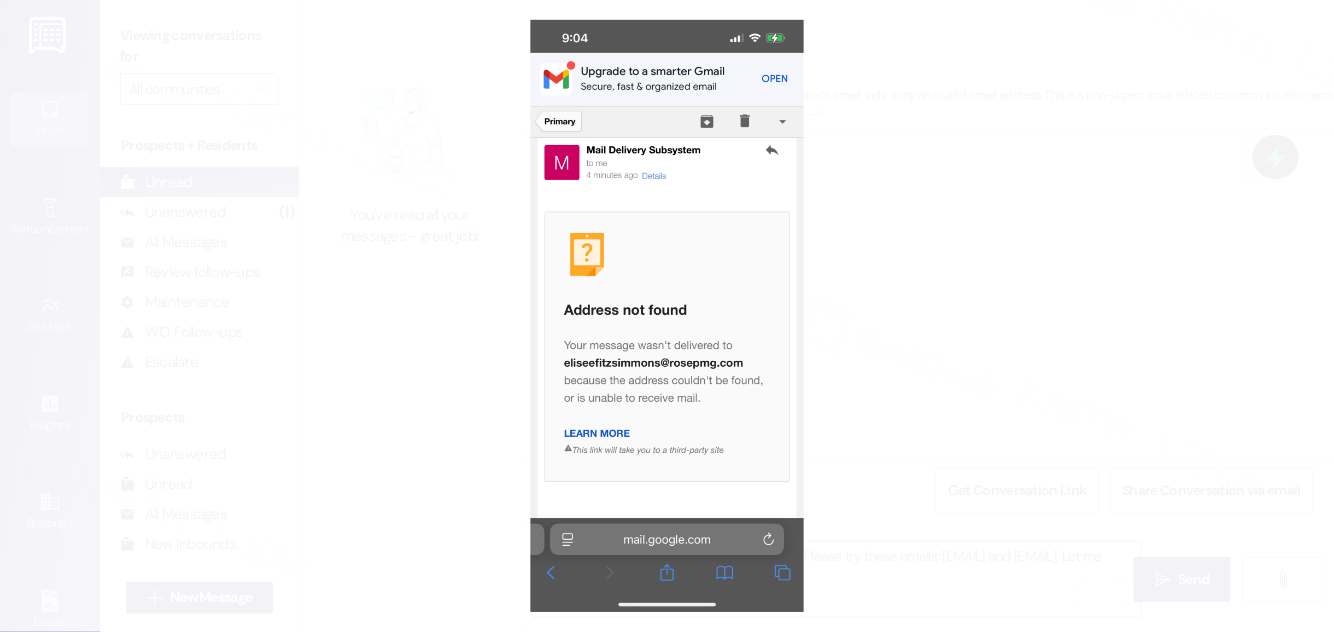 click at bounding box center [667, 316] 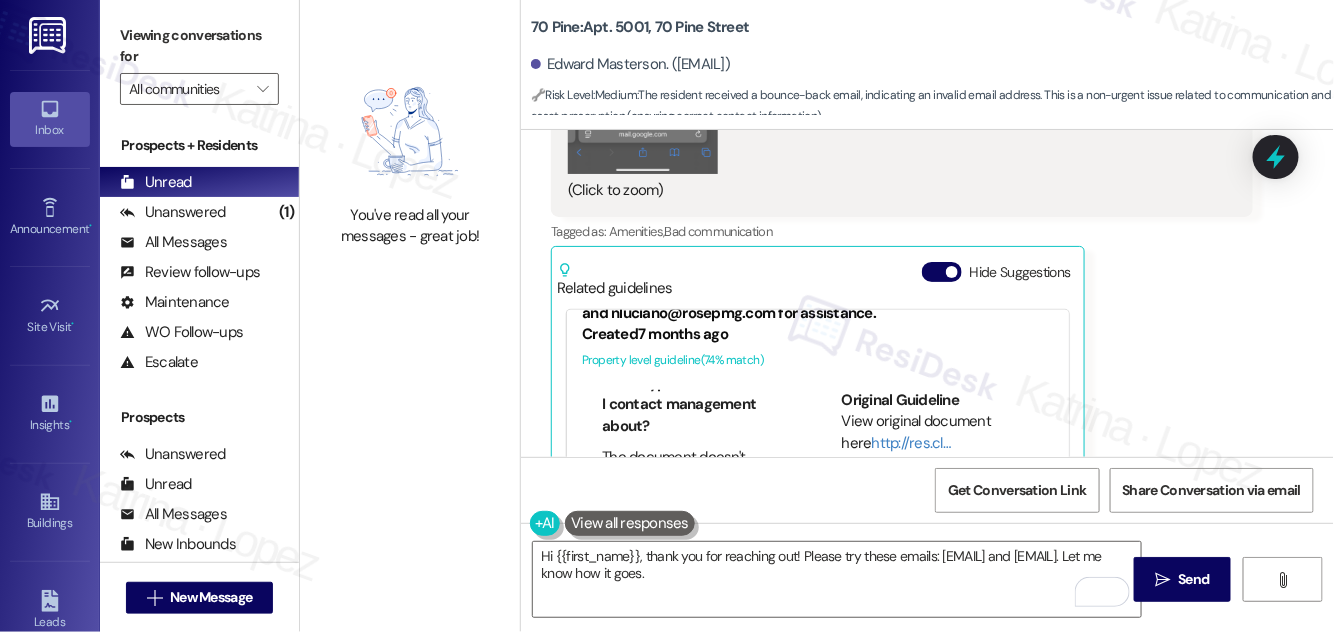scroll, scrollTop: 5266, scrollLeft: 0, axis: vertical 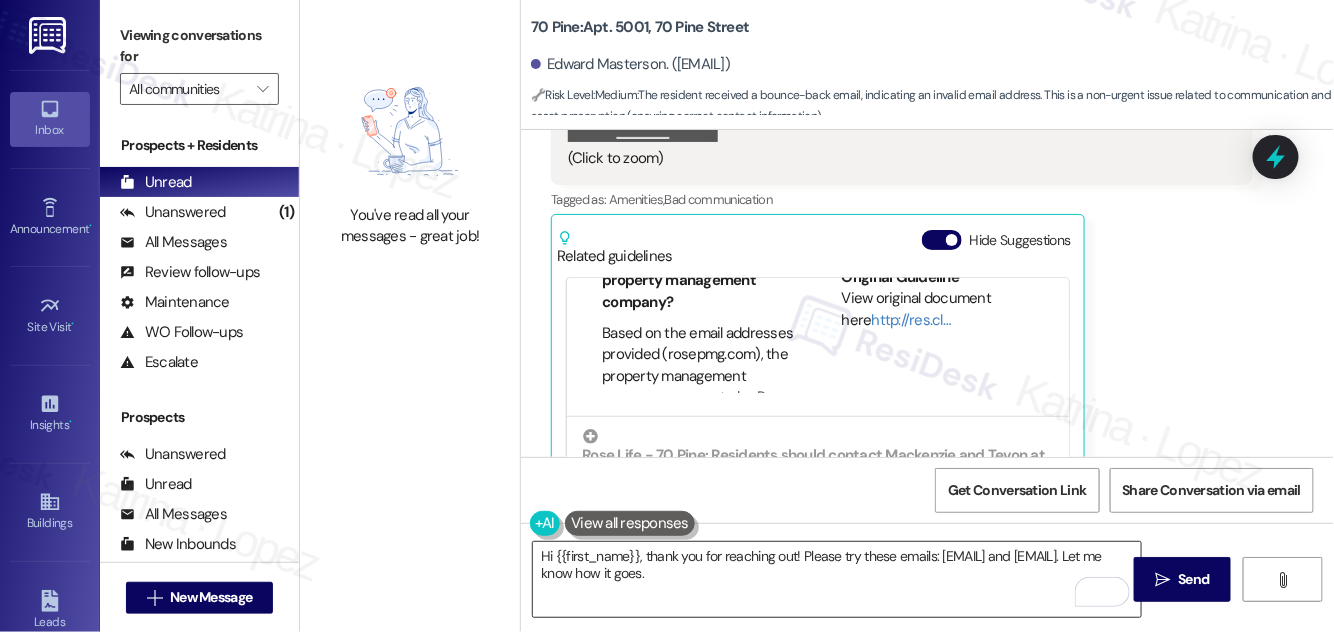 click on "Hi {{first_name}}, thank you for reaching out! Please try these emails: [EMAIL] and [EMAIL]. Let me know how it goes." at bounding box center [837, 579] 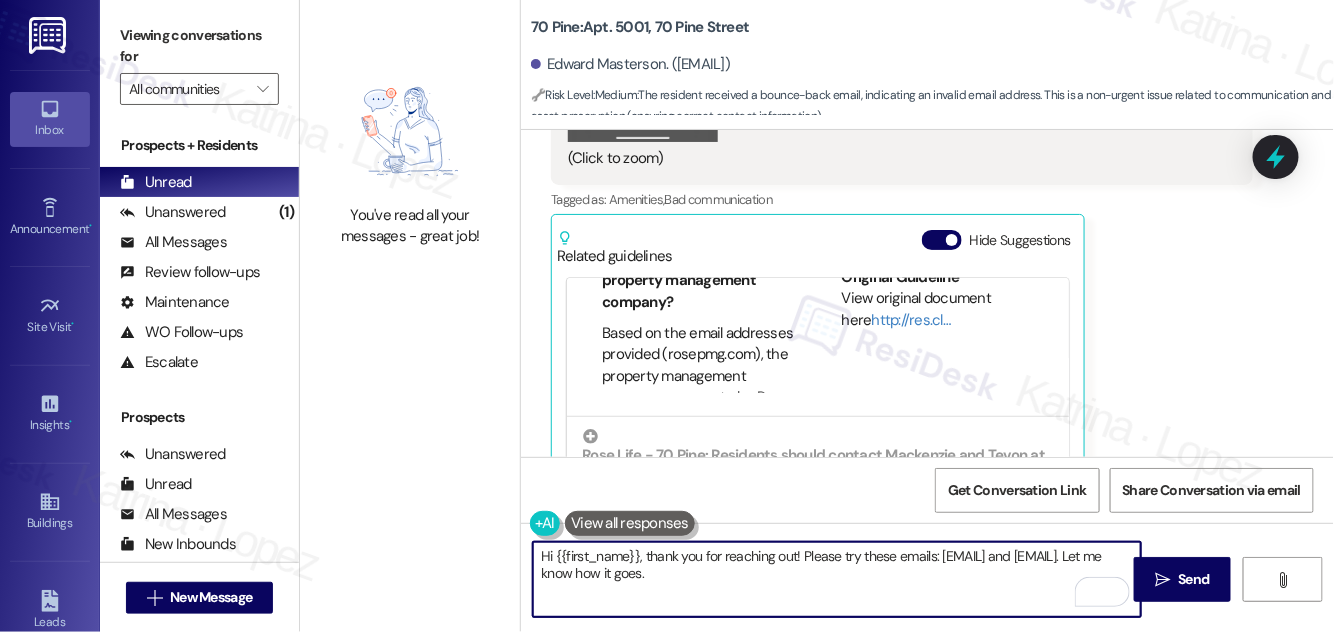 click on "Hi {{first_name}}, thank you for reaching out! Please try these emails: [EMAIL] and [EMAIL]. Let me know how it goes." at bounding box center (837, 579) 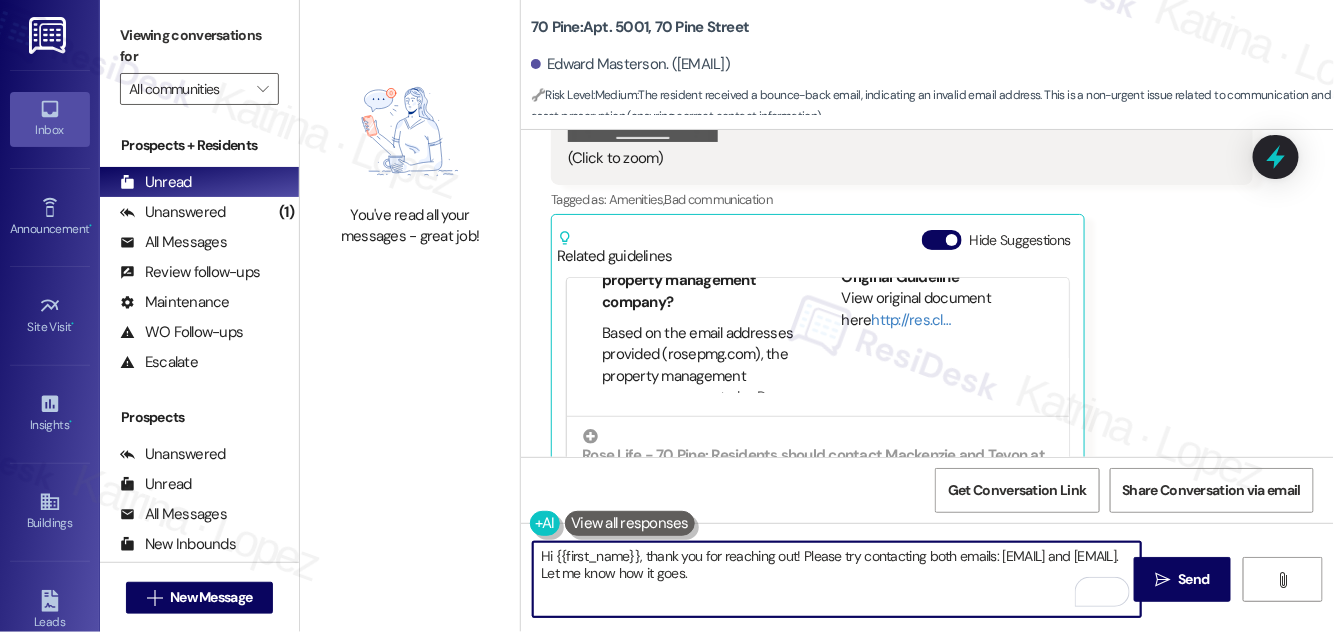 click on "Hi {{first_name}}, thank you for reaching out! Please try contacting both emails: [EMAIL] and [EMAIL]. Let me know how it goes." at bounding box center [837, 579] 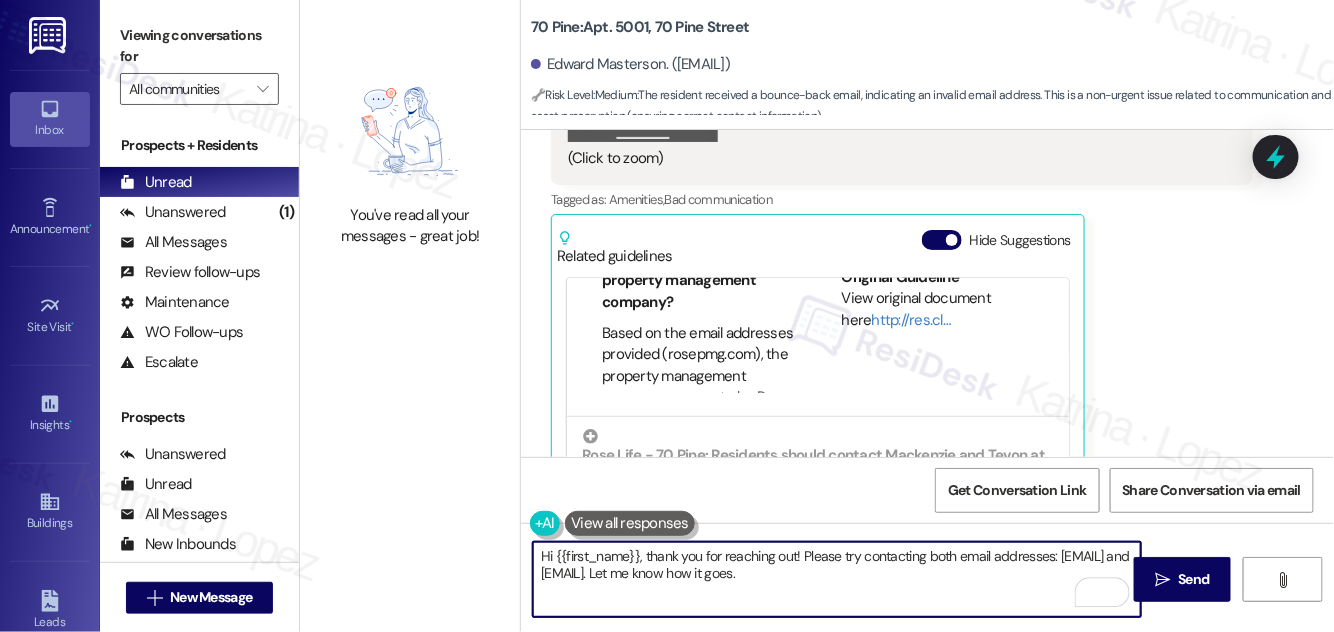 type on "Hi {{first_name}}, thank you for reaching out! Please try contacting both email addresses: [EMAIL] and [EMAIL]. Let me know how it goes." 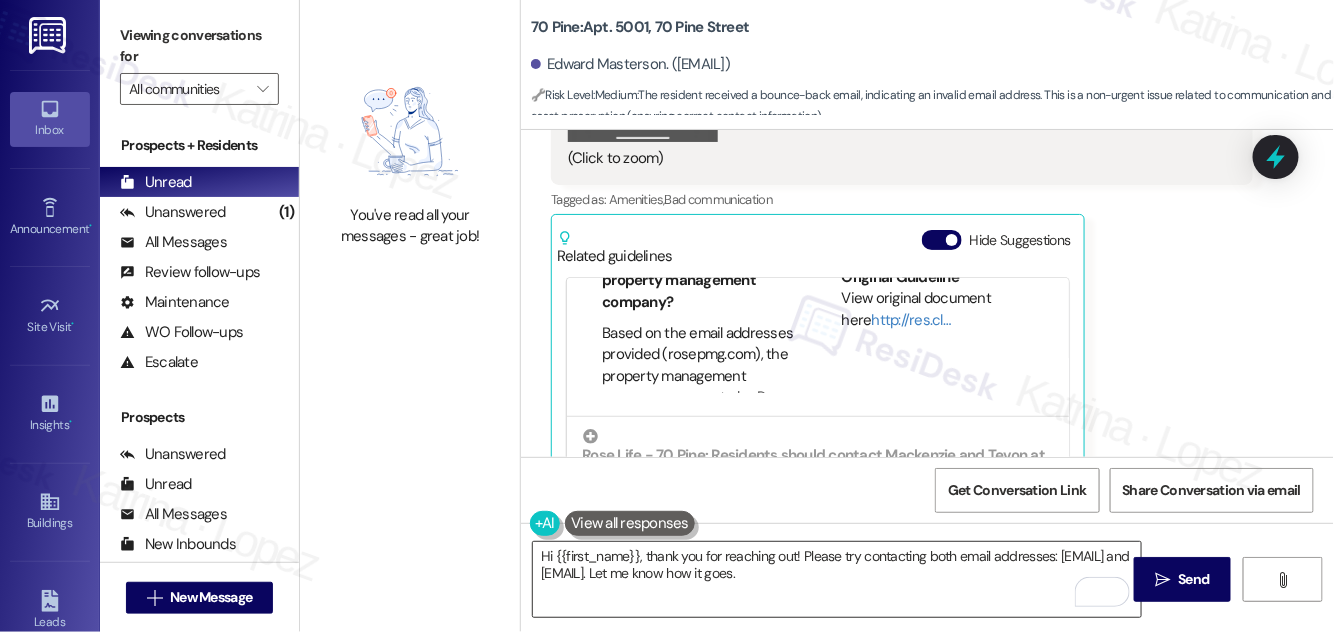 click on "Hi {{first_name}}, thank you for reaching out! Please try contacting both email addresses: [EMAIL] and [EMAIL]. Let me know how it goes." at bounding box center (837, 579) 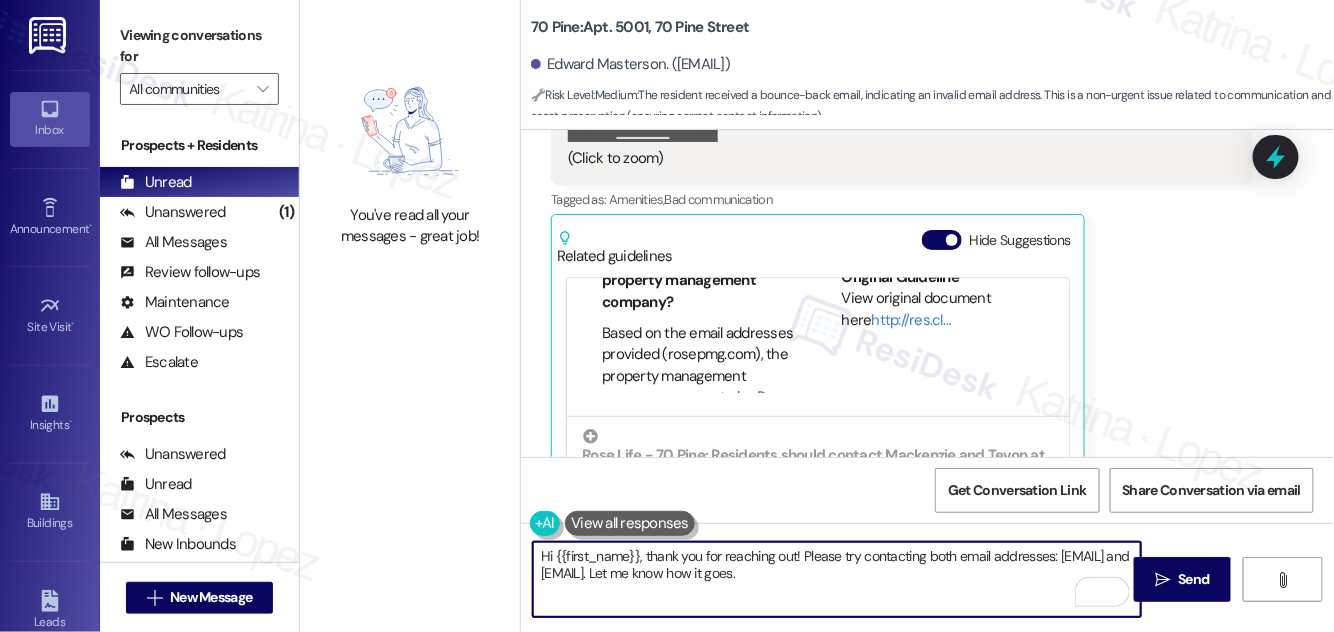 click on "Hi {{first_name}}, thank you for reaching out! Please try contacting both email addresses: [EMAIL] and [EMAIL]. Let me know how it goes." at bounding box center [837, 579] 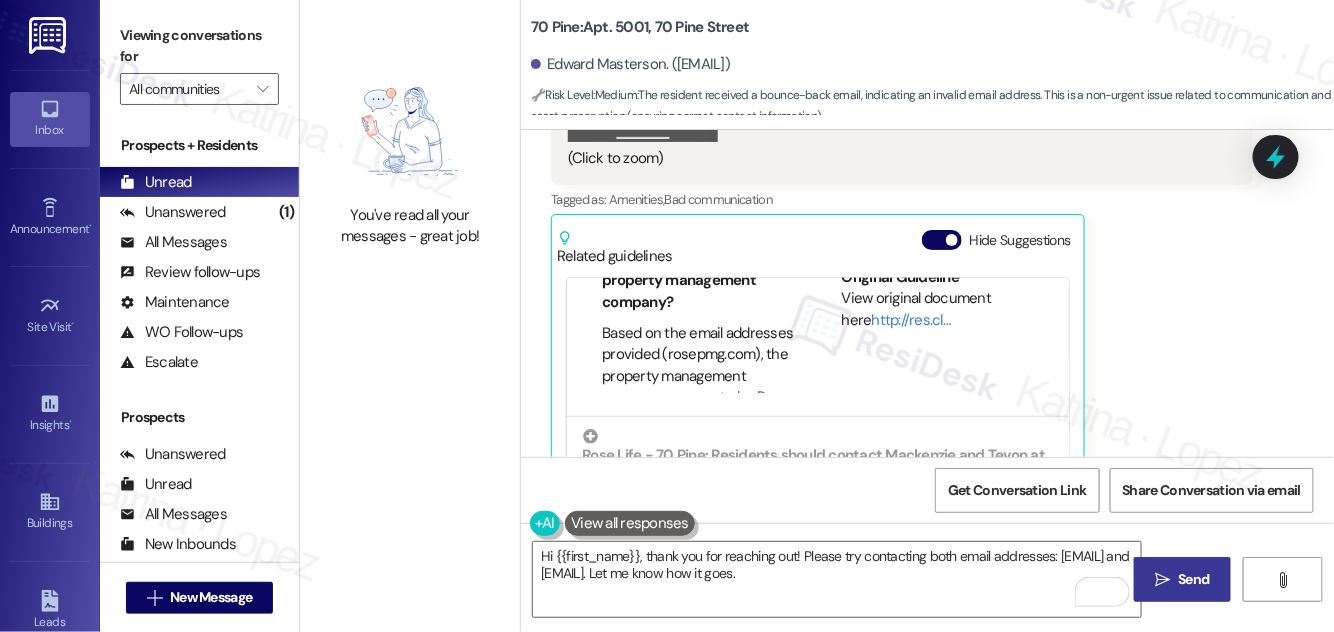 click on " Send" at bounding box center (1182, 579) 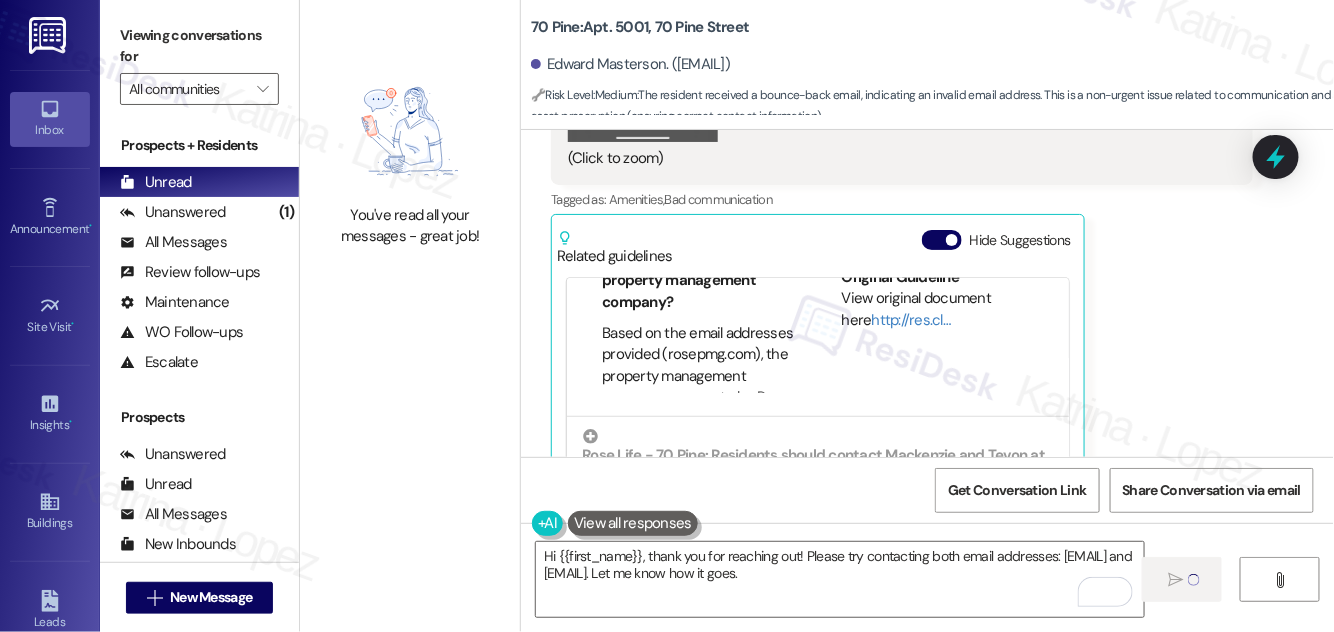 type 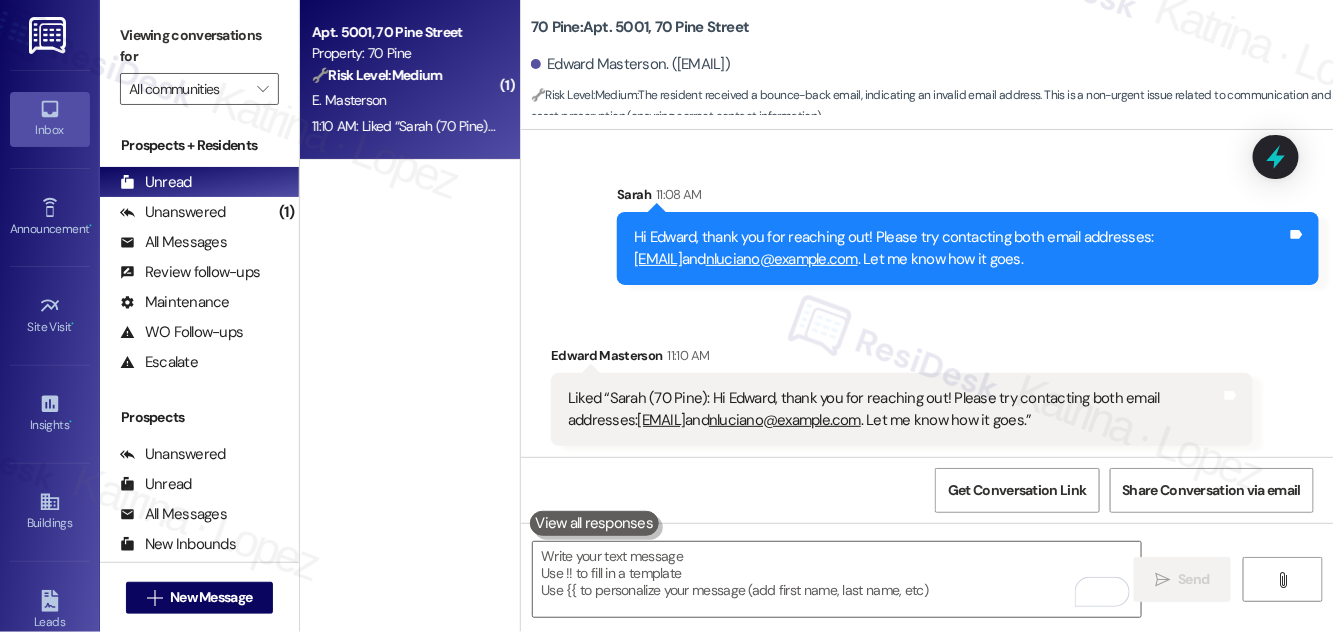 scroll, scrollTop: 5859, scrollLeft: 0, axis: vertical 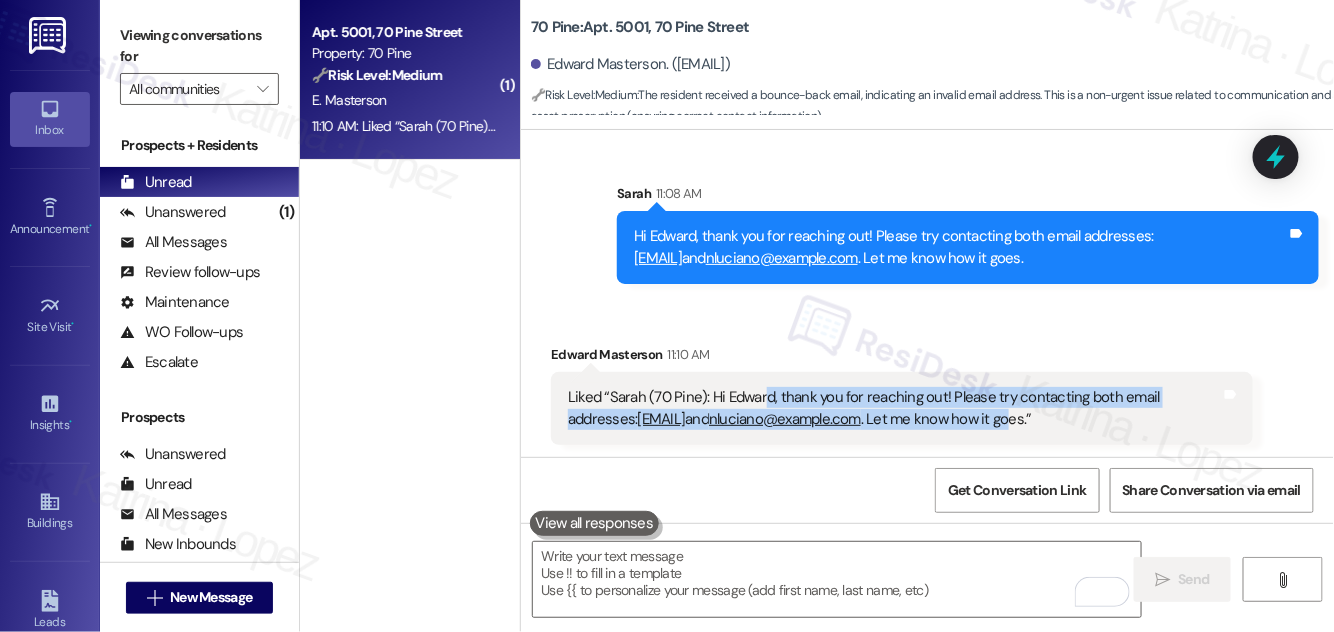 drag, startPoint x: 765, startPoint y: 390, endPoint x: 1106, endPoint y: 409, distance: 341.5289 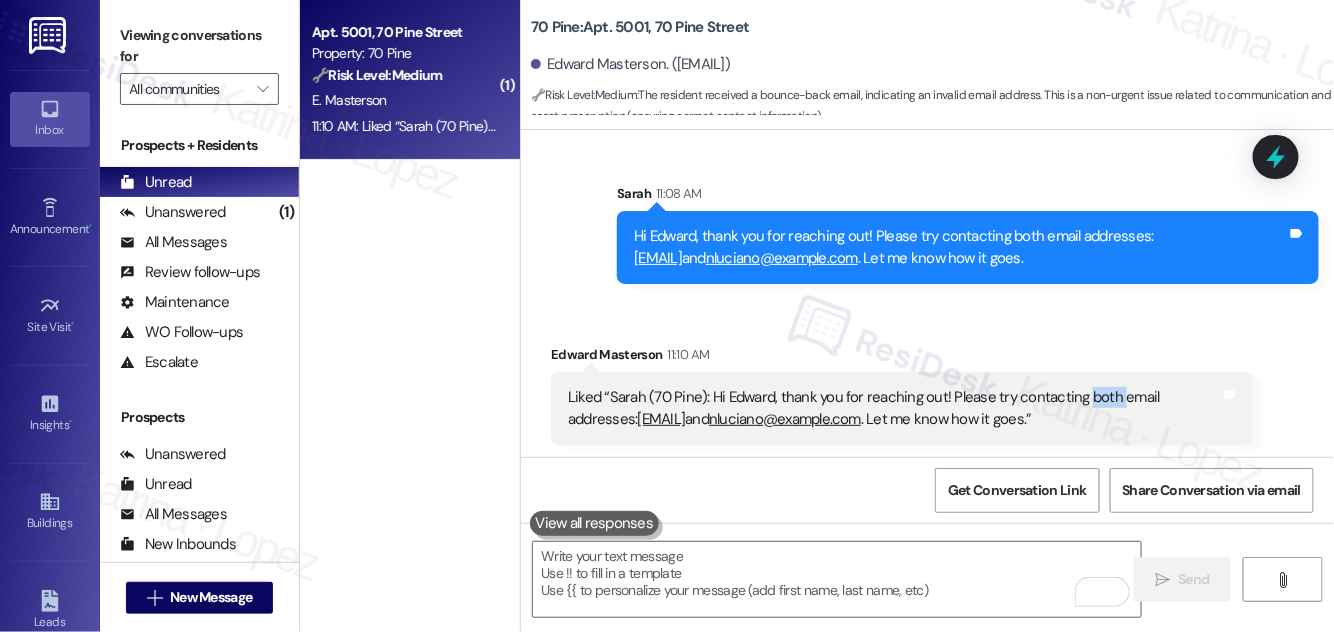 click on "Liked “Sarah (70 Pine): Hi Edward, thank you for reaching out! Please try contacting both email addresses:  [EMAIL]  and  [EMAIL] . Let me know how it goes.”" at bounding box center [894, 408] 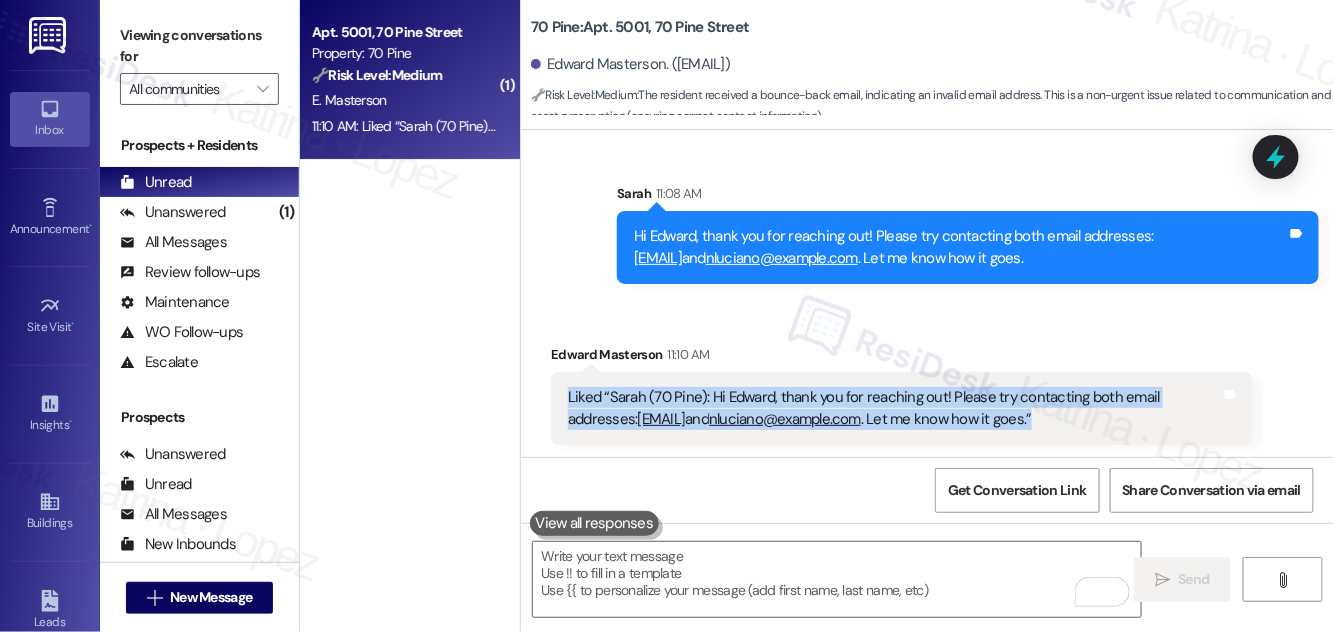 click on "Liked “Sarah (70 Pine): Hi Edward, thank you for reaching out! Please try contacting both email addresses:  [EMAIL]  and  [EMAIL] . Let me know how it goes.”" at bounding box center (894, 408) 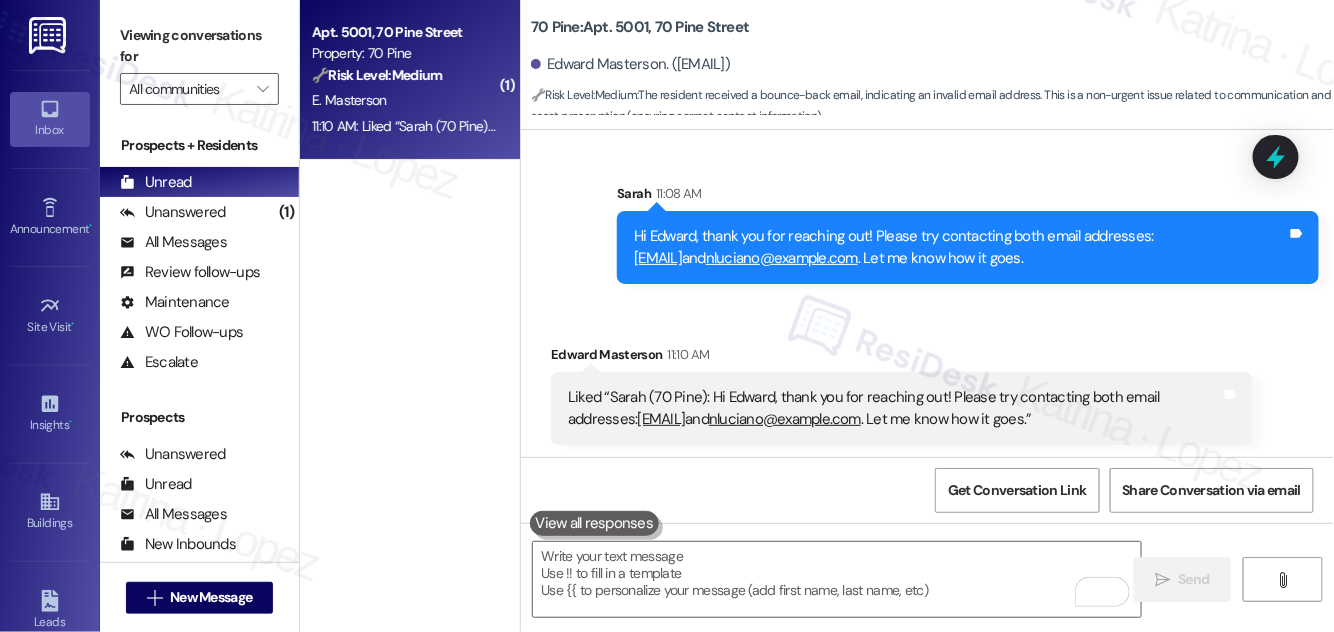 click on "Received via SMS Edward Masterson 11:10 AM Liked “Sarah (70 Pine): Hi Edward, thank you for reaching out! Please try contacting both email addresses:  tpicot@example.com  and  nluciano@example.com . Let me know how it goes.” Tags and notes" at bounding box center (902, 394) 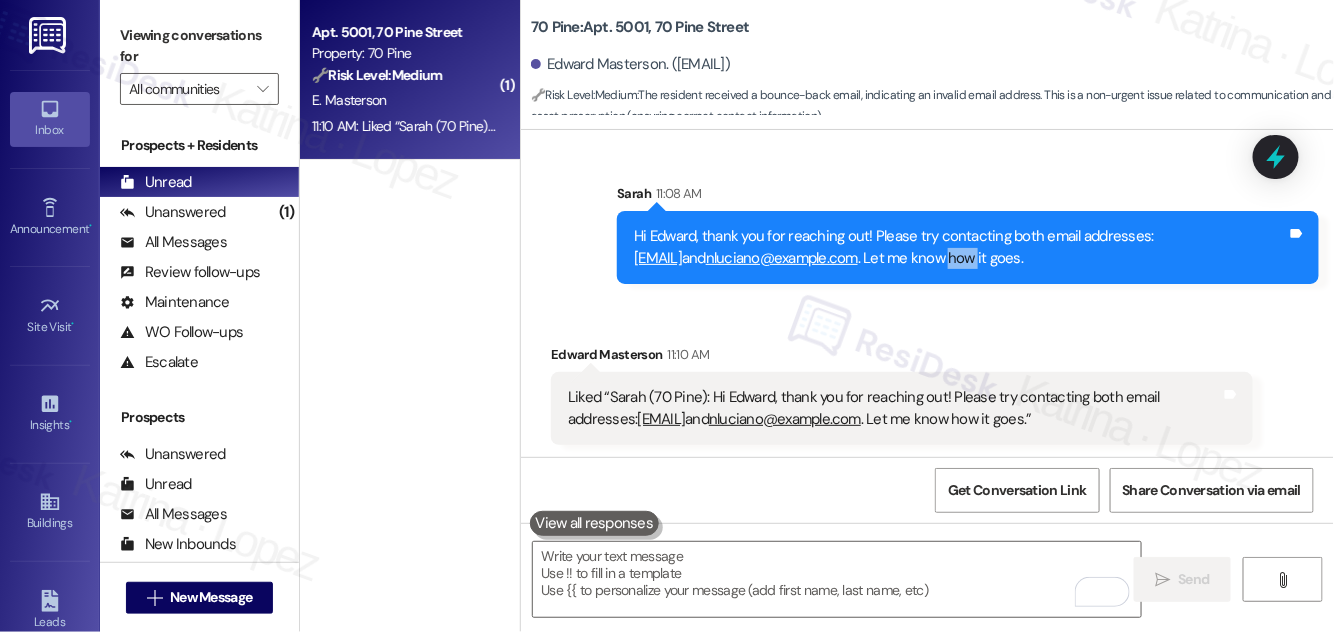 click on "Hi Edward, thank you for reaching out! Please try contacting both email addresses:  tpicot@example.com  and  nluciano@example.com . Let me know how it goes. Tags and notes" at bounding box center [968, 247] 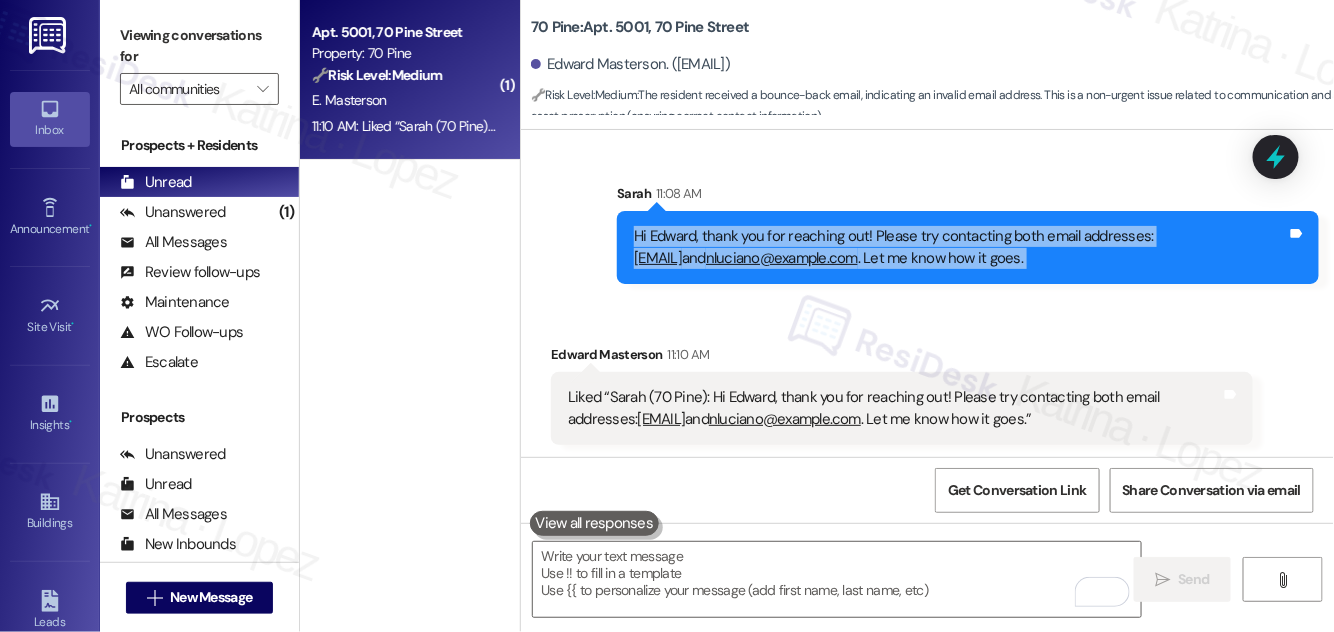 click on "Hi Edward, thank you for reaching out! Please try contacting both email addresses:  tpicot@example.com  and  nluciano@example.com . Let me know how it goes. Tags and notes" at bounding box center (968, 247) 